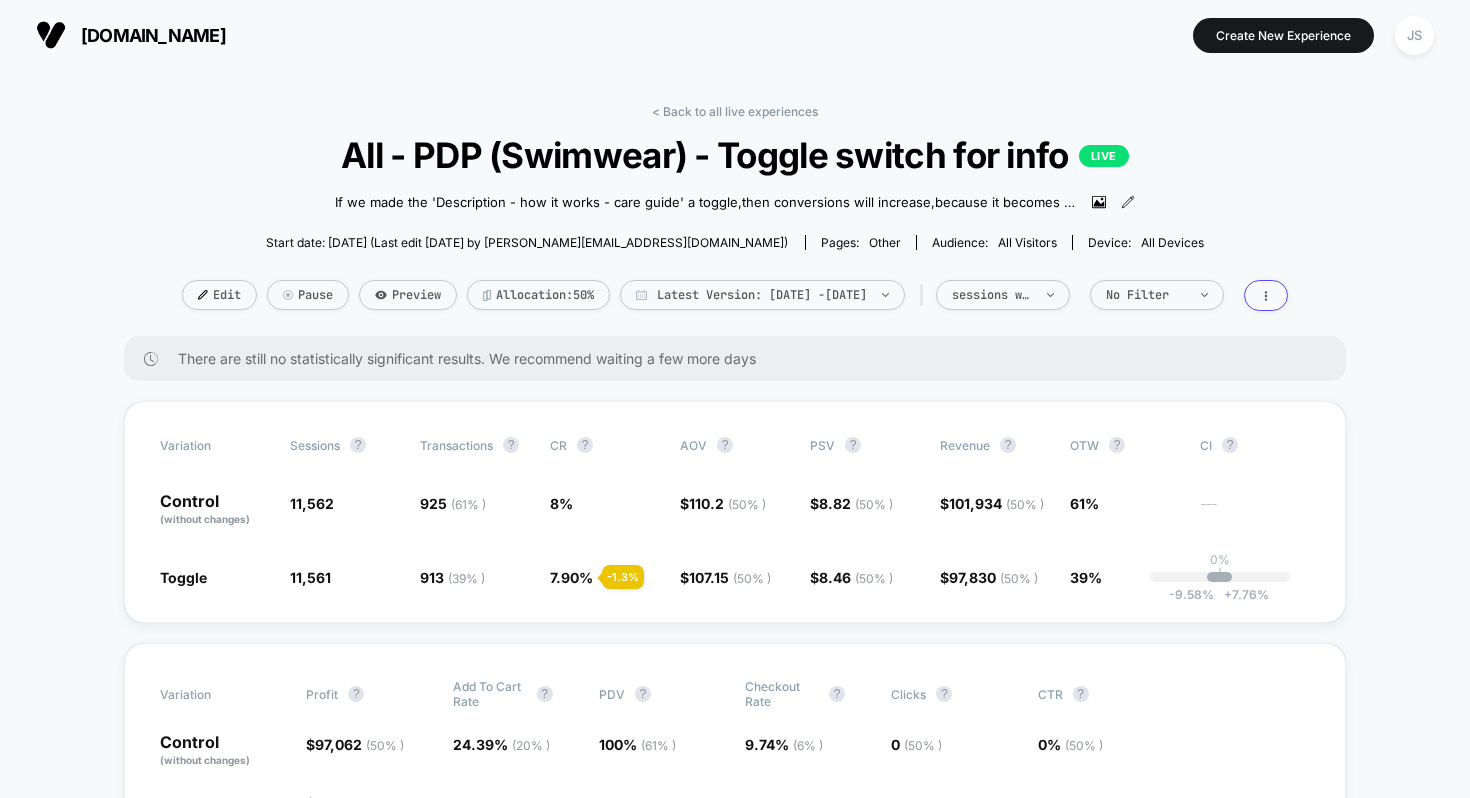 scroll, scrollTop: 0, scrollLeft: 0, axis: both 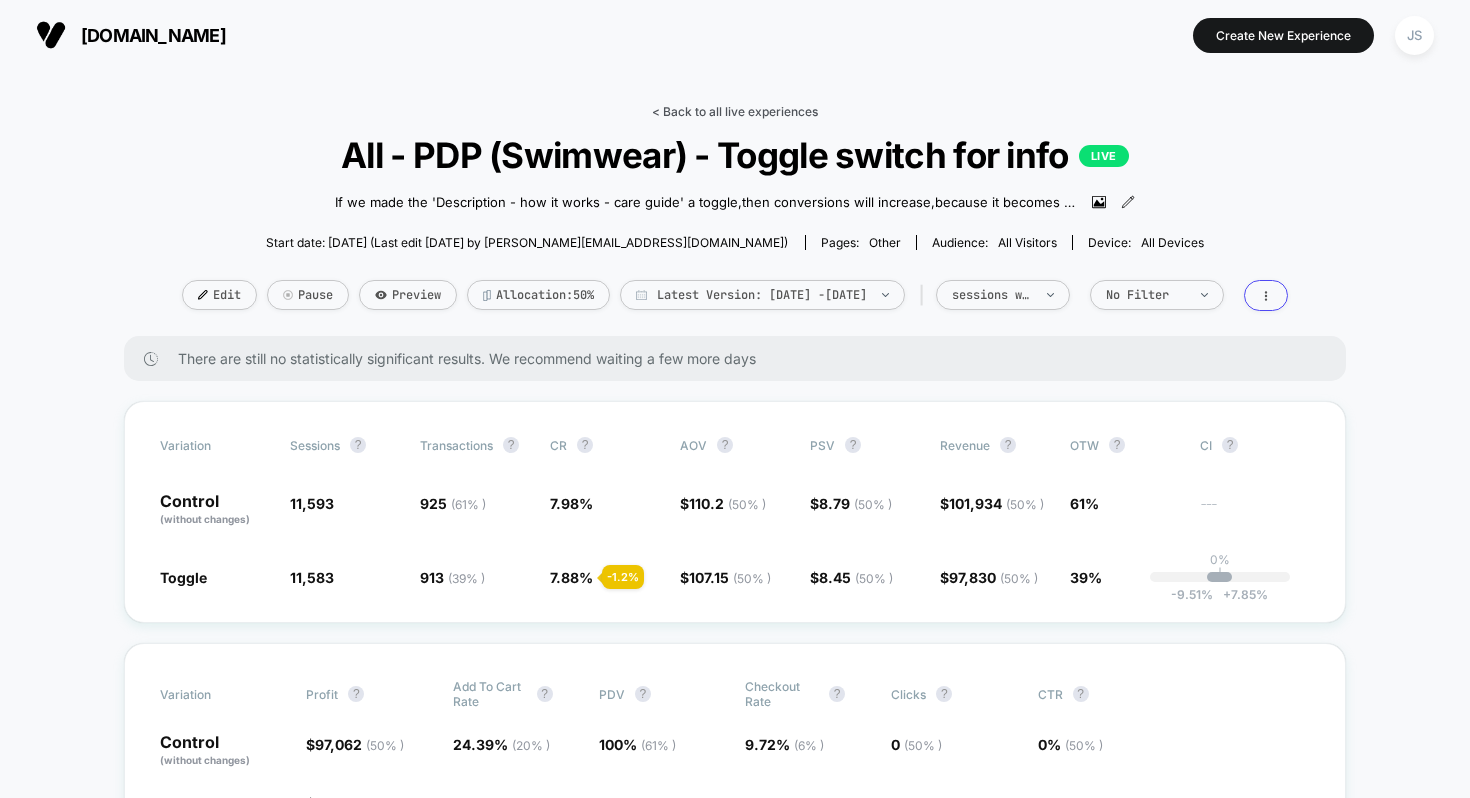 click on "< Back to all live experiences" at bounding box center [735, 111] 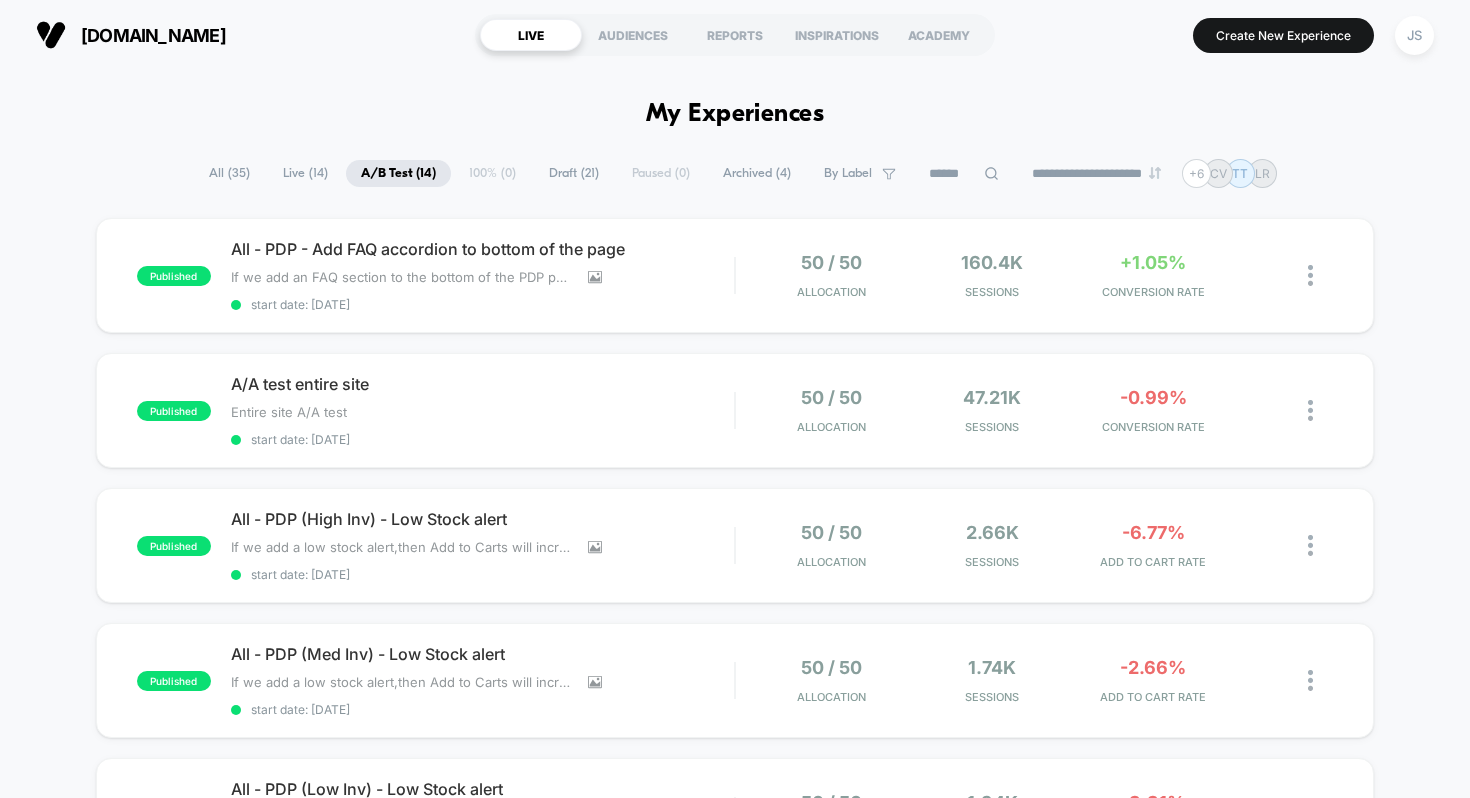 click on "My Experiences" at bounding box center [735, 114] 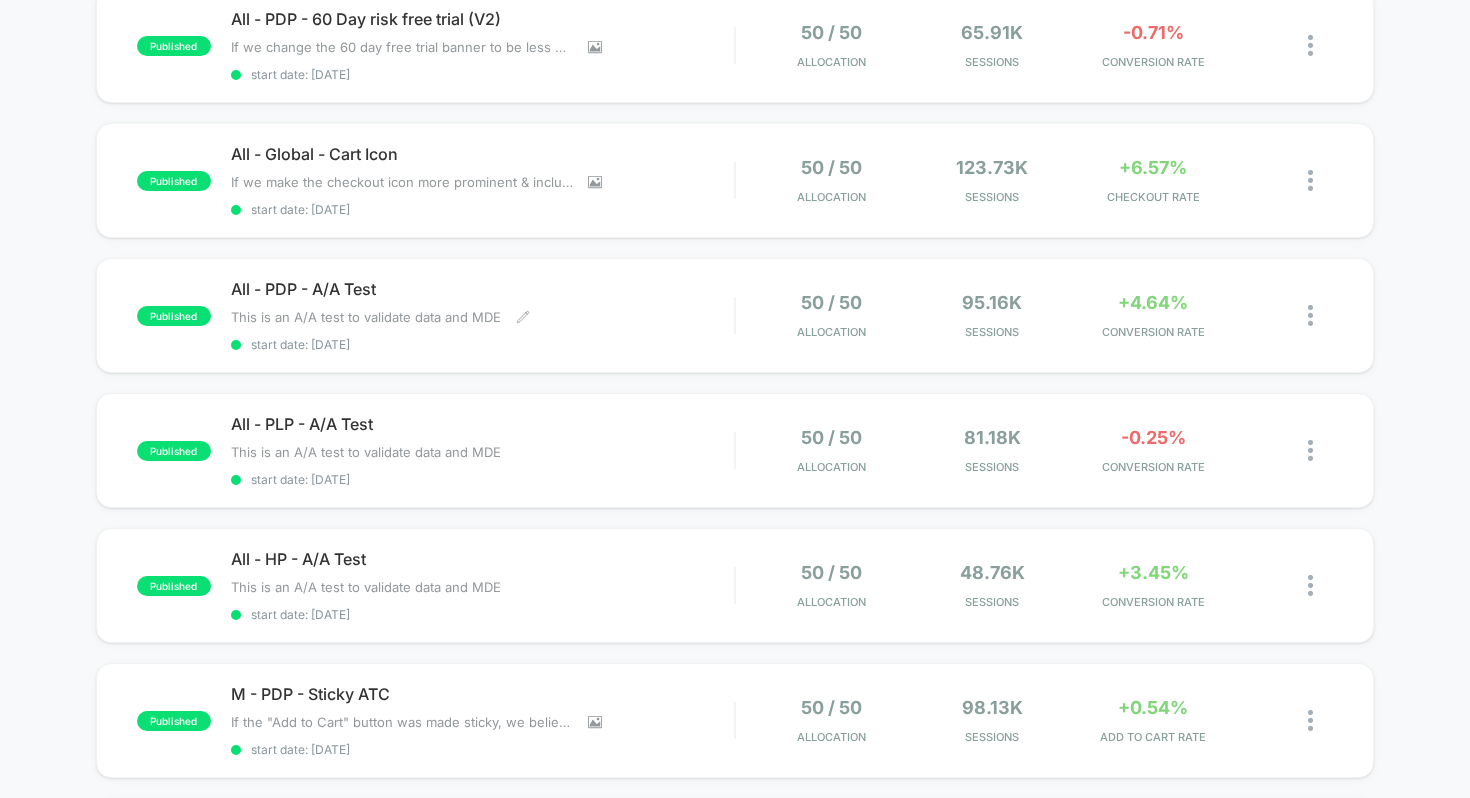 scroll, scrollTop: 906, scrollLeft: 0, axis: vertical 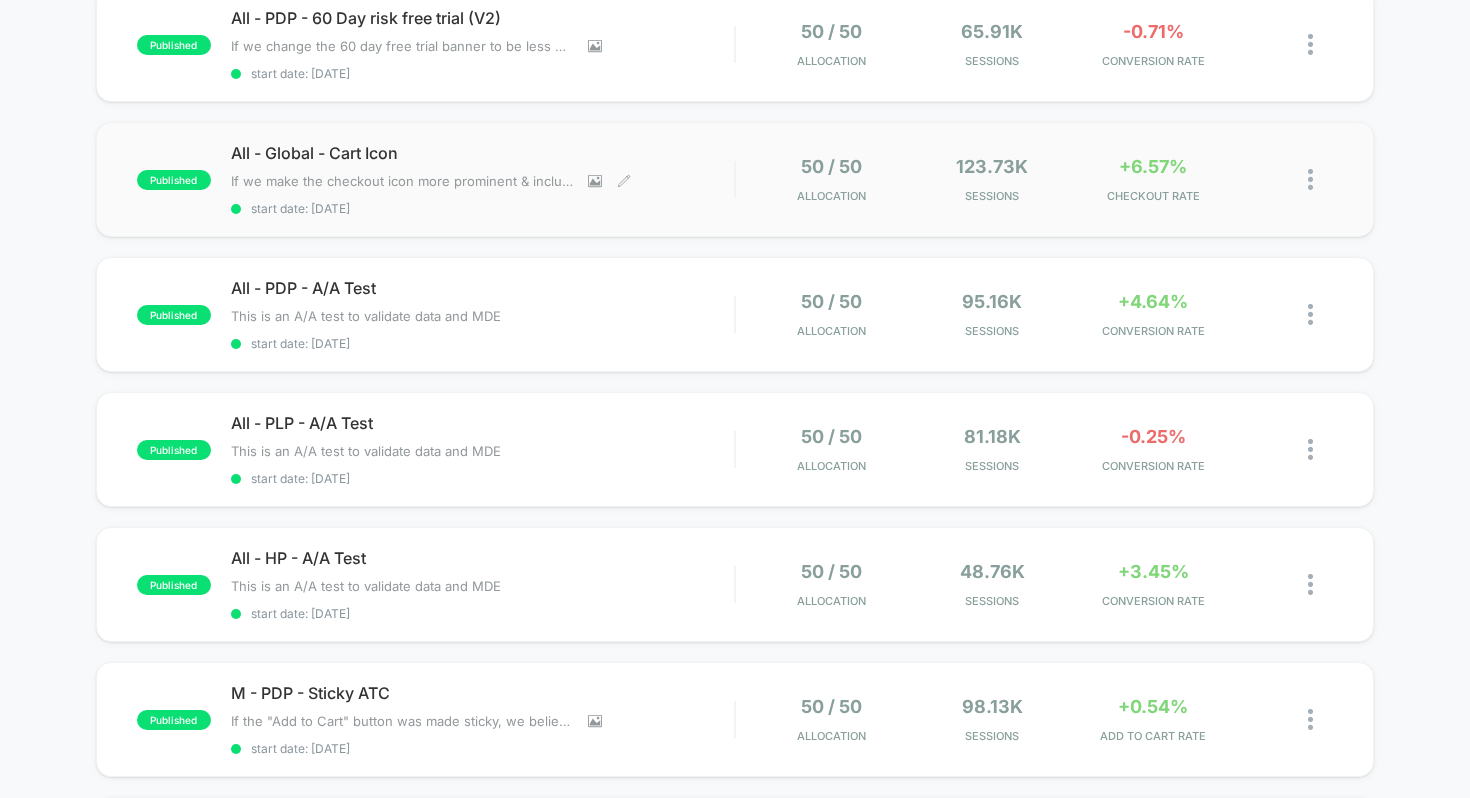 click on "All - Global - Cart Icon" at bounding box center [483, 153] 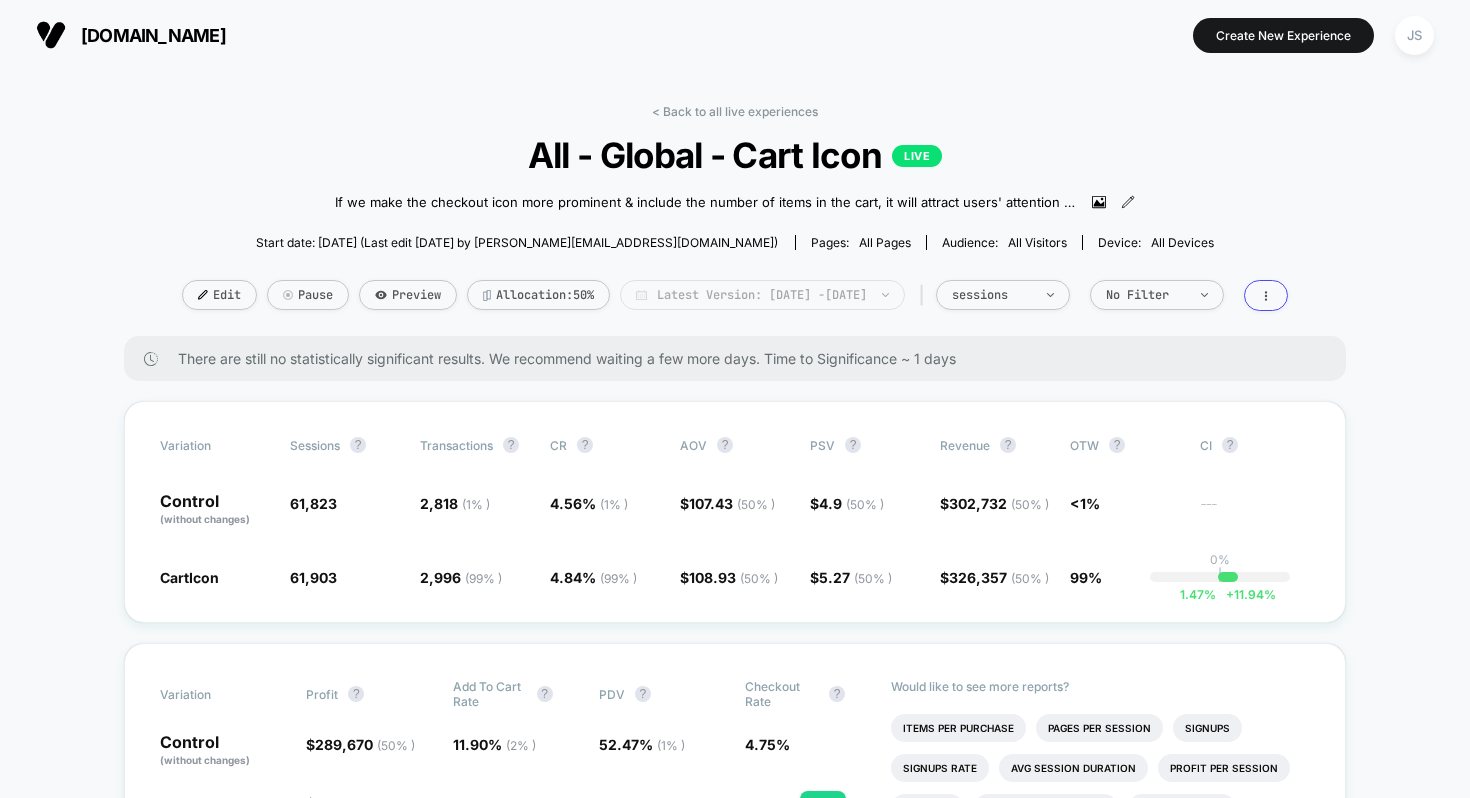 click on "Latest Version:     [DATE]    -    [DATE]" at bounding box center (762, 295) 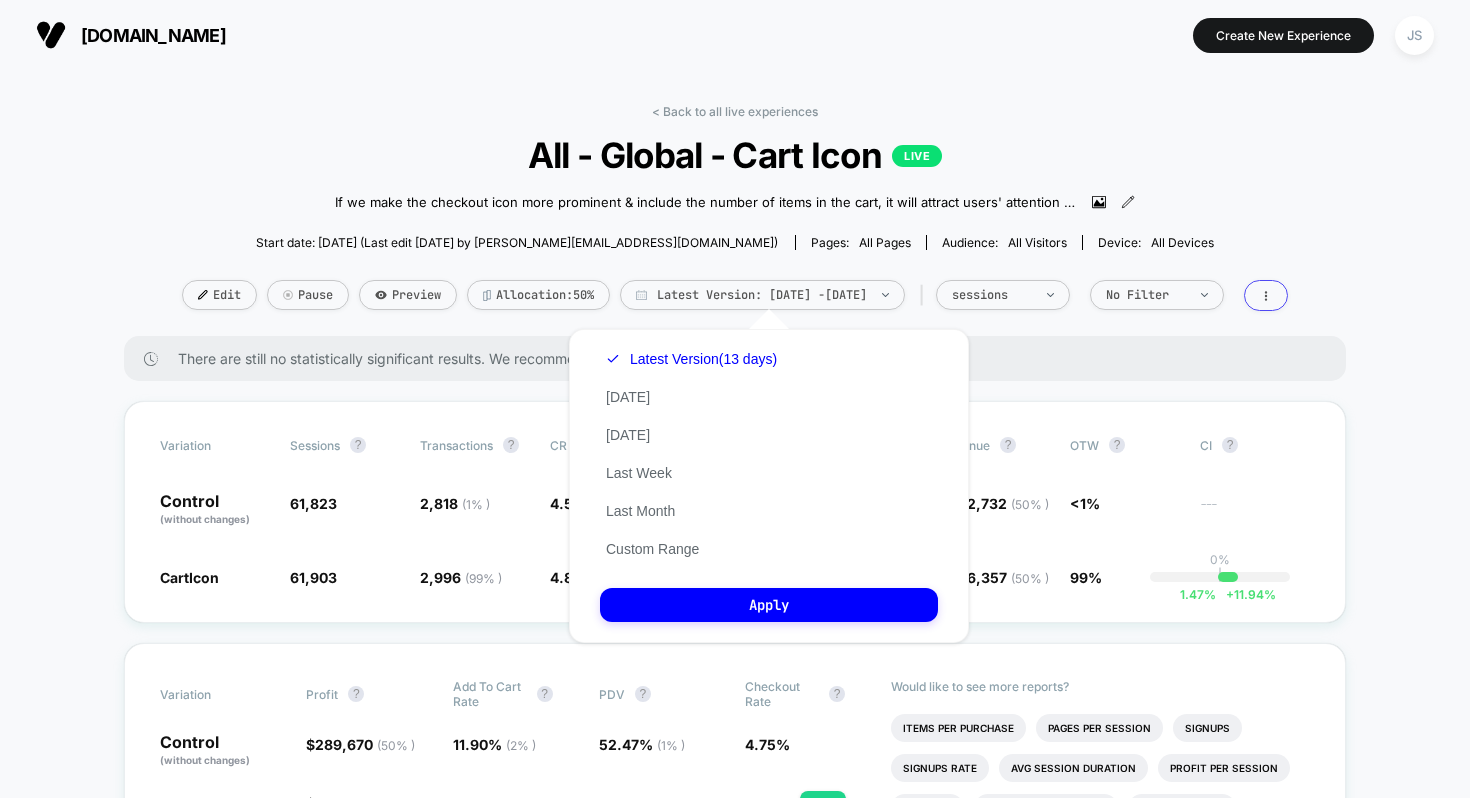 click on "[DOMAIN_NAME]" at bounding box center (260, 35) 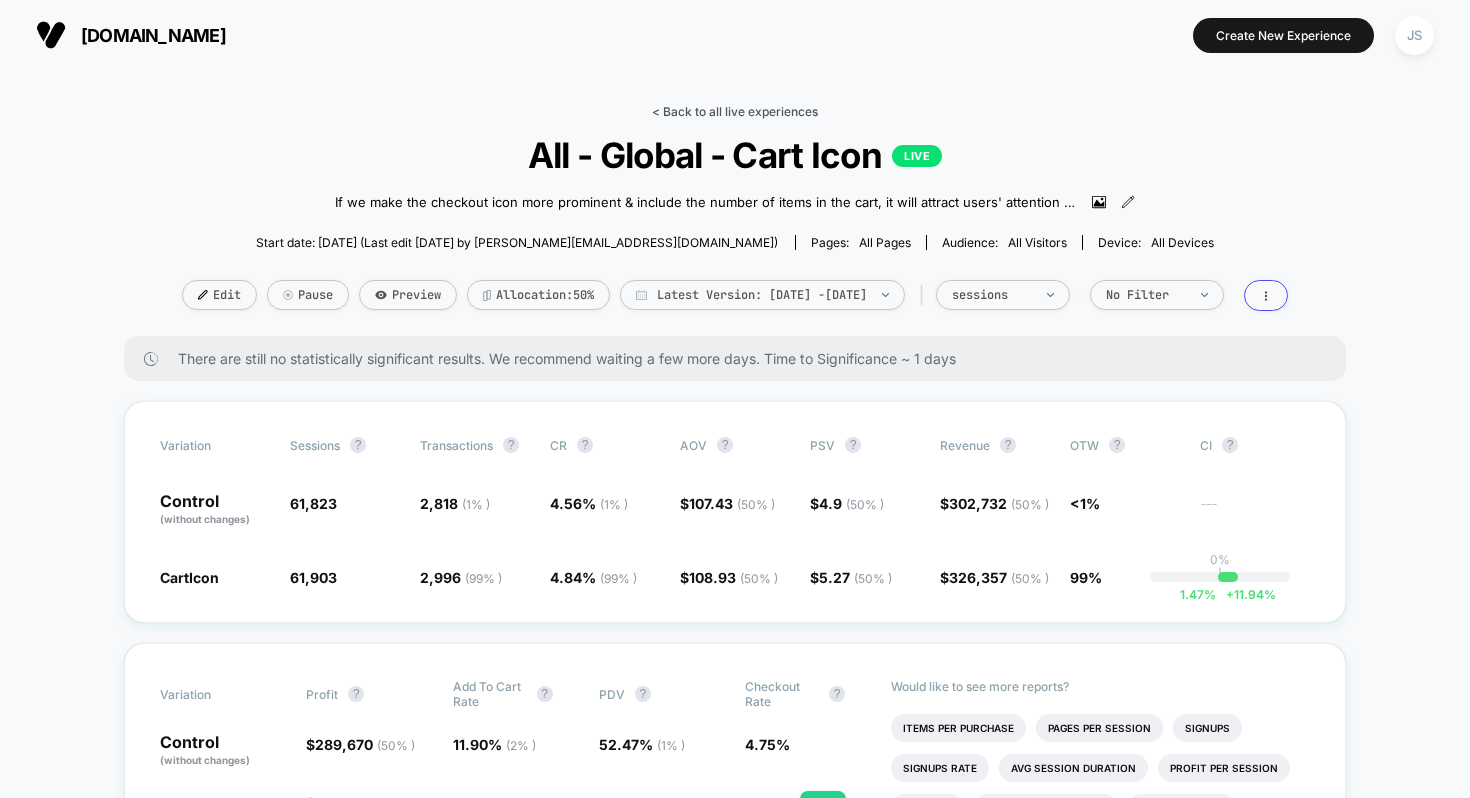 click on "< Back to all live experiences" at bounding box center (735, 111) 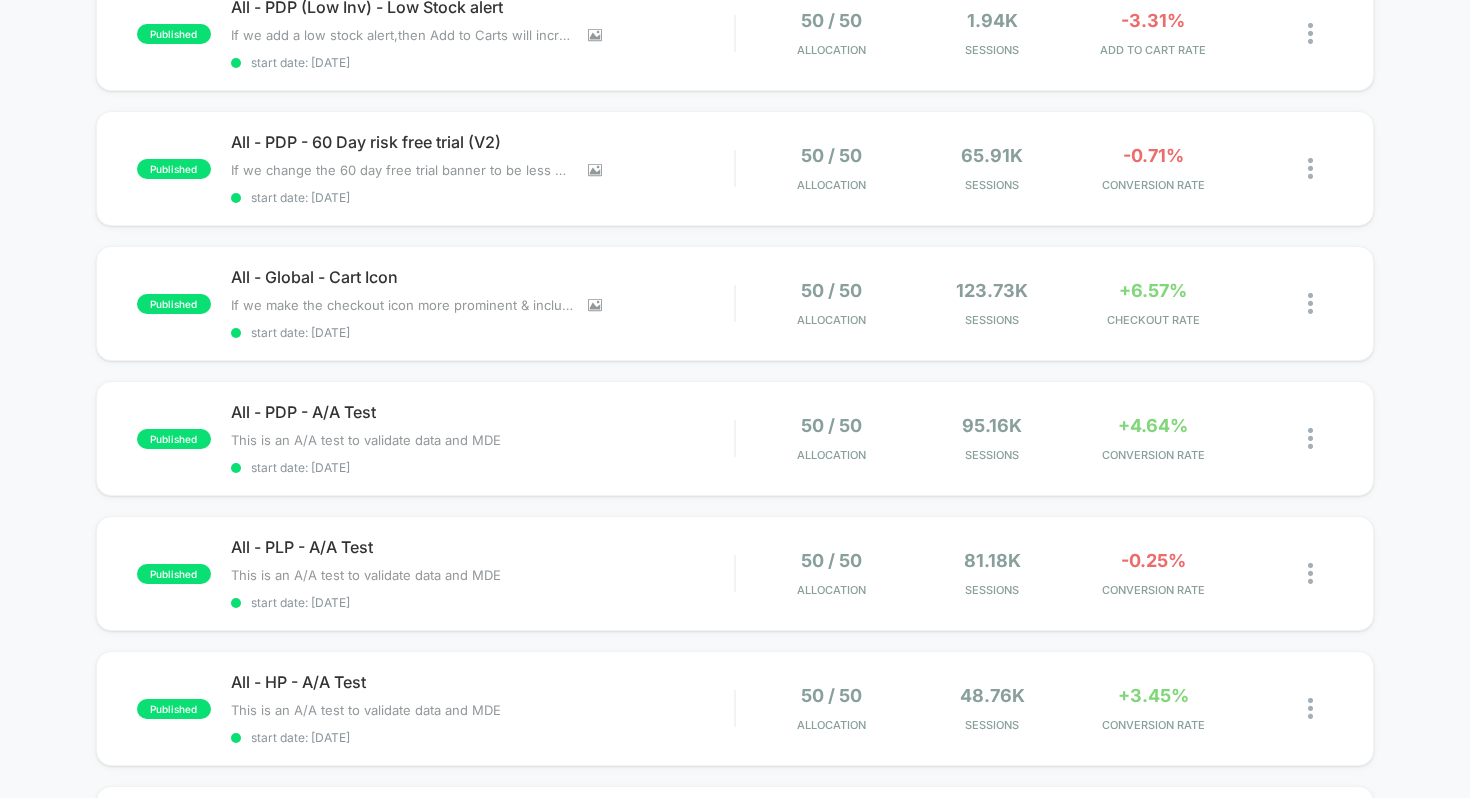scroll, scrollTop: 787, scrollLeft: 0, axis: vertical 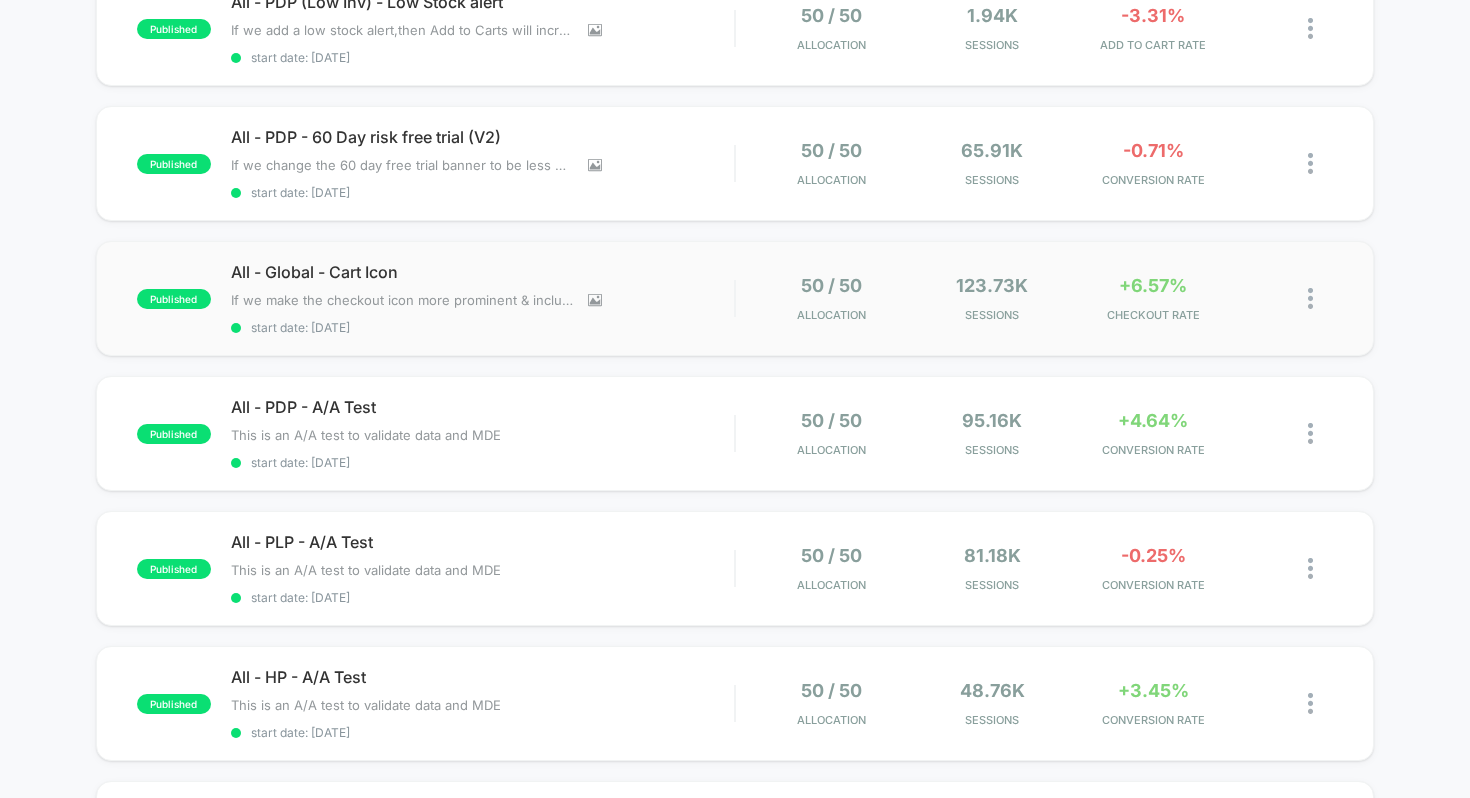 click on "published All - Global - Cart Icon If we make the checkout icon more prominent & include the number of items in the cart, it will attract users' attention leading to reduced cart abandonments and increased conversions.  Click to view images Click to edit experience details If we make the checkout icon more prominent & include the number of items in the cart, it will attract users' attention leading to reduced cart abandonments and increased conversions.  start date: [DATE] 50 / 50 Allocation 123.73k Sessions +6.57% CHECKOUT RATE" at bounding box center (735, 298) 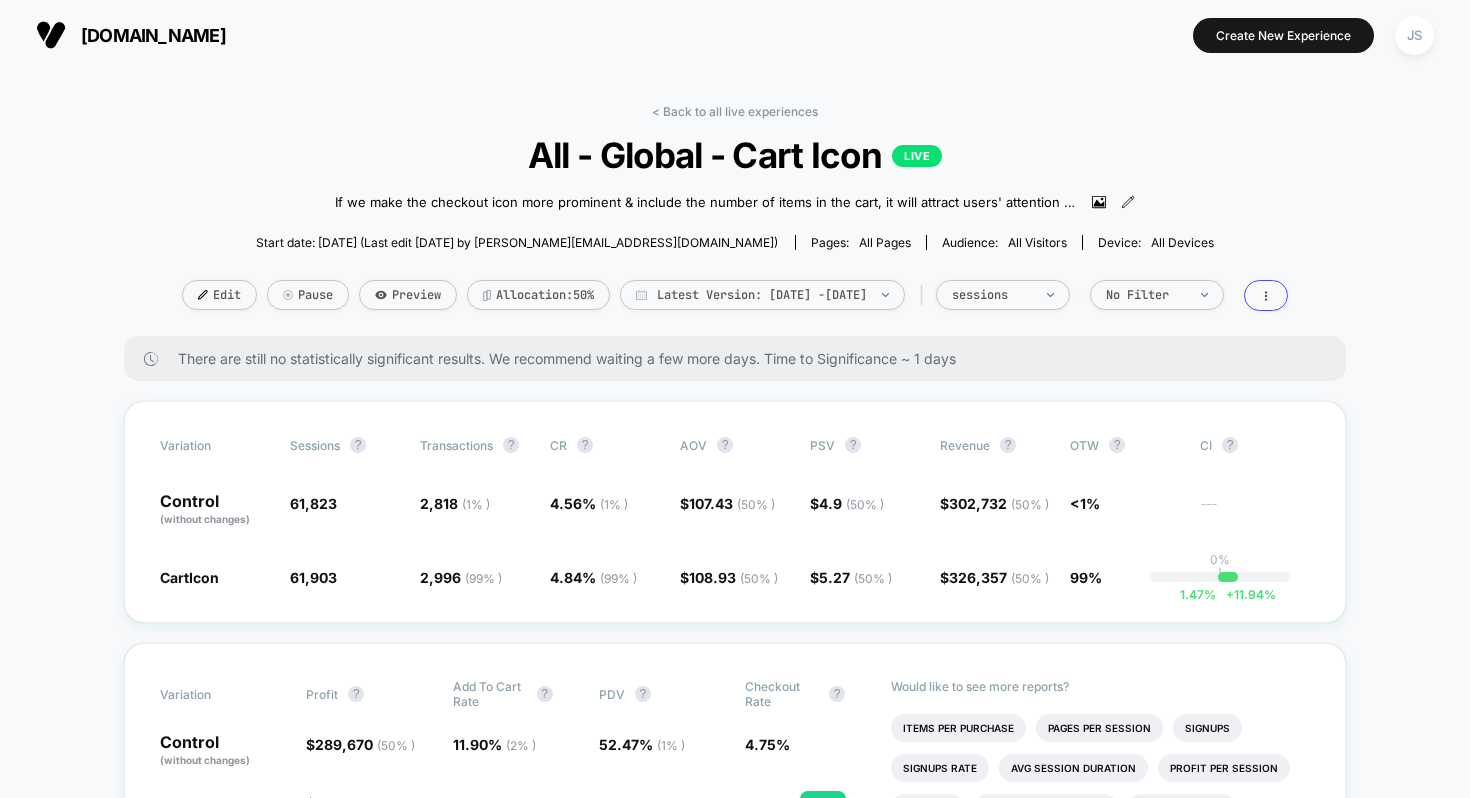 click on "< Back to all live experiences  All - Global - Cart Icon LIVE If we make the checkout icon more prominent & include the number of items in the cart, it will attract users' attention leading to reduced cart abandonments and increased conversions.  Click to view images Click to edit experience details If we make the checkout icon more prominent & include the number of items in the cart, it will attract users' attention leading to reduced cart abandonments and increased conversions.  Start date: [DATE] (Last edit [DATE] by [EMAIL_ADDRESS][DOMAIN_NAME]) Pages: all pages Audience: All Visitors Device: all devices Edit Pause  Preview Allocation:  50% Latest Version:     [DATE]    -    [DATE] |   sessions   No Filter" at bounding box center [735, 220] 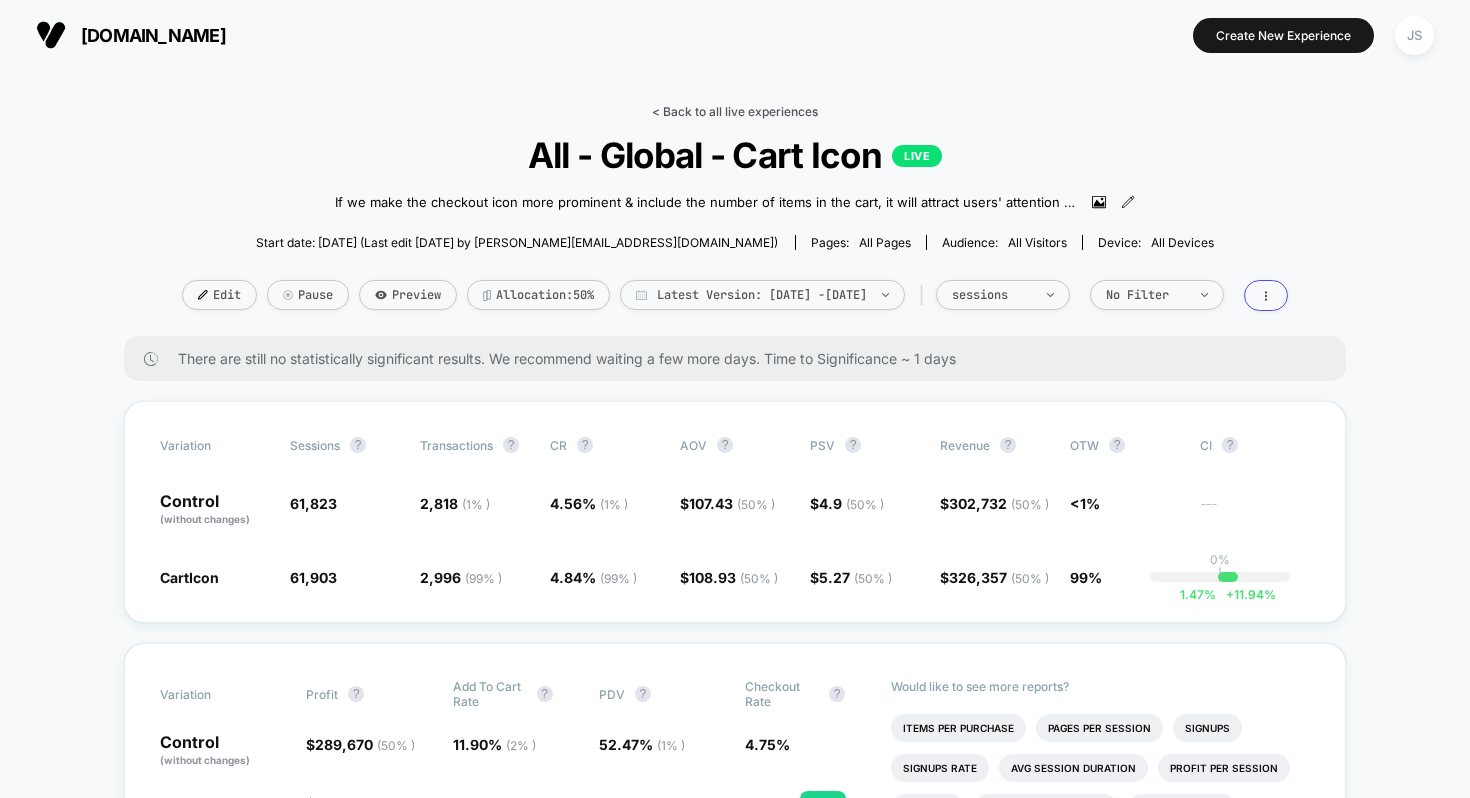 click on "< Back to all live experiences" at bounding box center [735, 111] 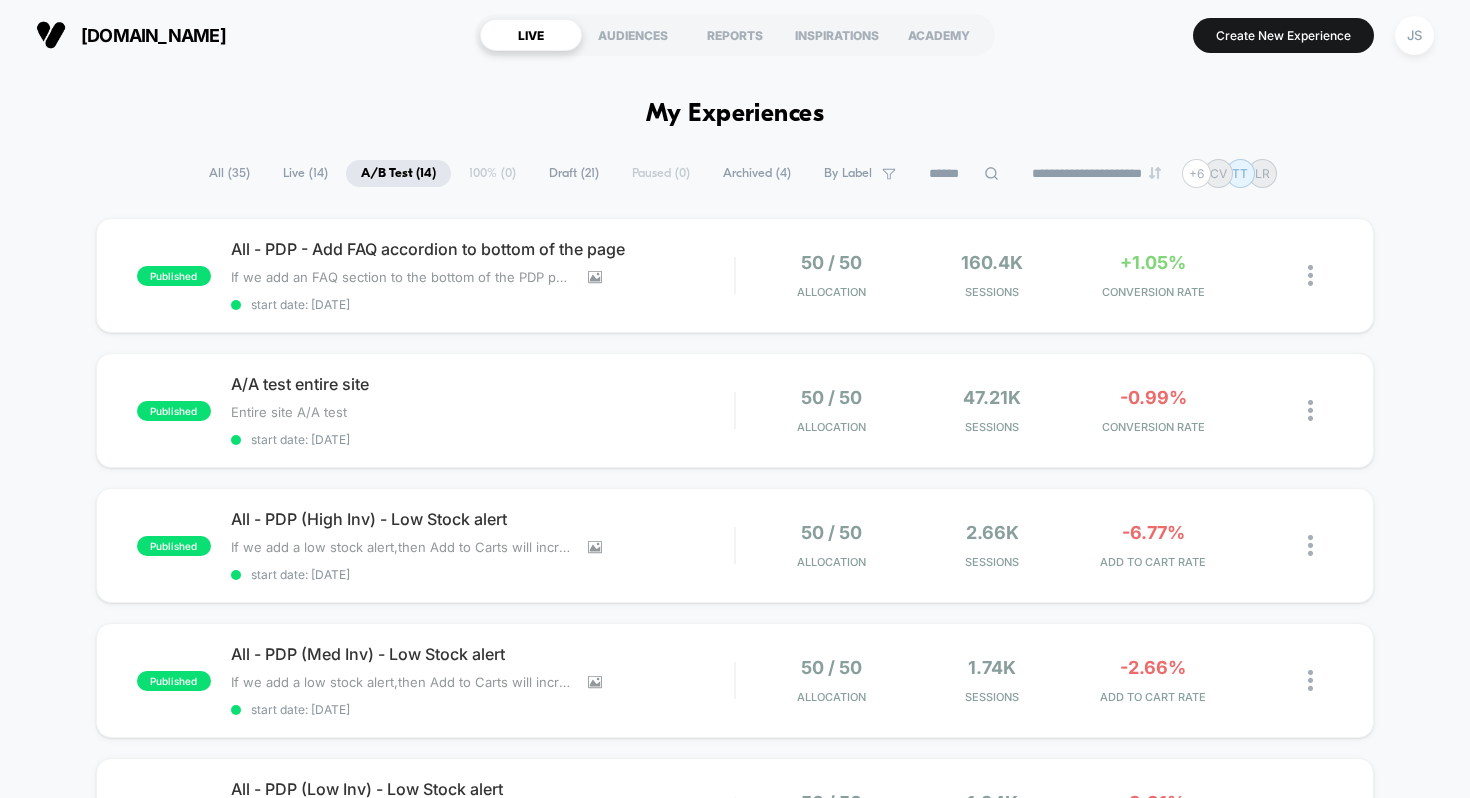 click on "My Experiences" at bounding box center [735, 114] 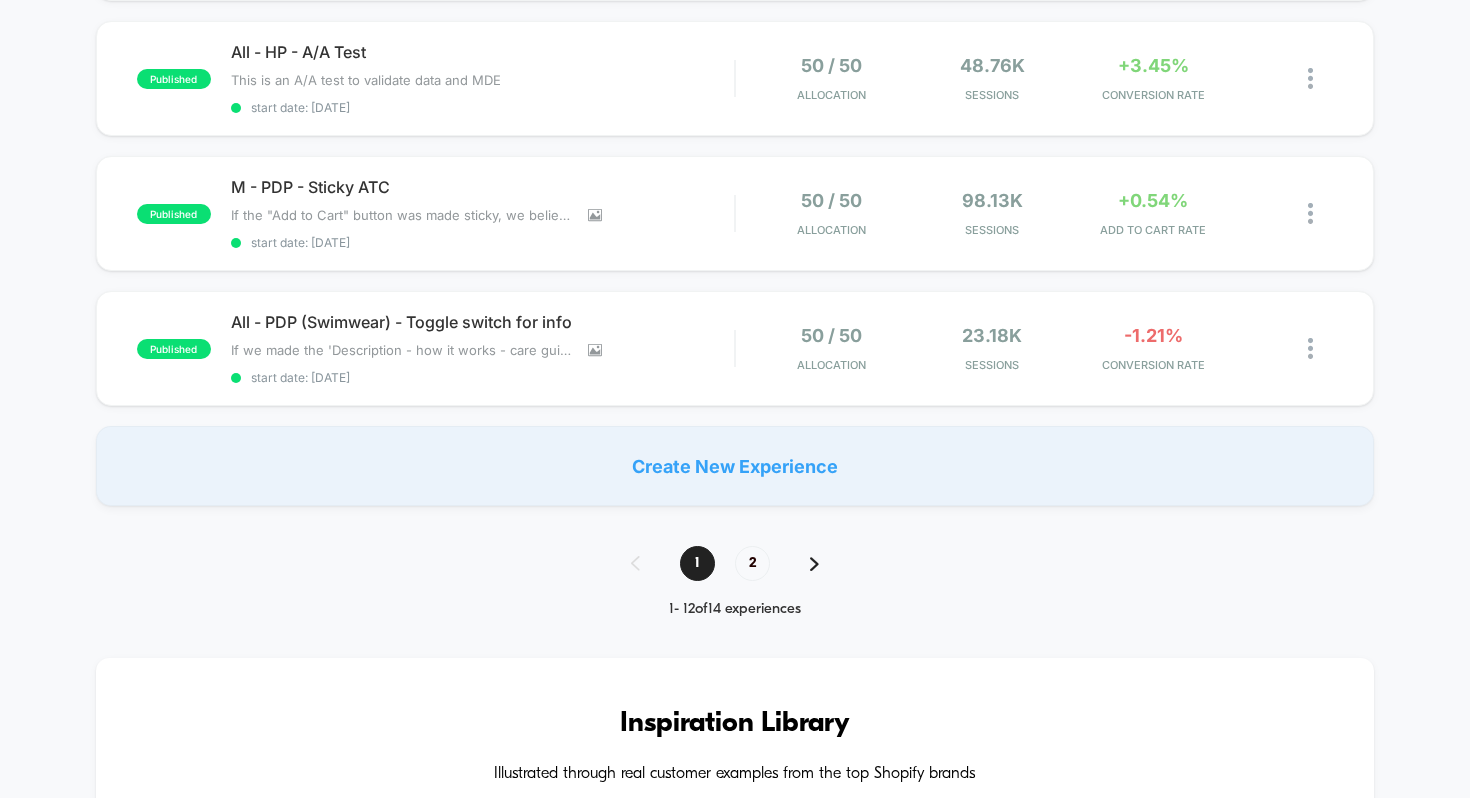 scroll, scrollTop: 1418, scrollLeft: 0, axis: vertical 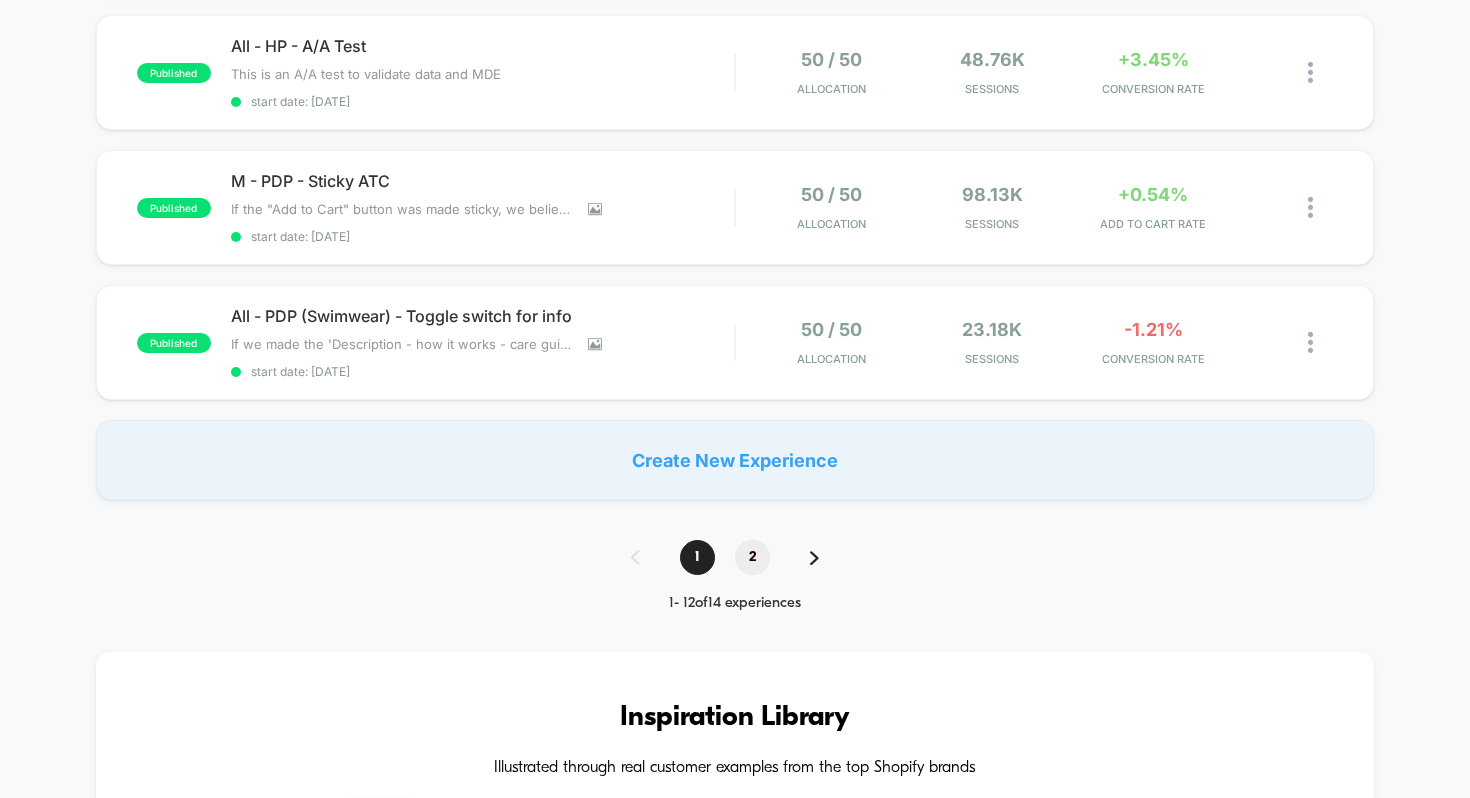 click on "2" at bounding box center [752, 557] 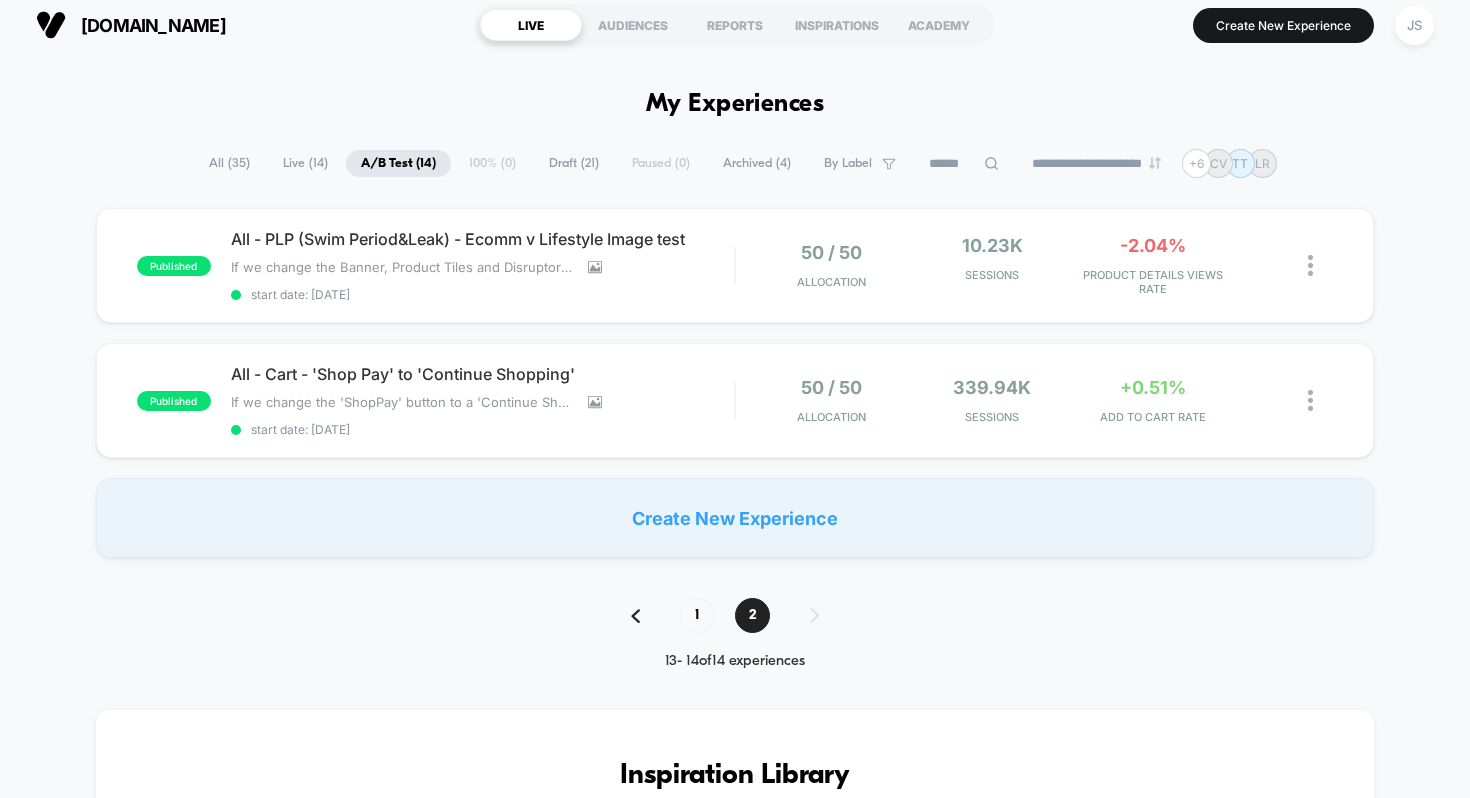 scroll, scrollTop: 83, scrollLeft: 0, axis: vertical 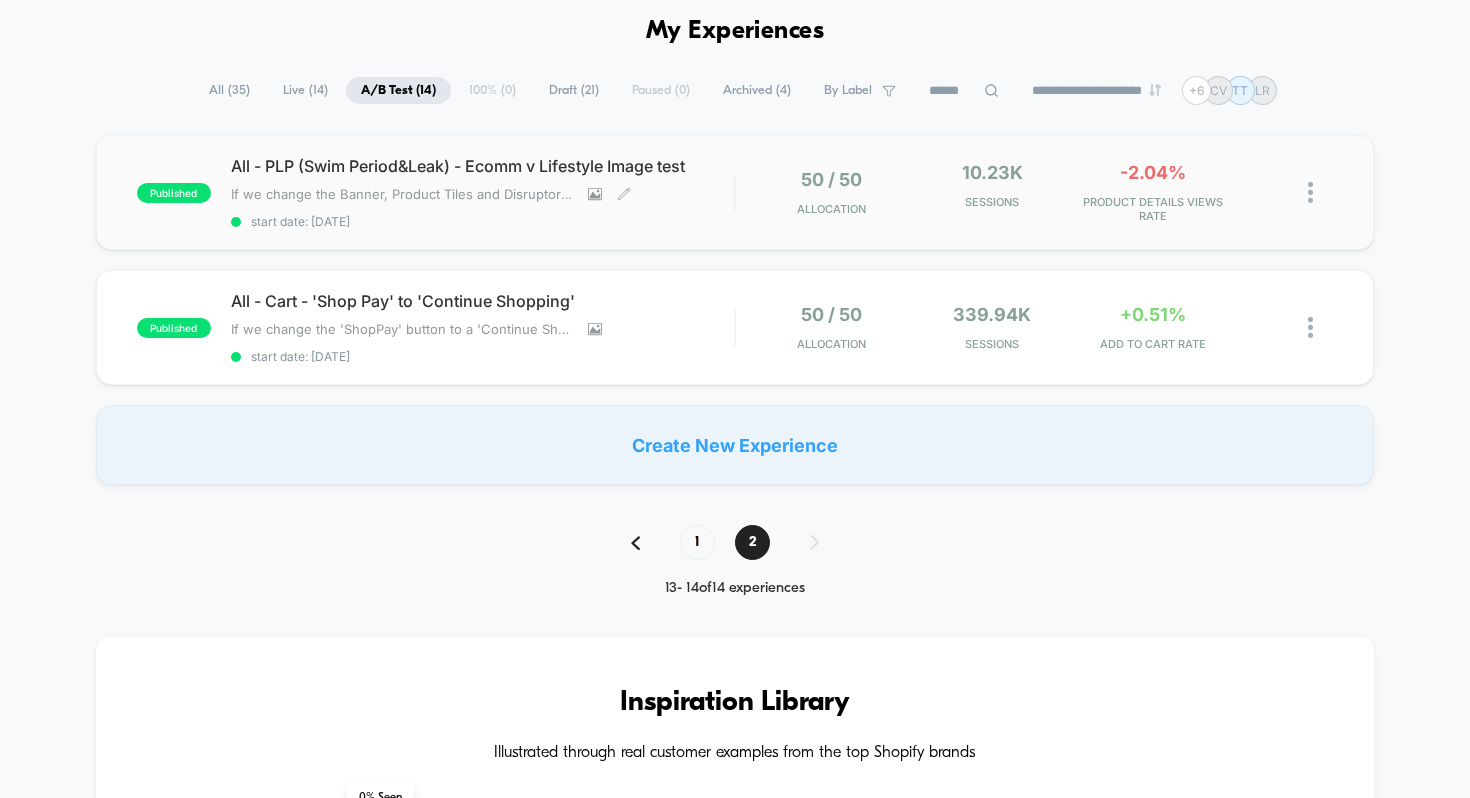 click on "All - PLP (Swim Period&Leak) - Ecomm v Lifestyle Image test" at bounding box center (483, 166) 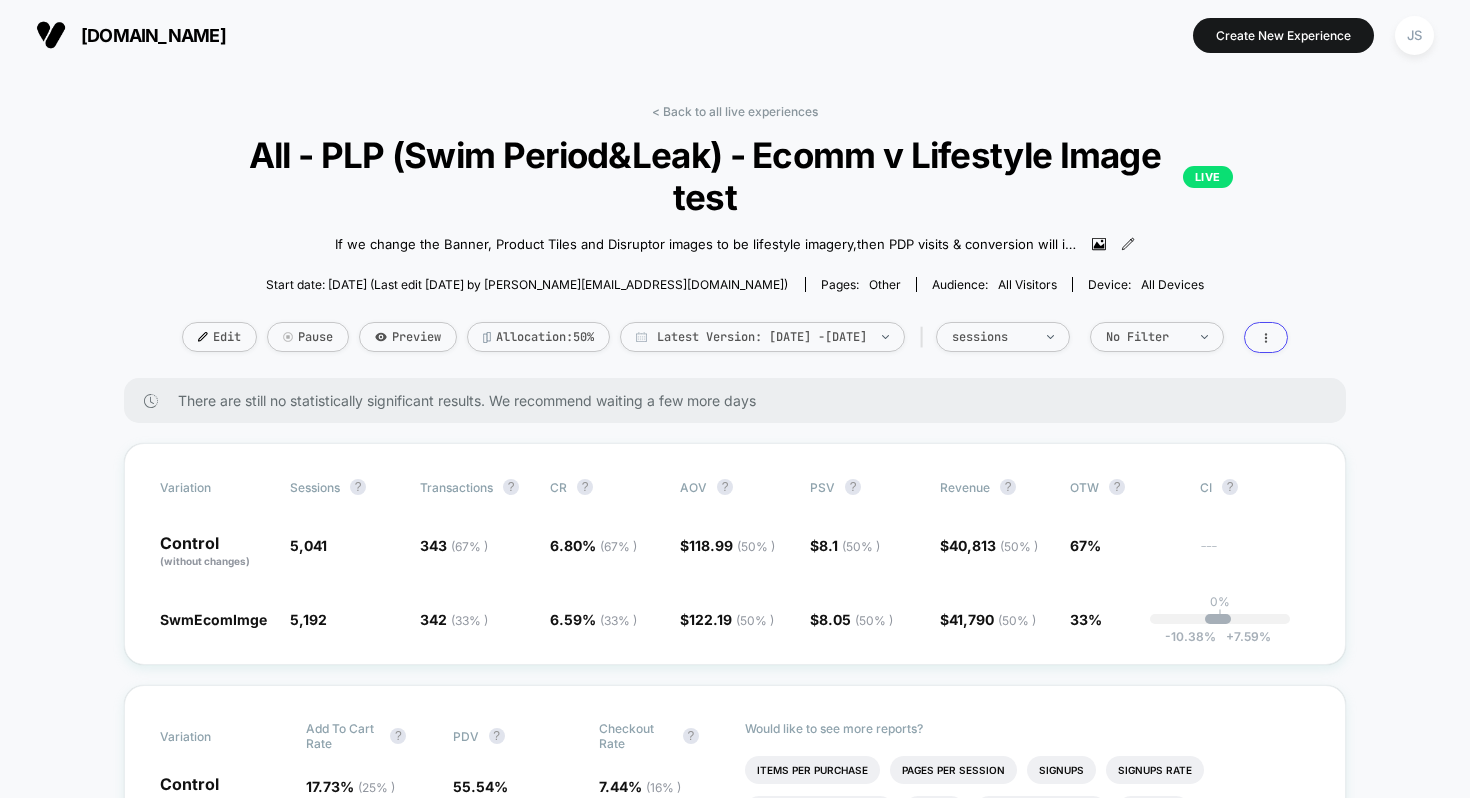 scroll, scrollTop: 128, scrollLeft: 0, axis: vertical 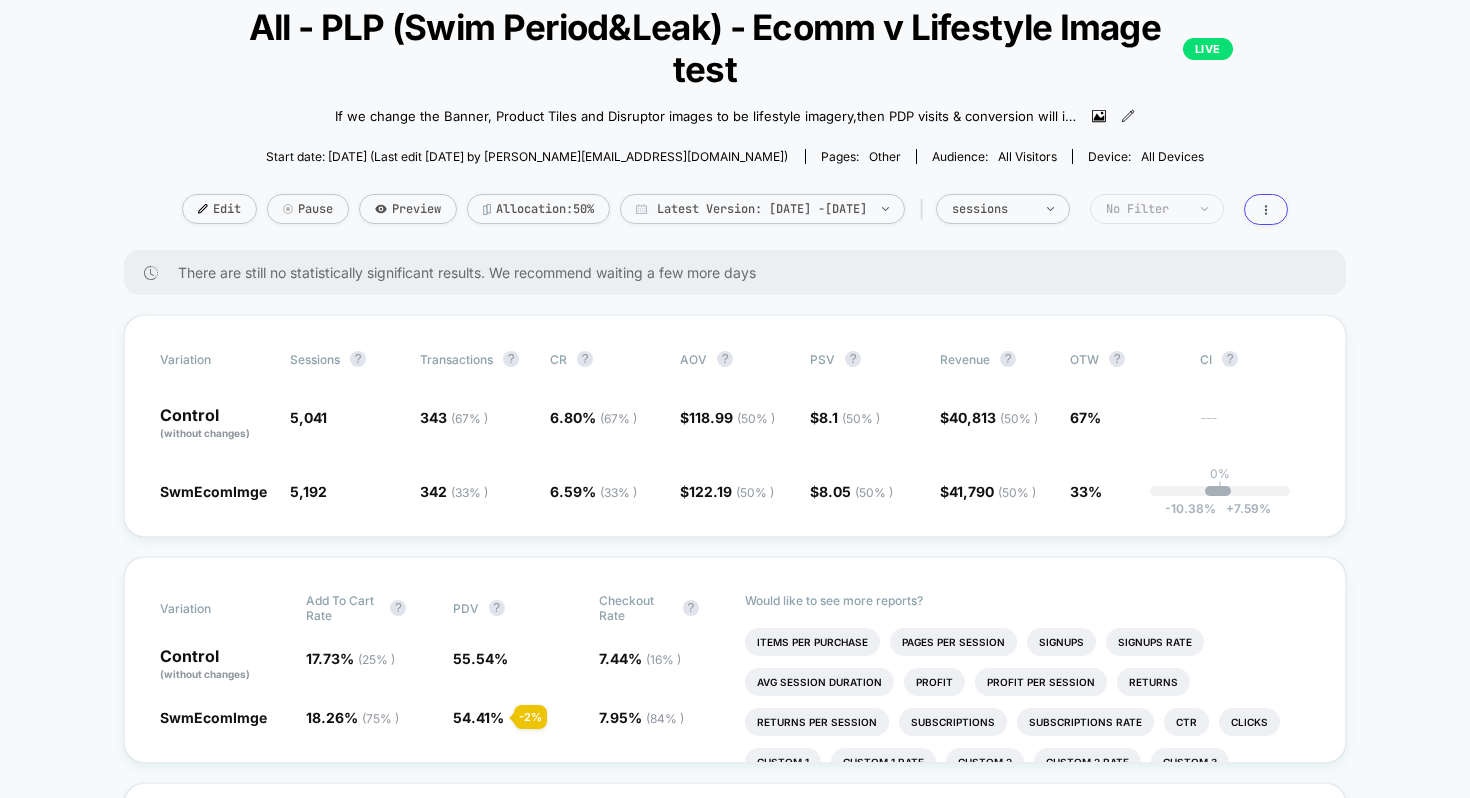 click on "No Filter" at bounding box center (1157, 209) 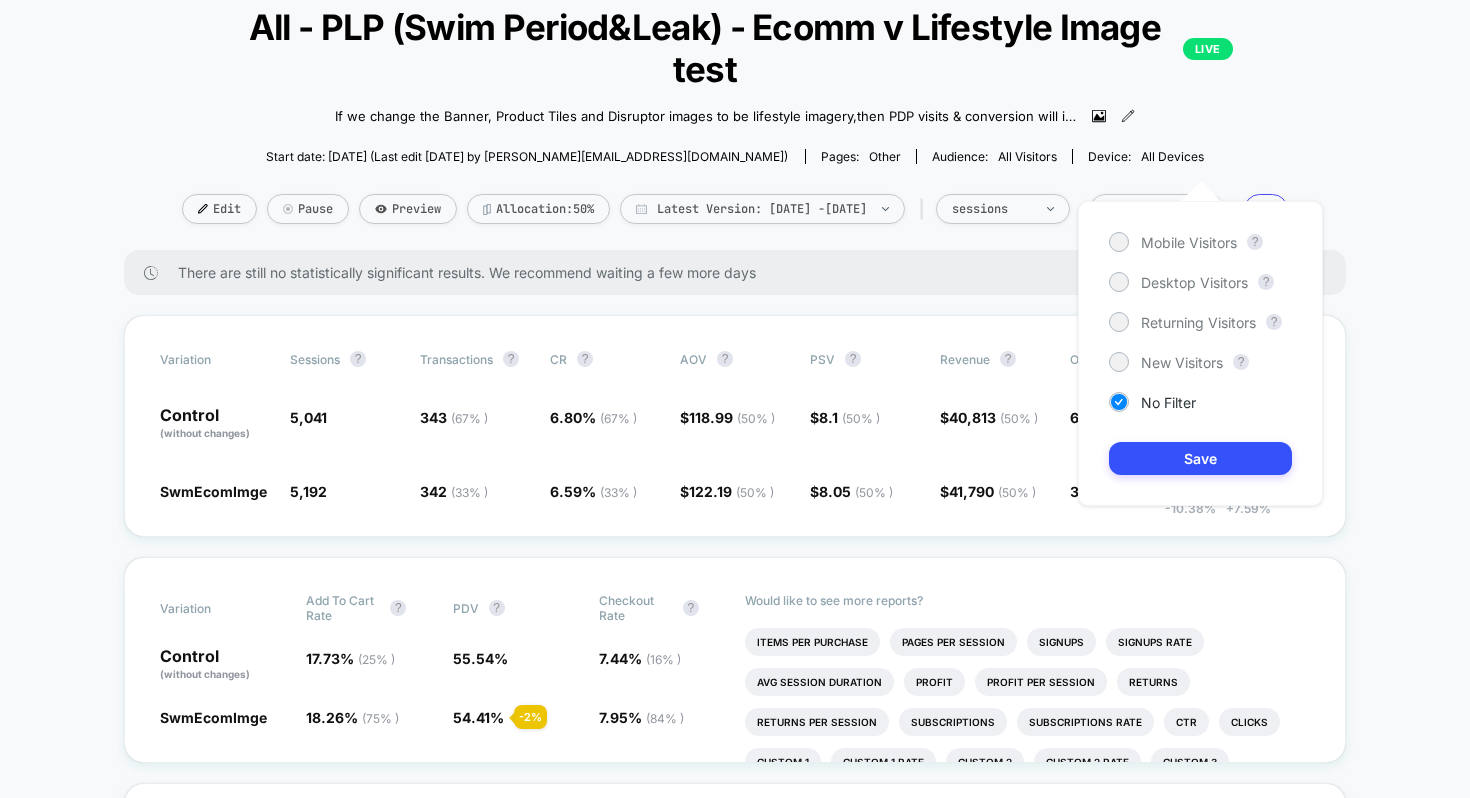 click on "Mobile Visitors ? Desktop Visitors ? Returning Visitors ? New Visitors ? No Filter Save" at bounding box center (1200, 353) 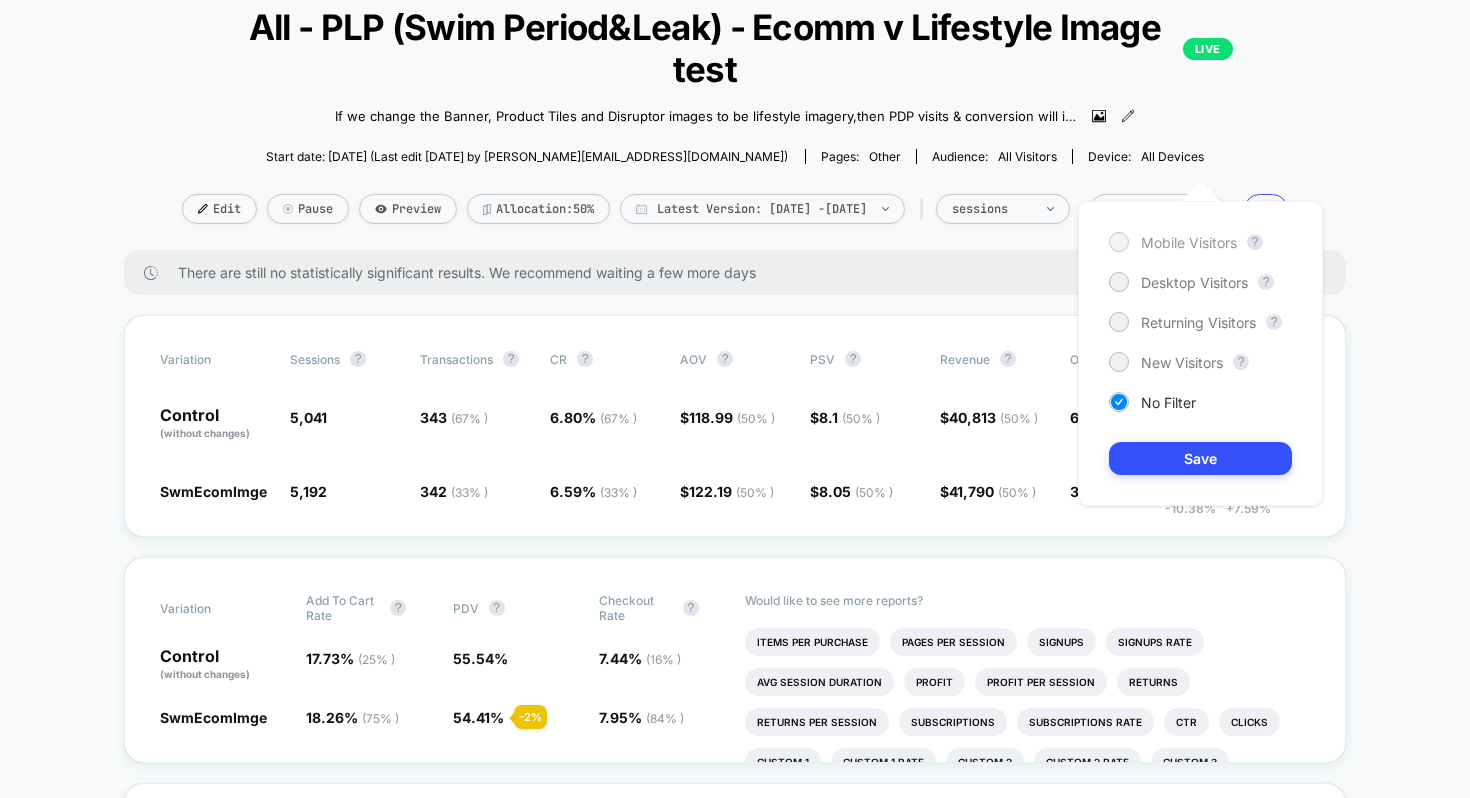click on "Mobile Visitors" at bounding box center (1189, 242) 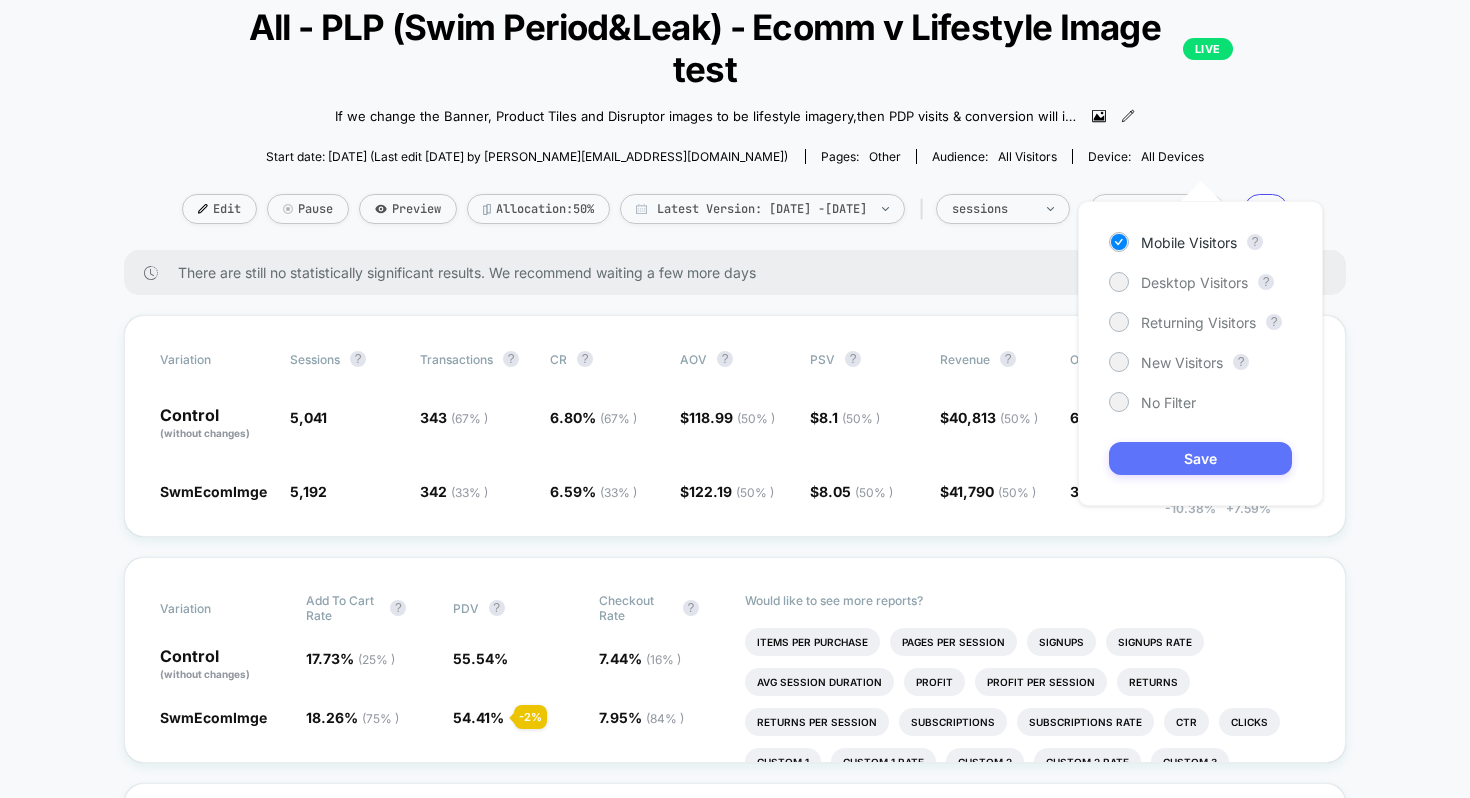 click on "Save" at bounding box center (1200, 458) 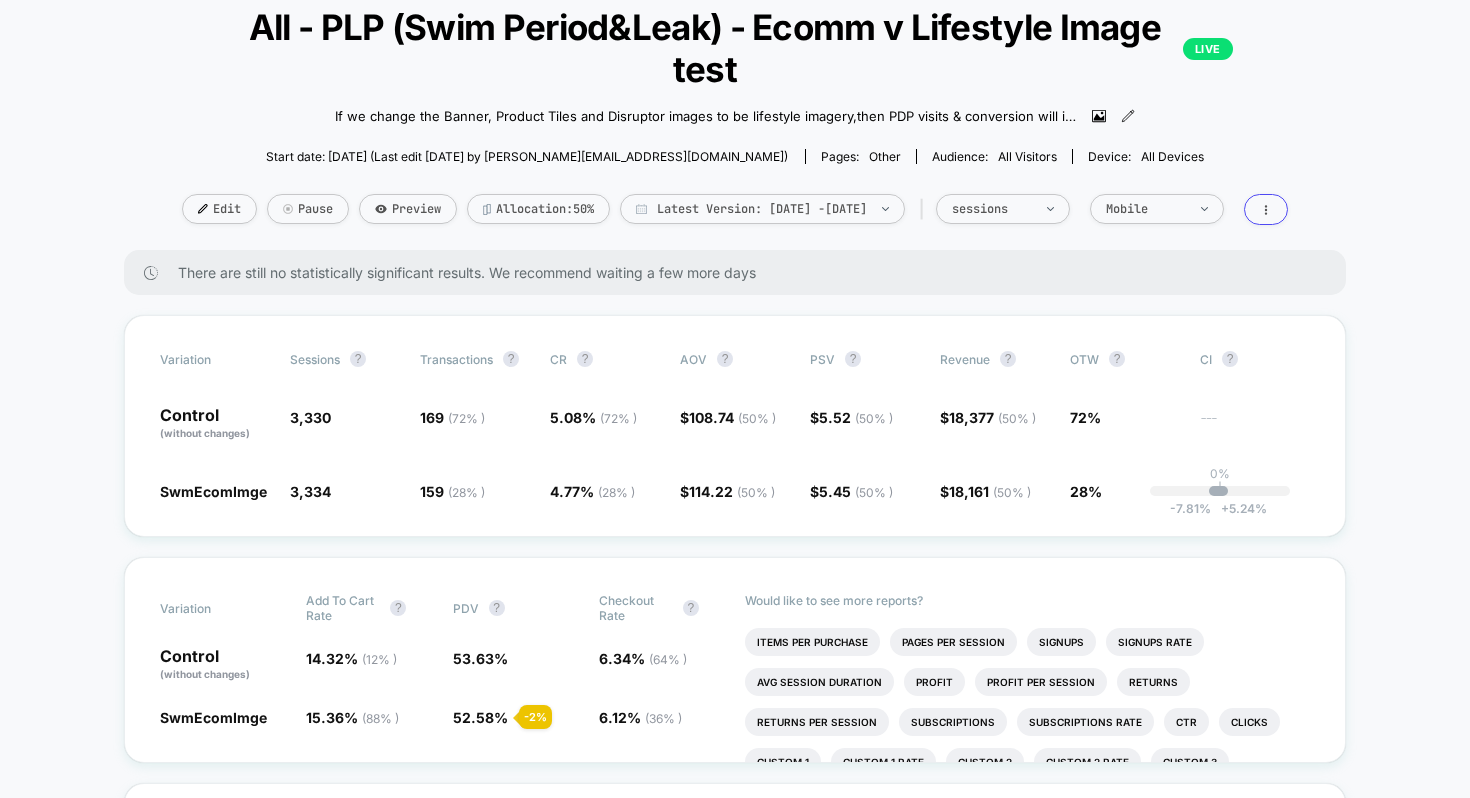 click on "< Back to all live experiences  All - PLP (Swim Period&Leak) - Ecomm v Lifestyle Image test LIVE If we  change the Banner, Product Tiles and Disruptor images to be lifestyle imagery , then  PDP visits & conversion  will  increase , because  the products appear more enticing as well helps strengthen the brand image.  Click to view images Click to edit experience details If we change the Banner, Product Tiles and Disruptor images to be lifestyle imagery,then PDP visits & conversion will increase,because the products appear more enticing as well helps strengthen the brand image.  Start date: [DATE] (Last edit [DATE] by [PERSON_NAME][EMAIL_ADDRESS][DOMAIN_NAME]) Pages: other Audience: All Visitors Device: all devices Edit Pause  Preview Allocation:  50% Latest Version:     [DATE]    -    [DATE] |   sessions   Mobile" at bounding box center [735, 113] 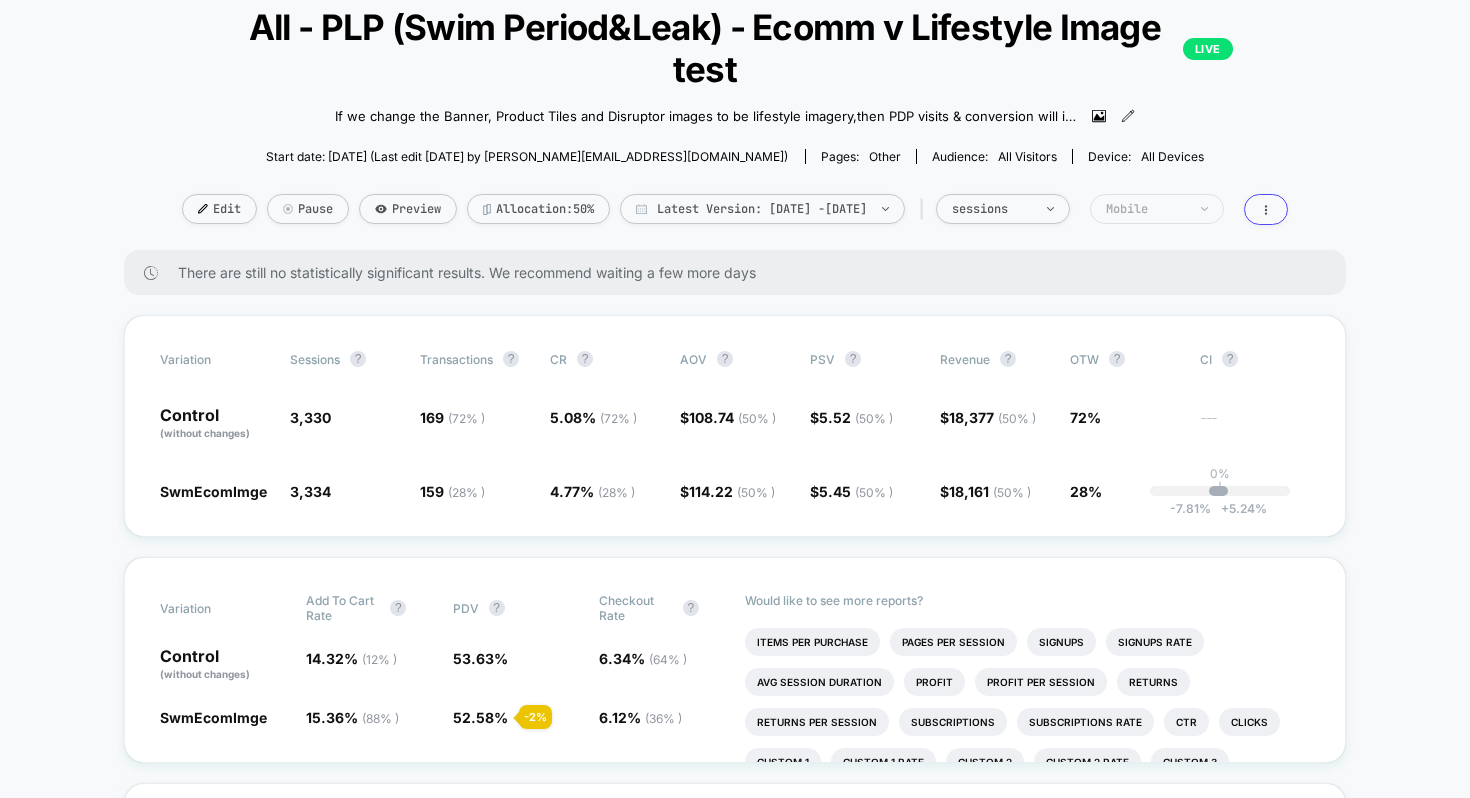 click on "Mobile" at bounding box center (1146, 209) 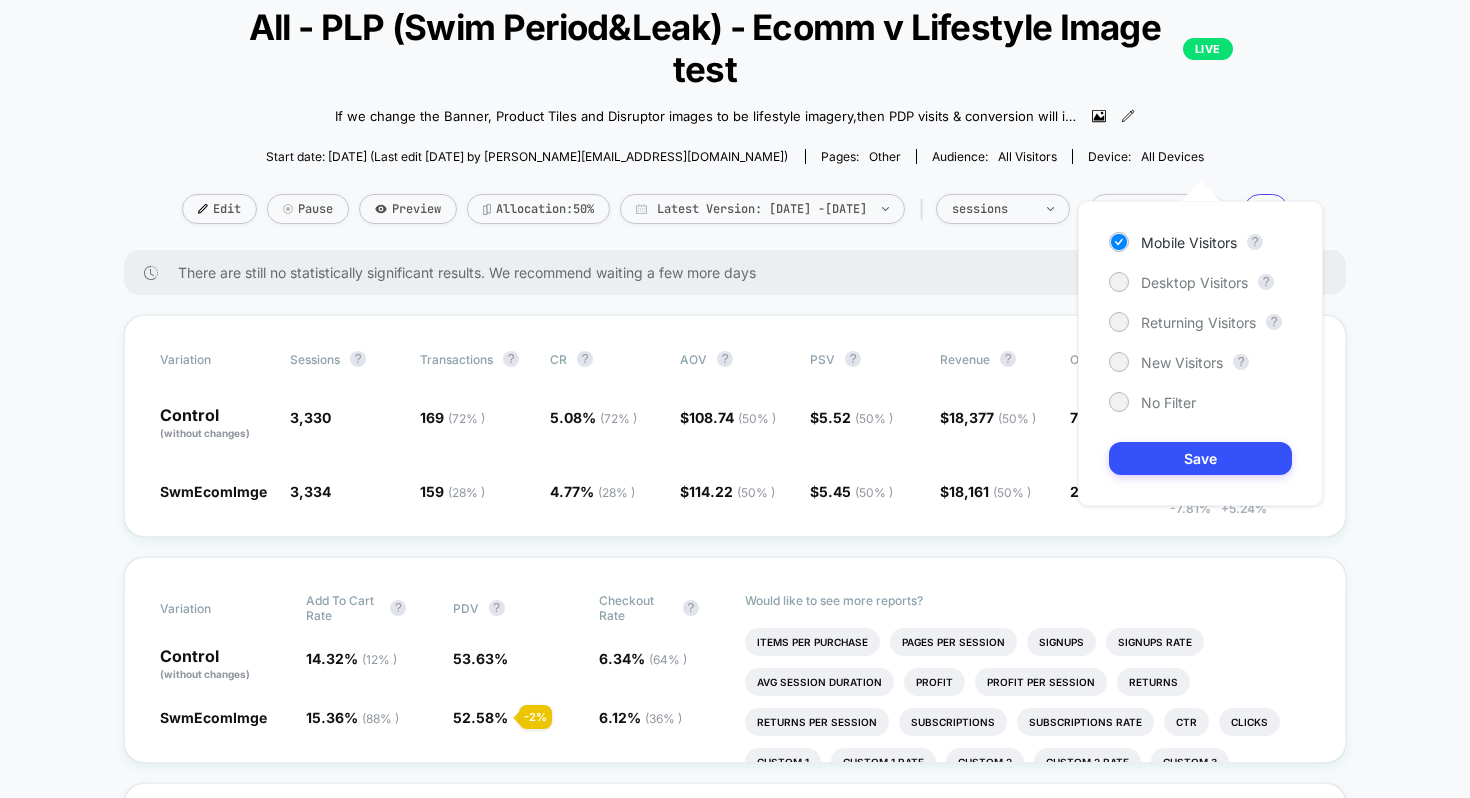 click on "Mobile Visitors ? Desktop Visitors ? Returning Visitors ? New Visitors ? No Filter Save" at bounding box center [1200, 353] 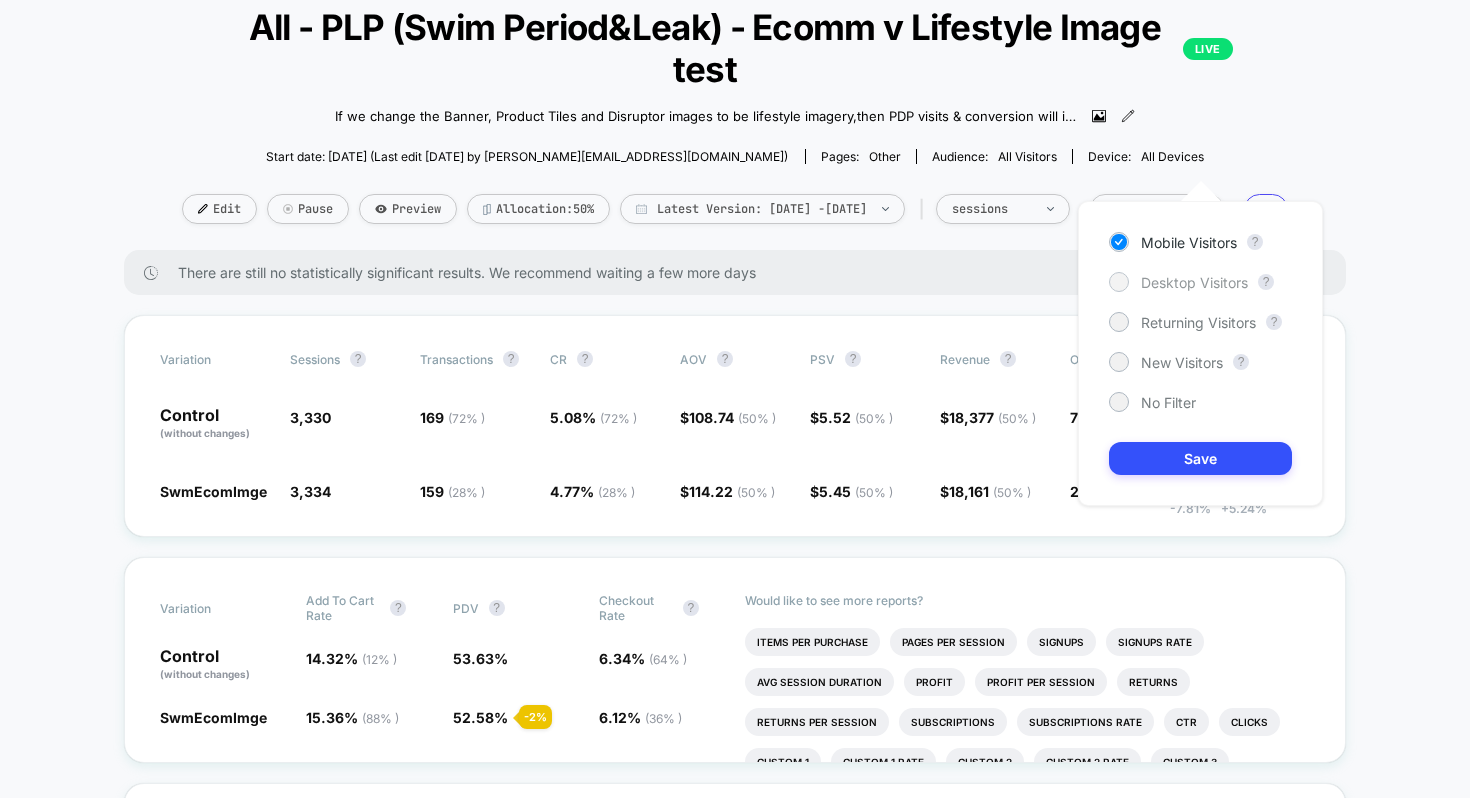 click on "Desktop Visitors" at bounding box center [1194, 282] 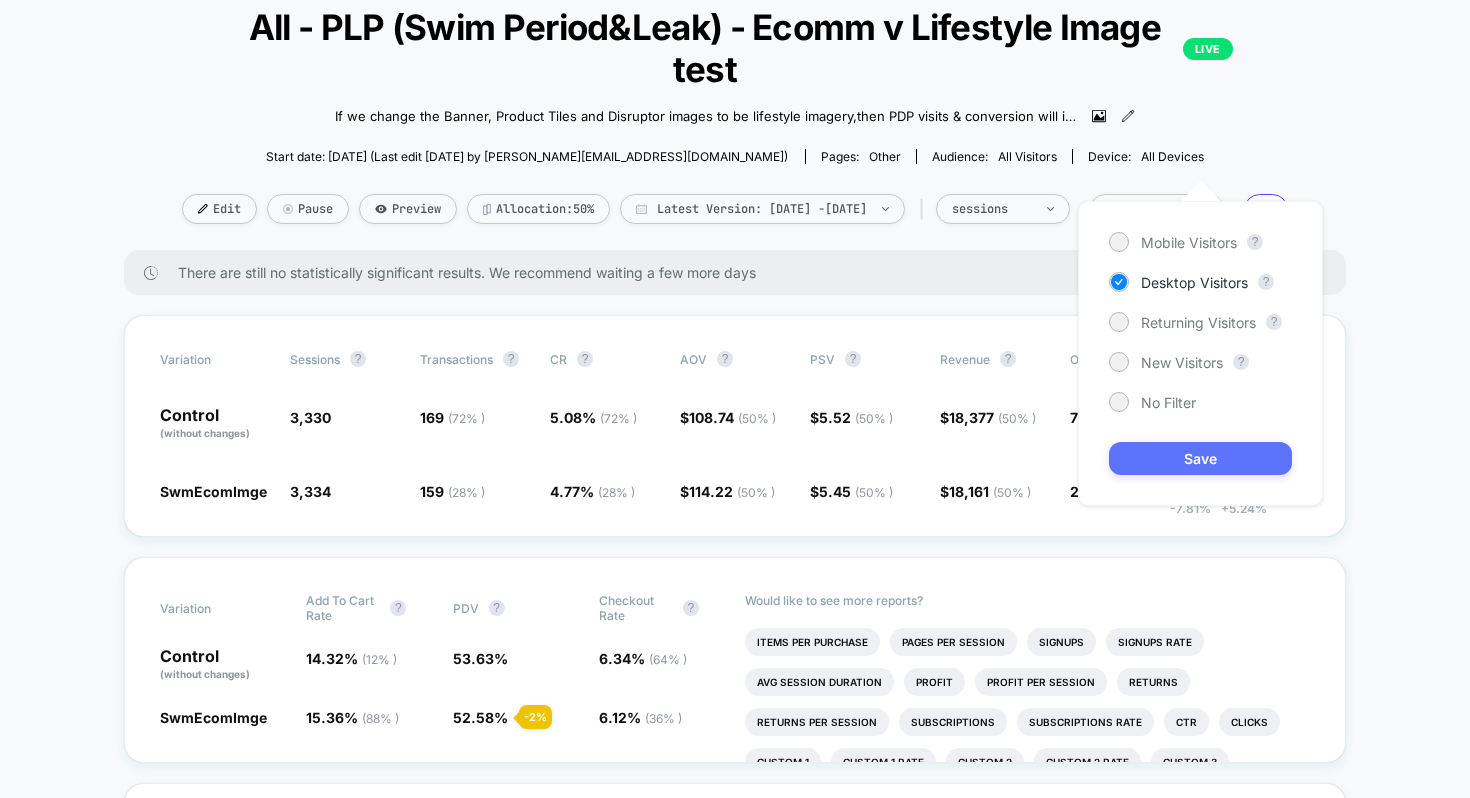 click on "Save" at bounding box center [1200, 458] 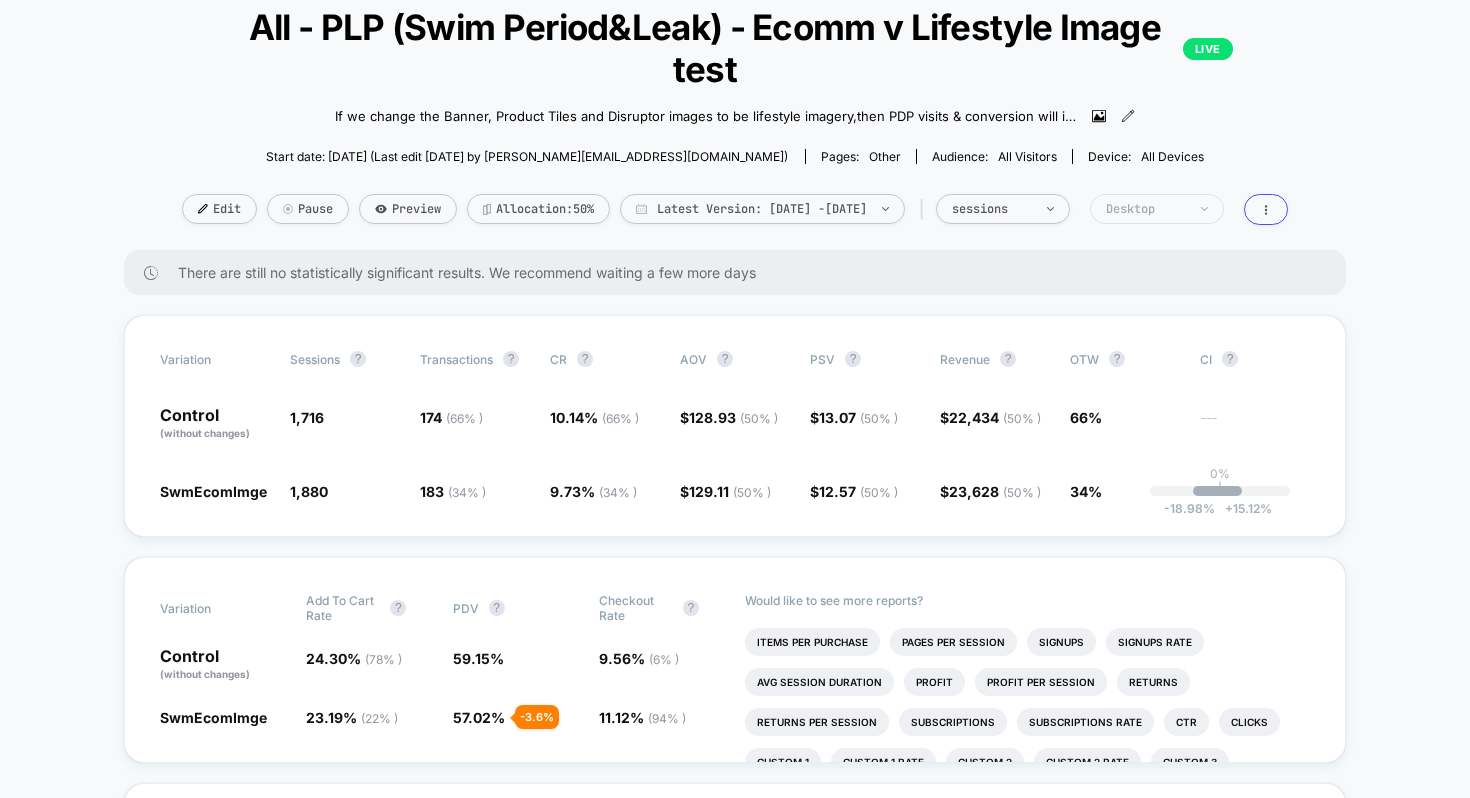 click on "Desktop" at bounding box center (1157, 209) 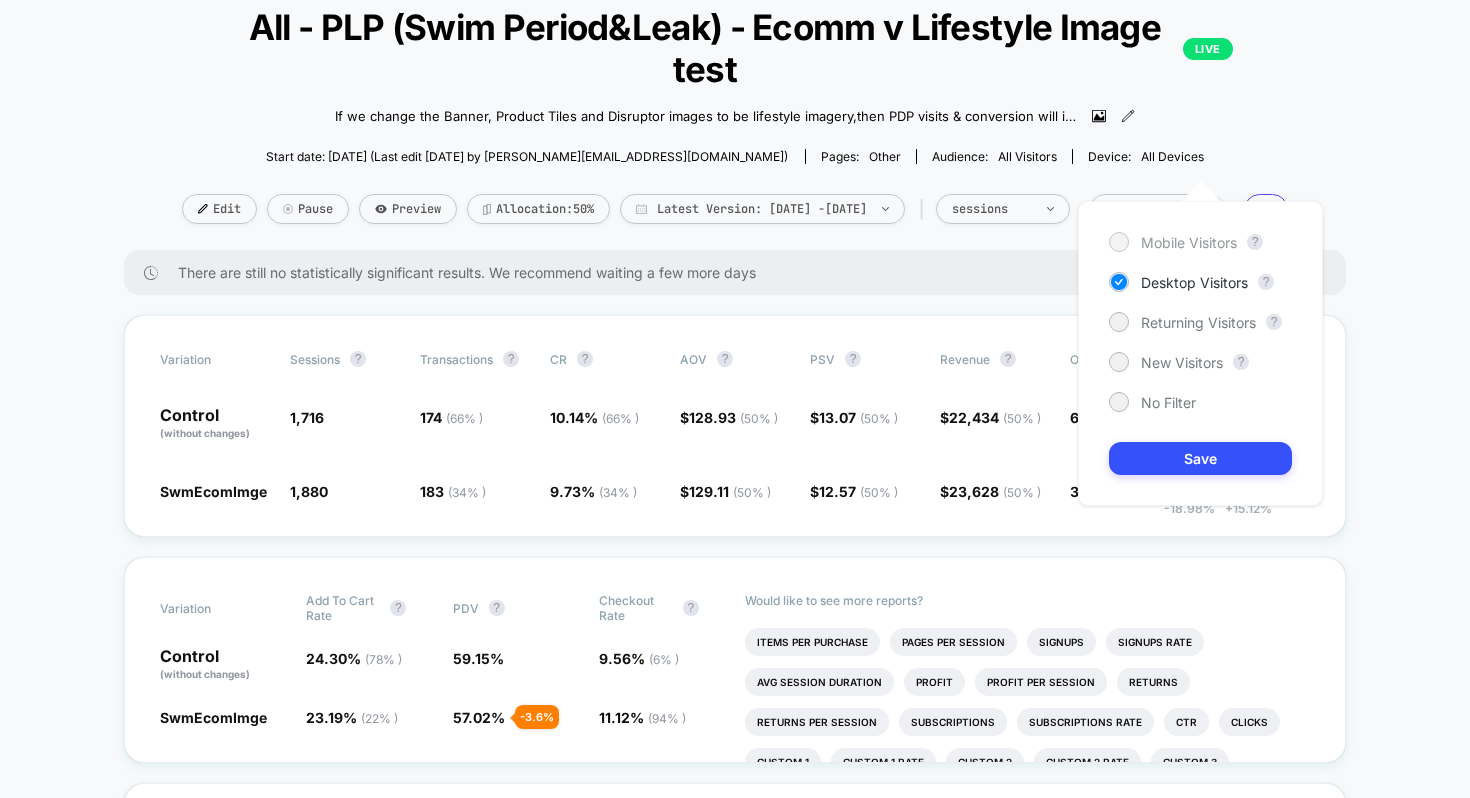 click on "Mobile Visitors" at bounding box center (1189, 242) 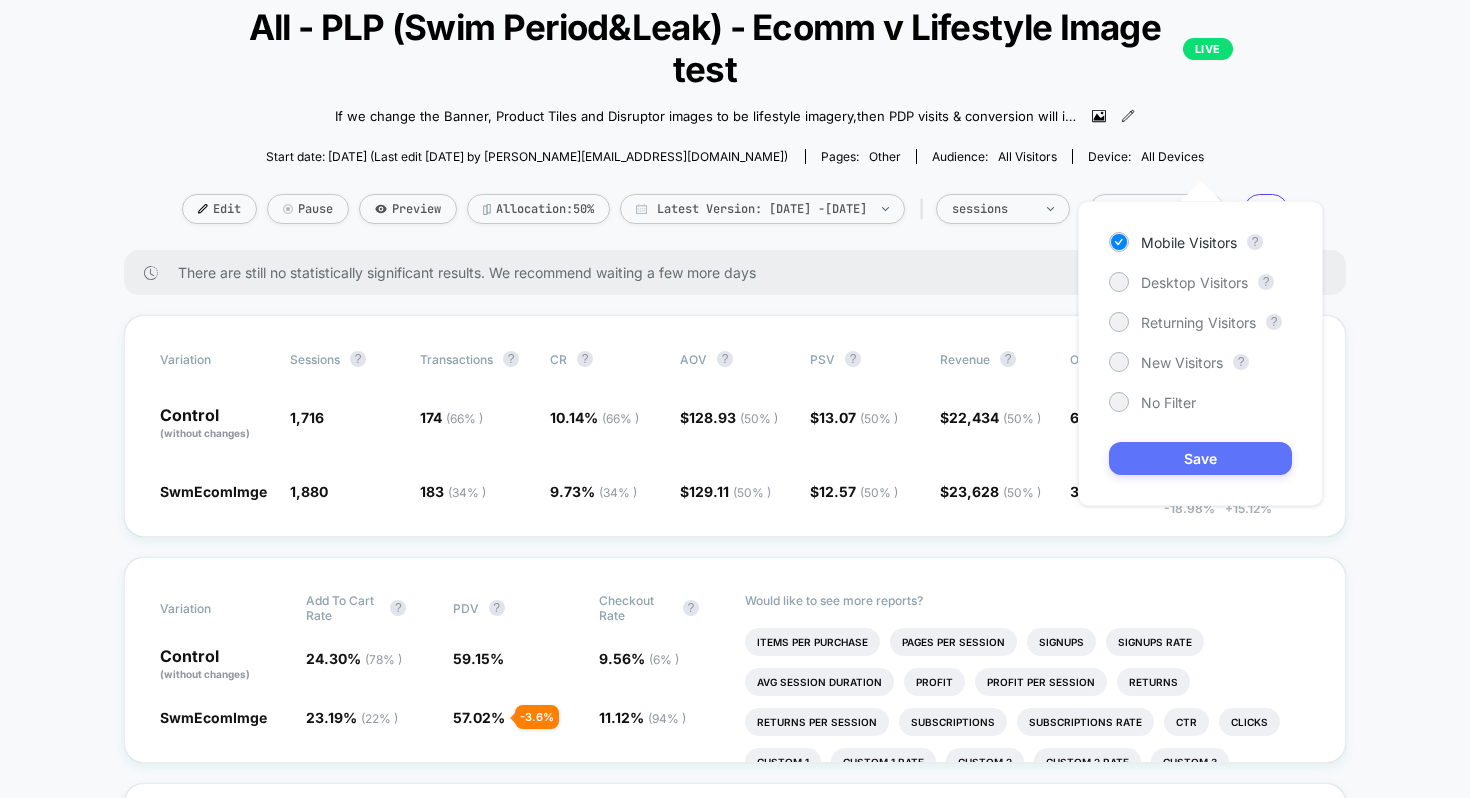click on "Save" at bounding box center (1200, 458) 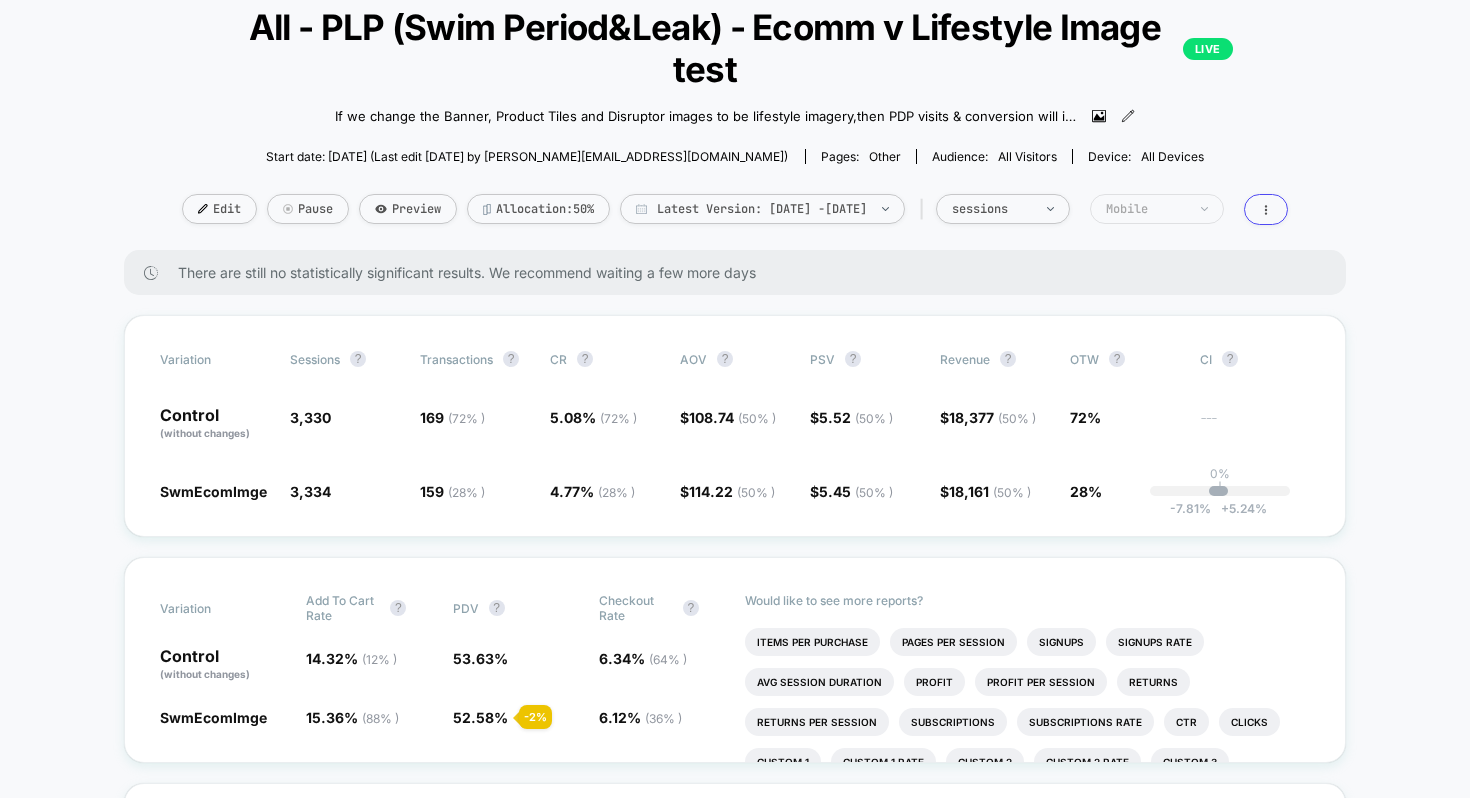 click on "Mobile" at bounding box center [1146, 209] 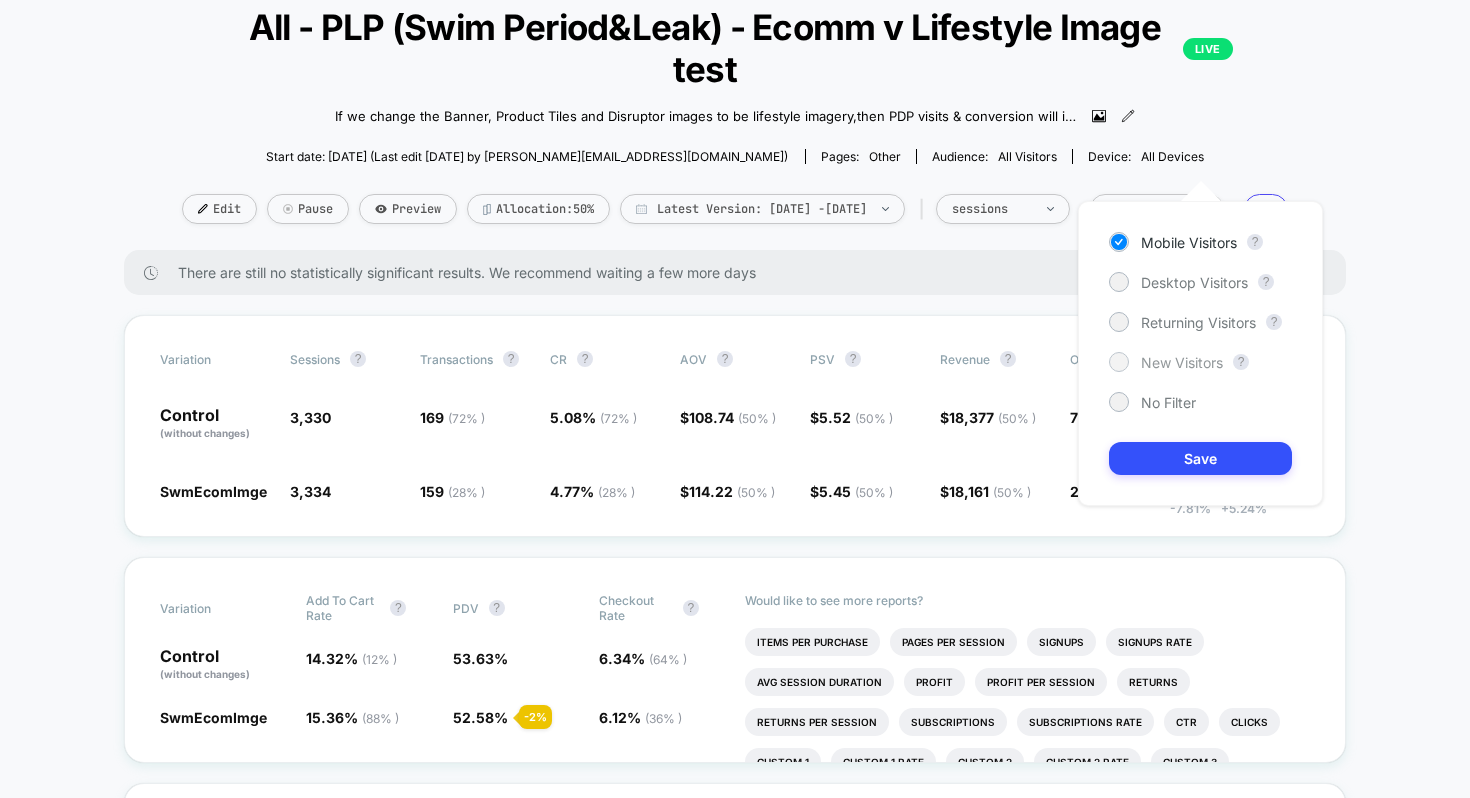 click on "New Visitors" at bounding box center (1182, 362) 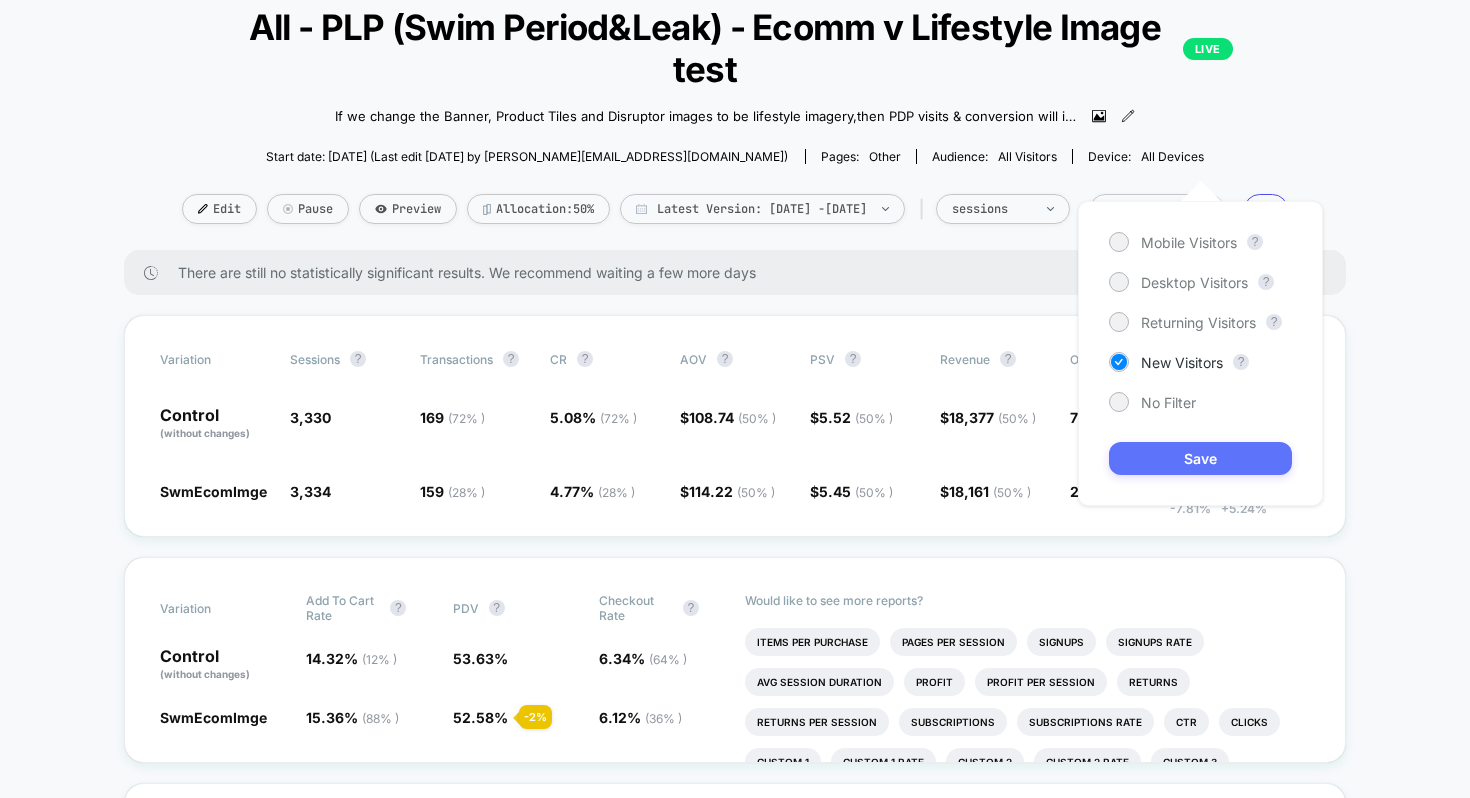 click on "Save" at bounding box center (1200, 458) 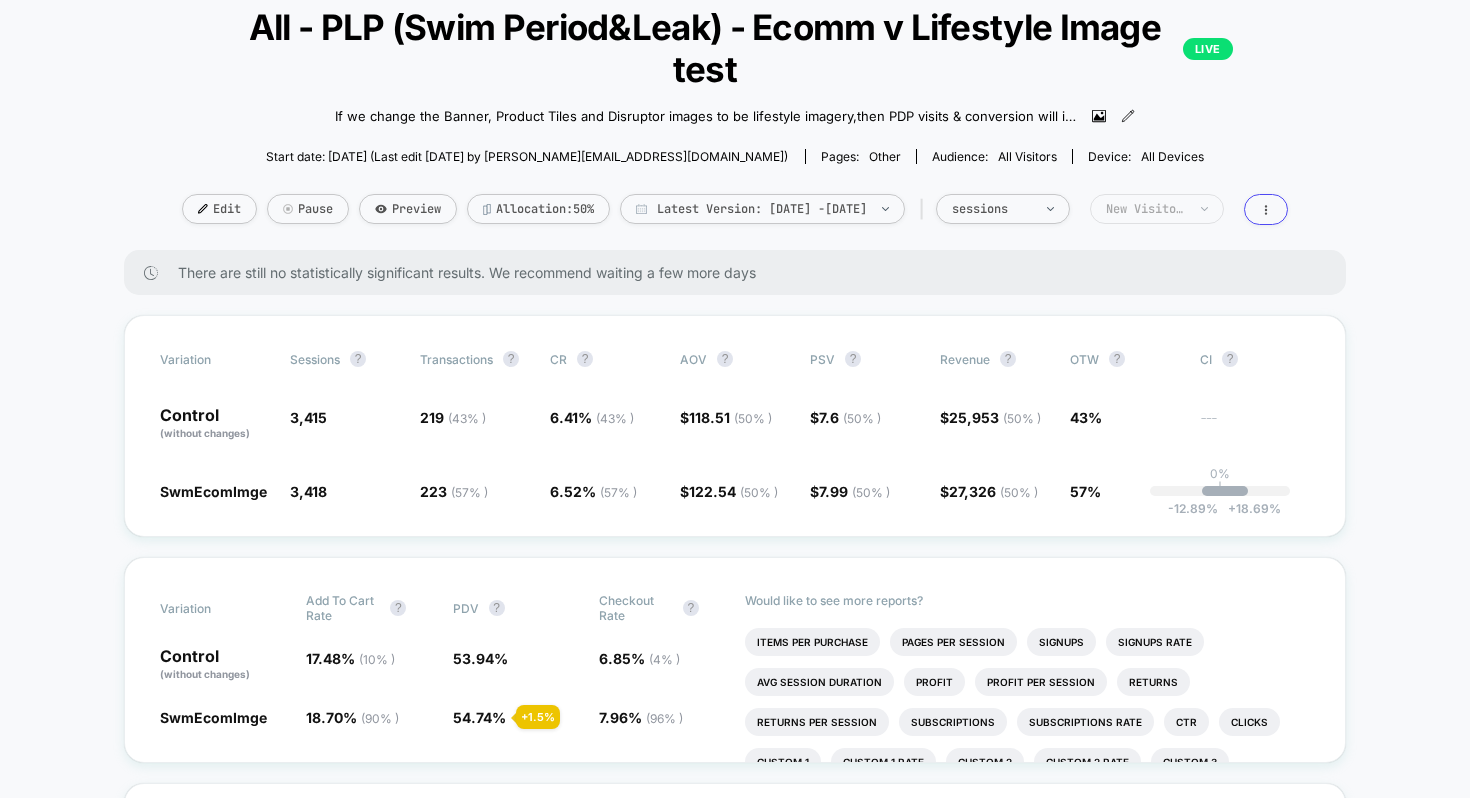click on "New Visitors" at bounding box center (1146, 209) 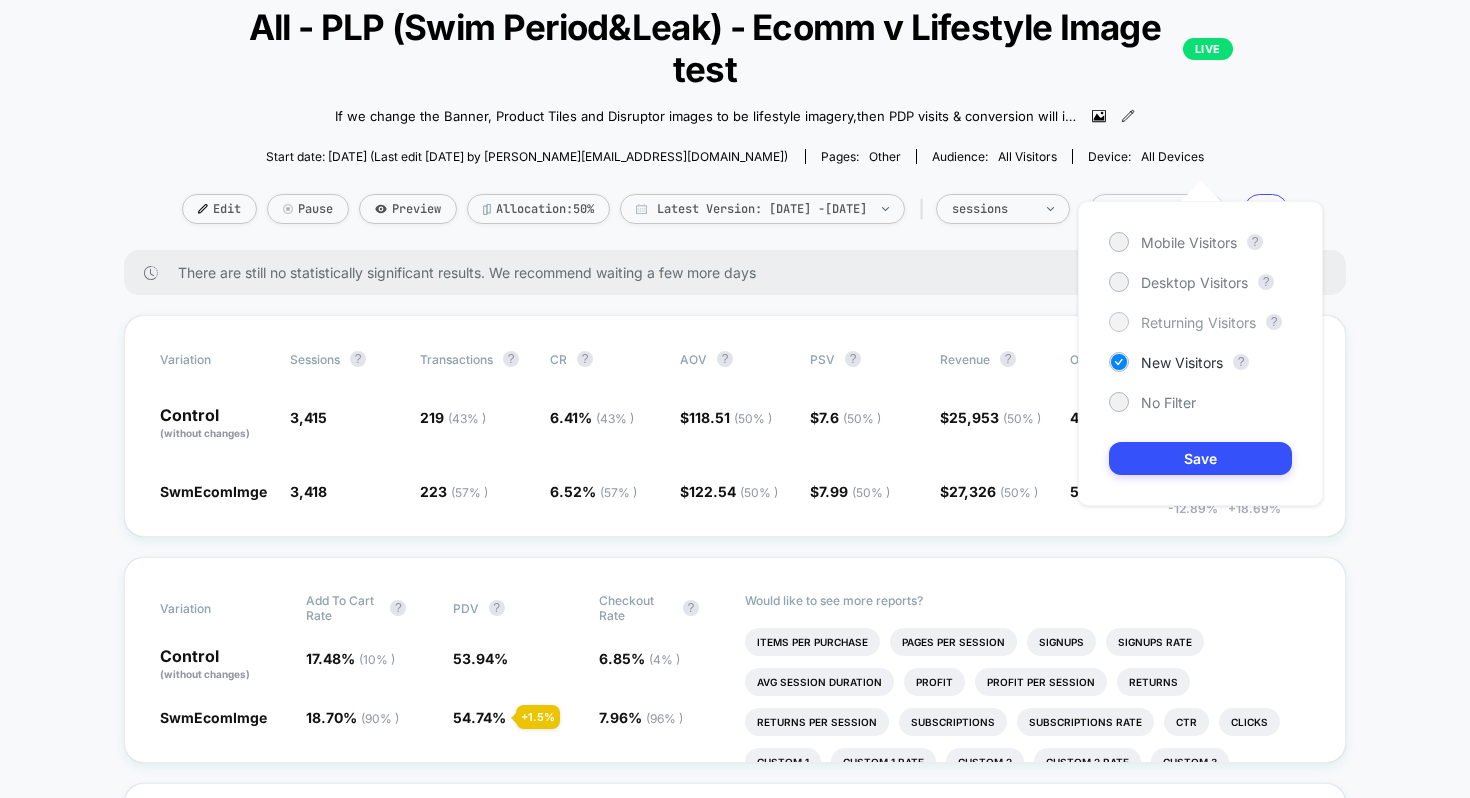 click on "Returning Visitors" at bounding box center (1198, 322) 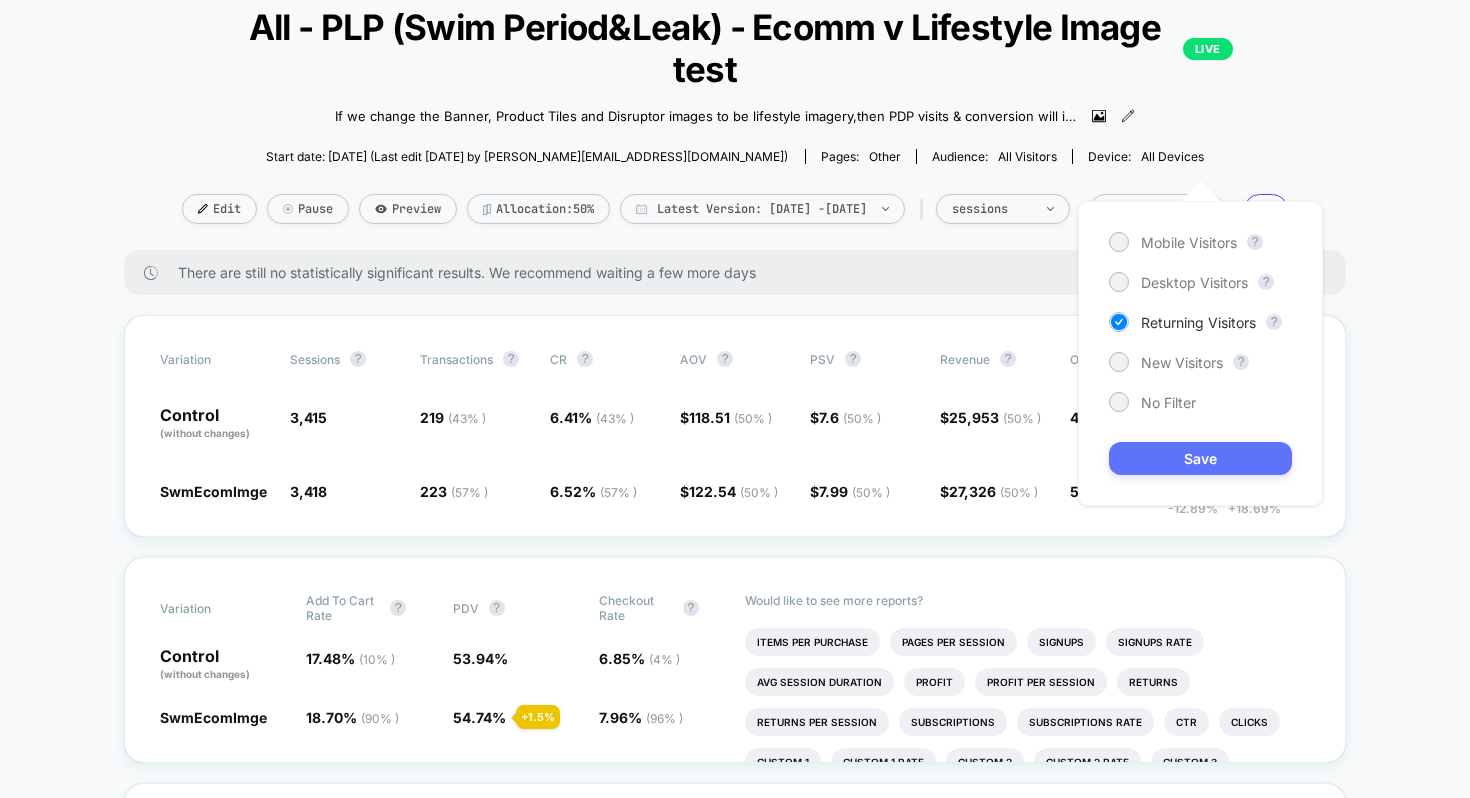 click on "Save" at bounding box center (1200, 458) 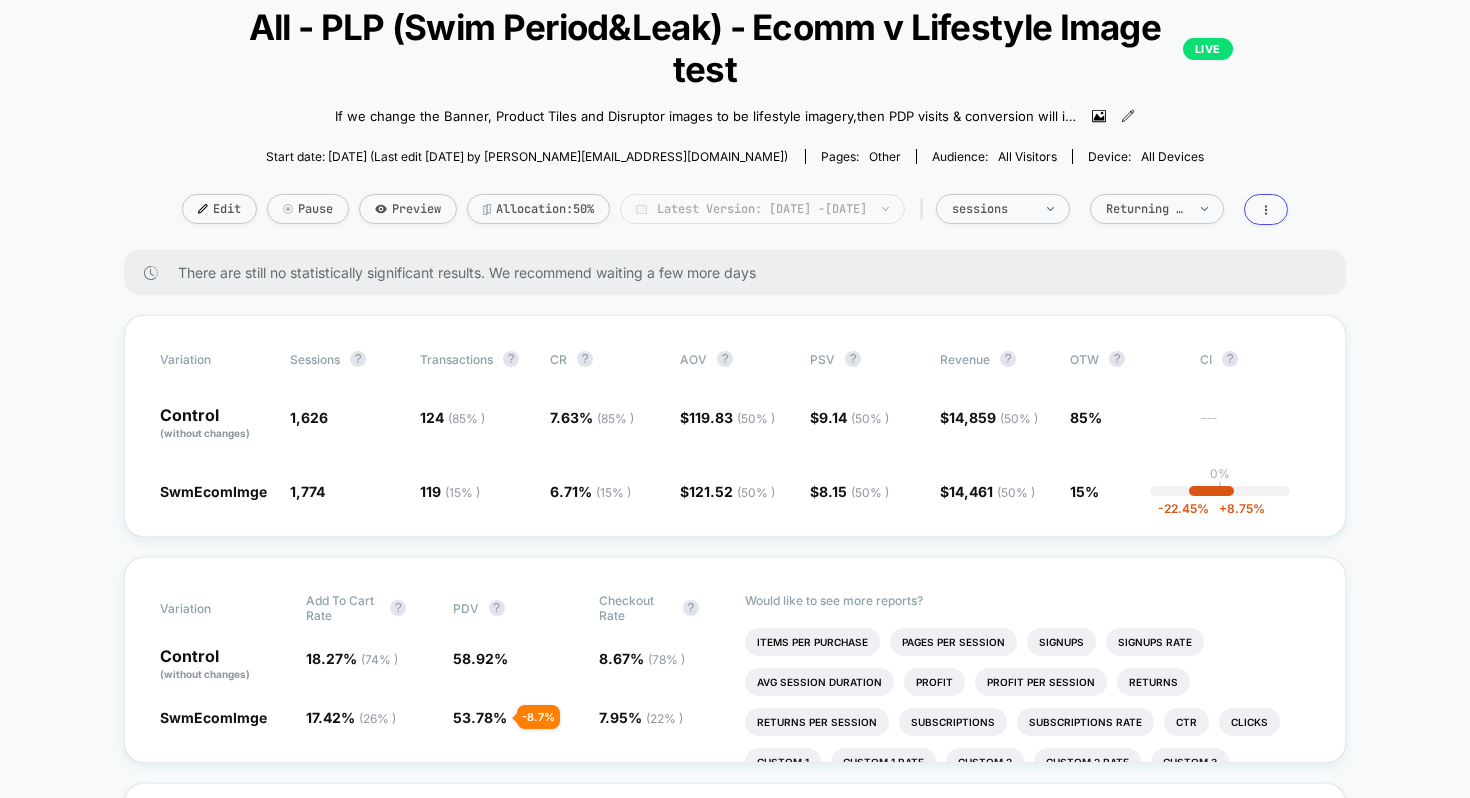 click on "Latest Version:     [DATE]    -    [DATE]" at bounding box center (762, 209) 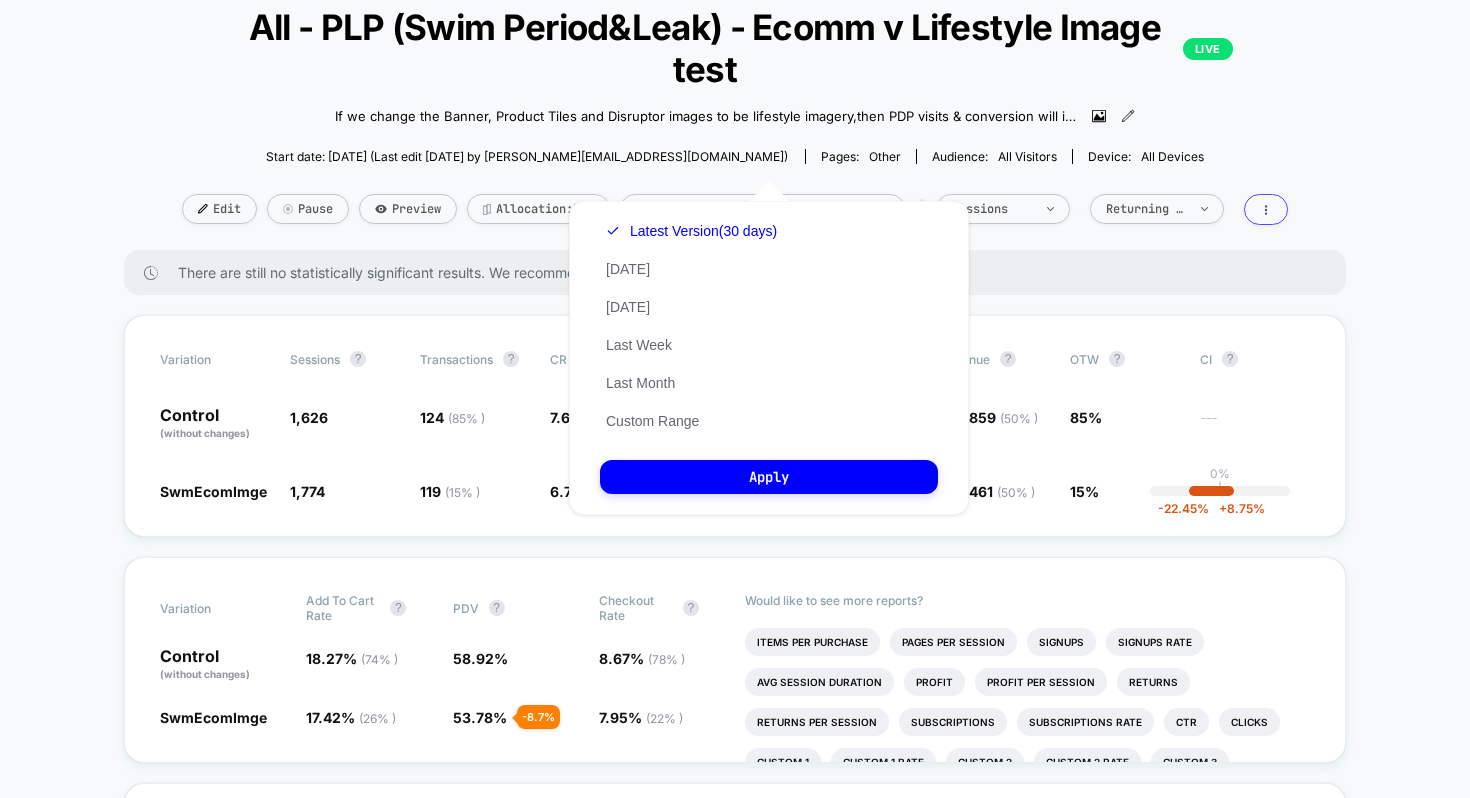 click on "< Back to all live experiences  All - PLP (Swim Period&Leak) - Ecomm v Lifestyle Image test LIVE If we  change the Banner, Product Tiles and Disruptor images to be lifestyle imagery , then  PDP visits & conversion  will  increase , because  the products appear more enticing as well helps strengthen the brand image.  Click to view images Click to edit experience details If we change the Banner, Product Tiles and Disruptor images to be lifestyle imagery,then PDP visits & conversion will increase,because the products appear more enticing as well helps strengthen the brand image.  Start date: [DATE] (Last edit [DATE] by [PERSON_NAME][EMAIL_ADDRESS][DOMAIN_NAME]) Pages: other Audience: All Visitors Device: all devices Edit Pause  Preview Allocation:  50% Latest Version:     [DATE]    -    [DATE] |   sessions   Returning Visitors" at bounding box center [735, 113] 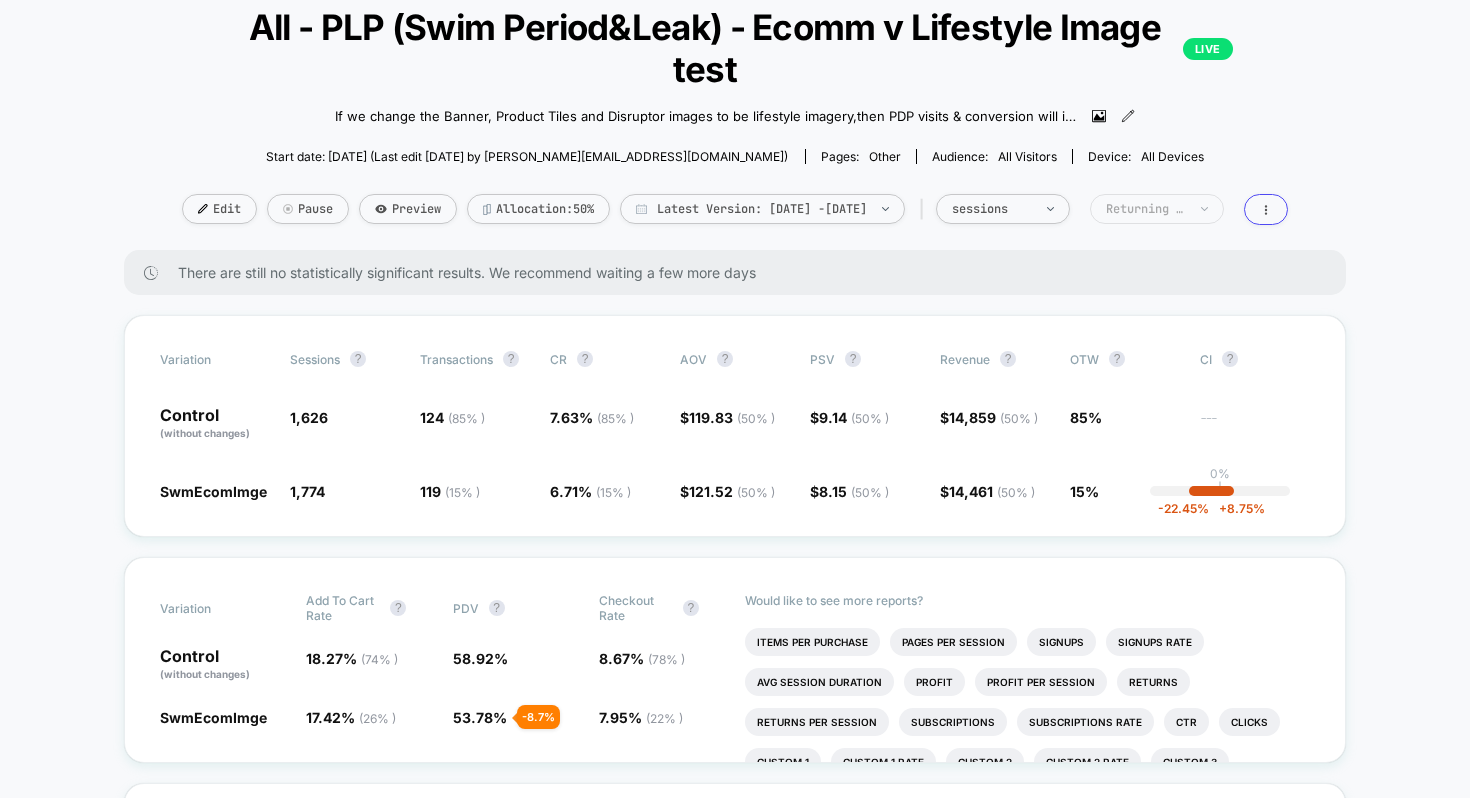 click on "Returning Visitors" at bounding box center (1157, 209) 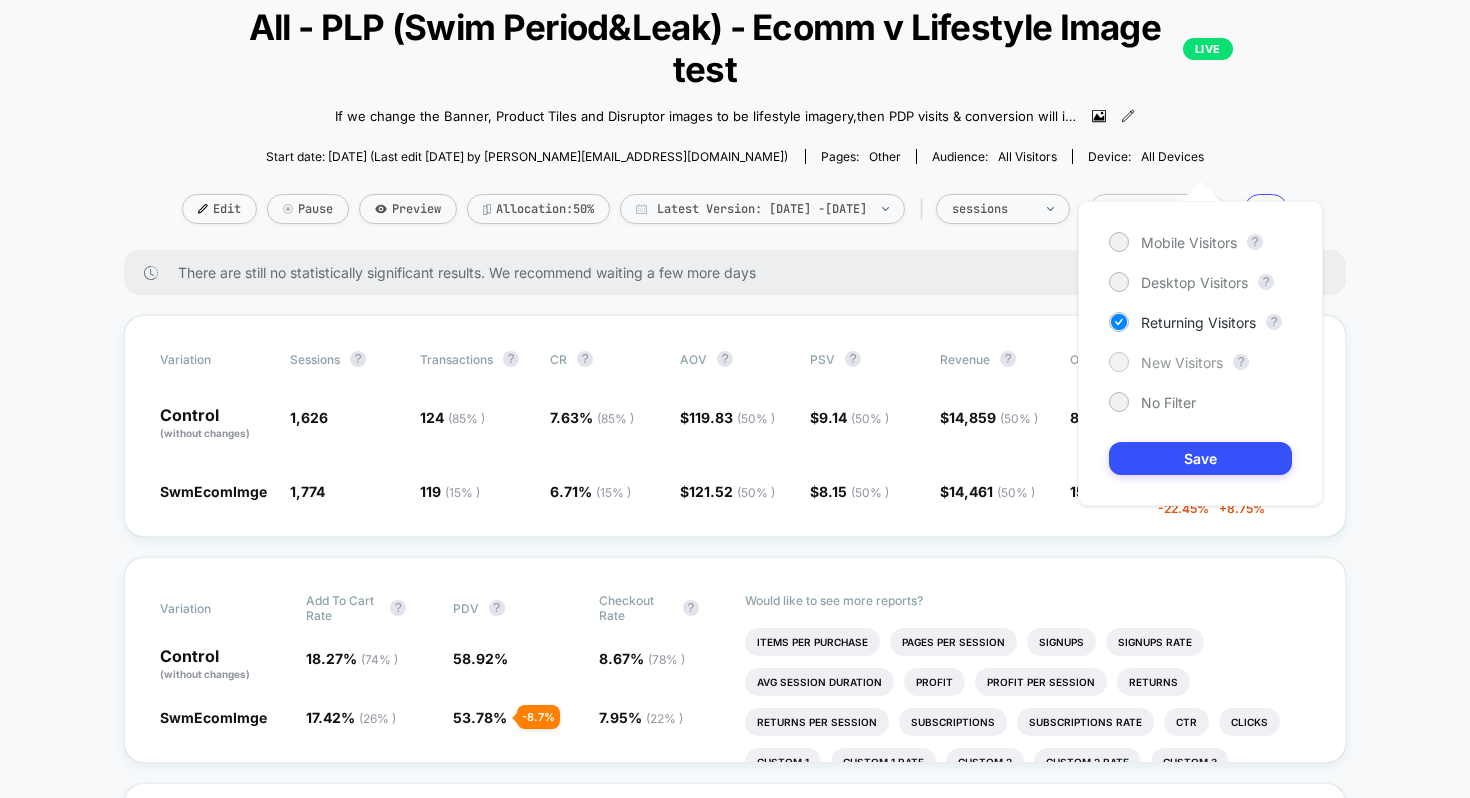 click on "New Visitors" at bounding box center [1182, 362] 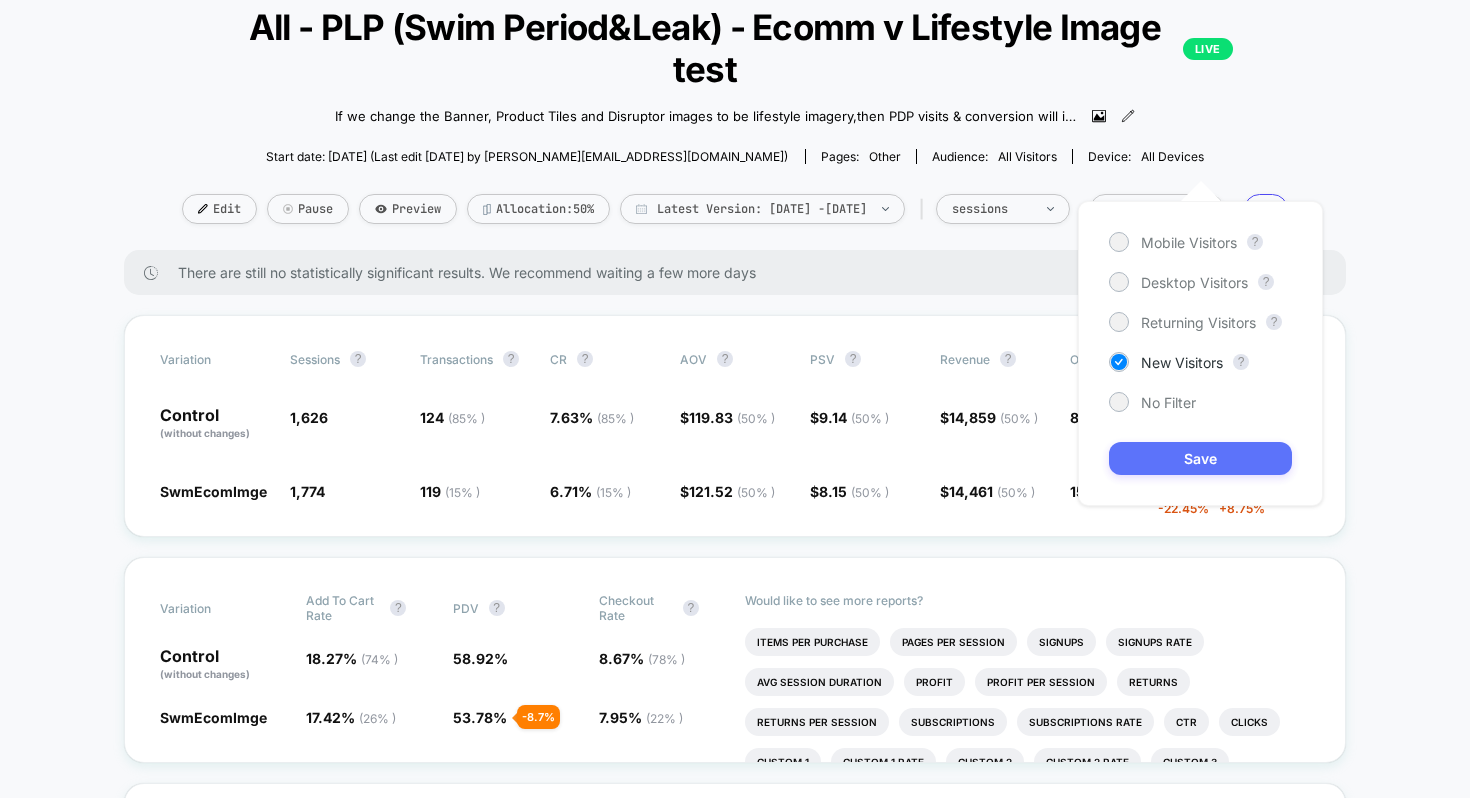 click on "Save" at bounding box center [1200, 458] 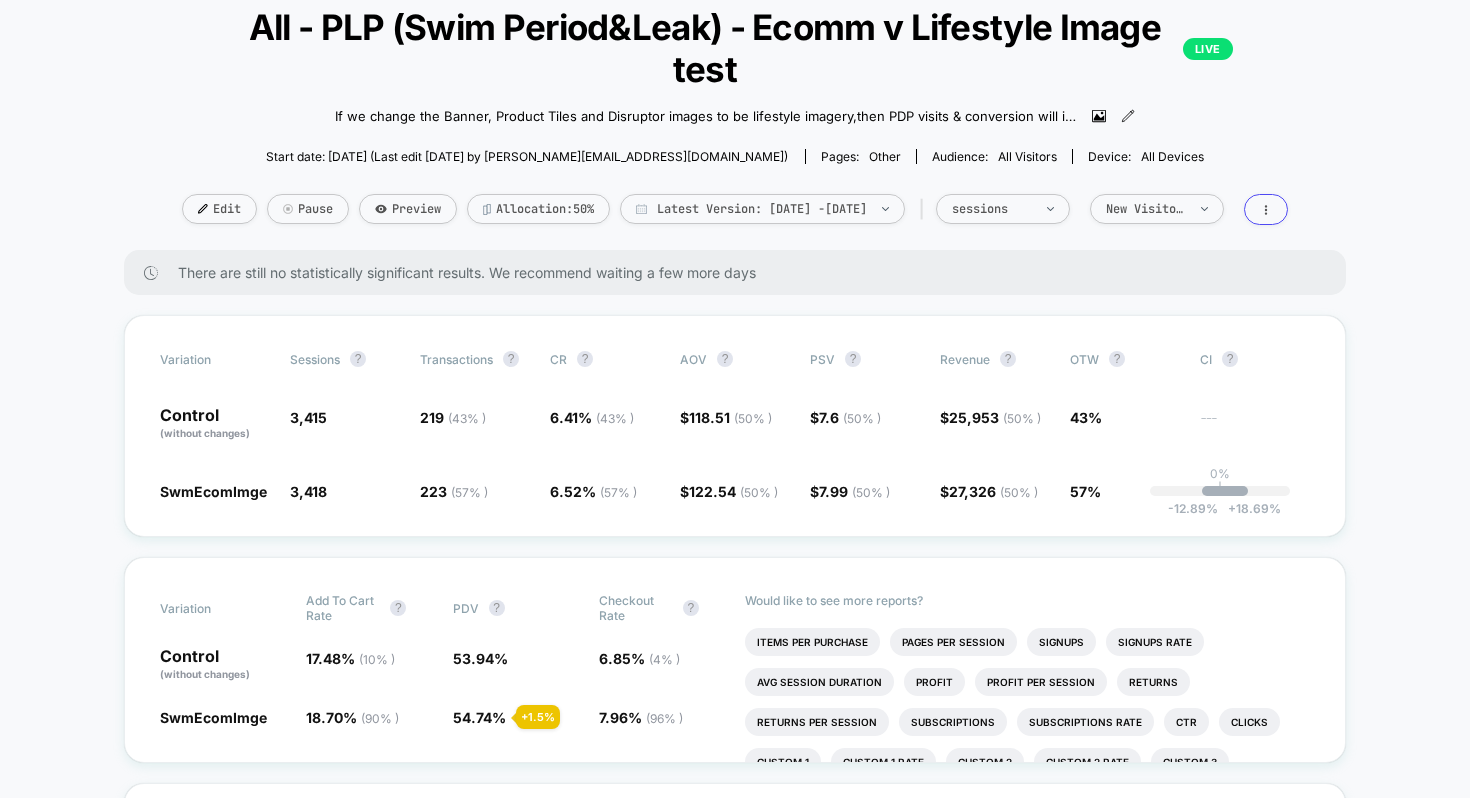 click on "< Back to all live experiences  All - PLP (Swim Period&Leak) - Ecomm v Lifestyle Image test LIVE If we  change the Banner, Product Tiles and Disruptor images to be lifestyle imagery , then  PDP visits & conversion  will  increase , because  the products appear more enticing as well helps strengthen the brand image.  Click to view images Click to edit experience details If we change the Banner, Product Tiles and Disruptor images to be lifestyle imagery,then PDP visits & conversion will increase,because the products appear more enticing as well helps strengthen the brand image.  Start date: [DATE] (Last edit [DATE] by [PERSON_NAME][EMAIL_ADDRESS][DOMAIN_NAME]) Pages: other Audience: All Visitors Device: all devices Edit Pause  Preview Allocation:  50% Latest Version:     [DATE]    -    [DATE] |   sessions   New Visitors" at bounding box center [735, 113] 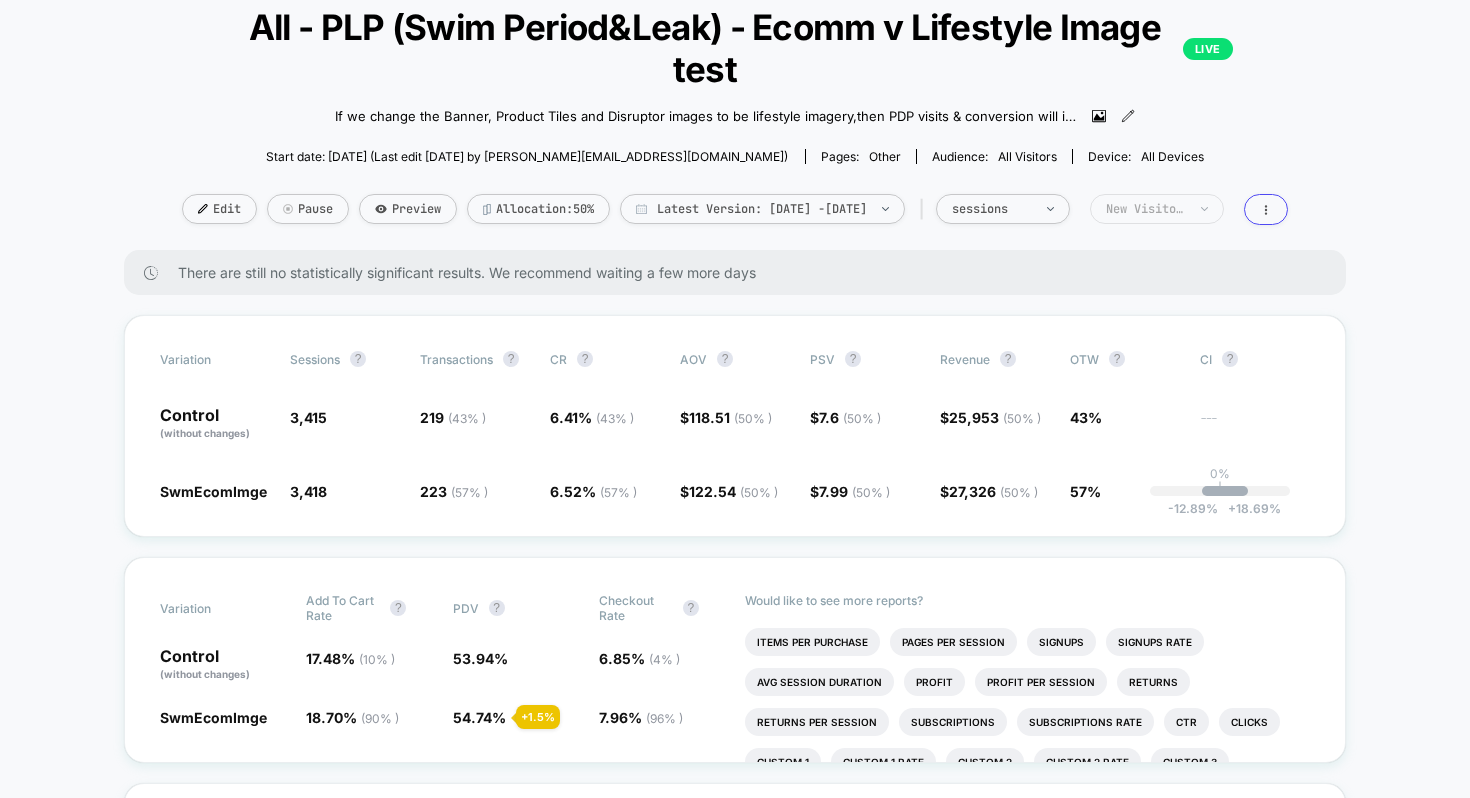 click on "New Visitors" at bounding box center [1146, 209] 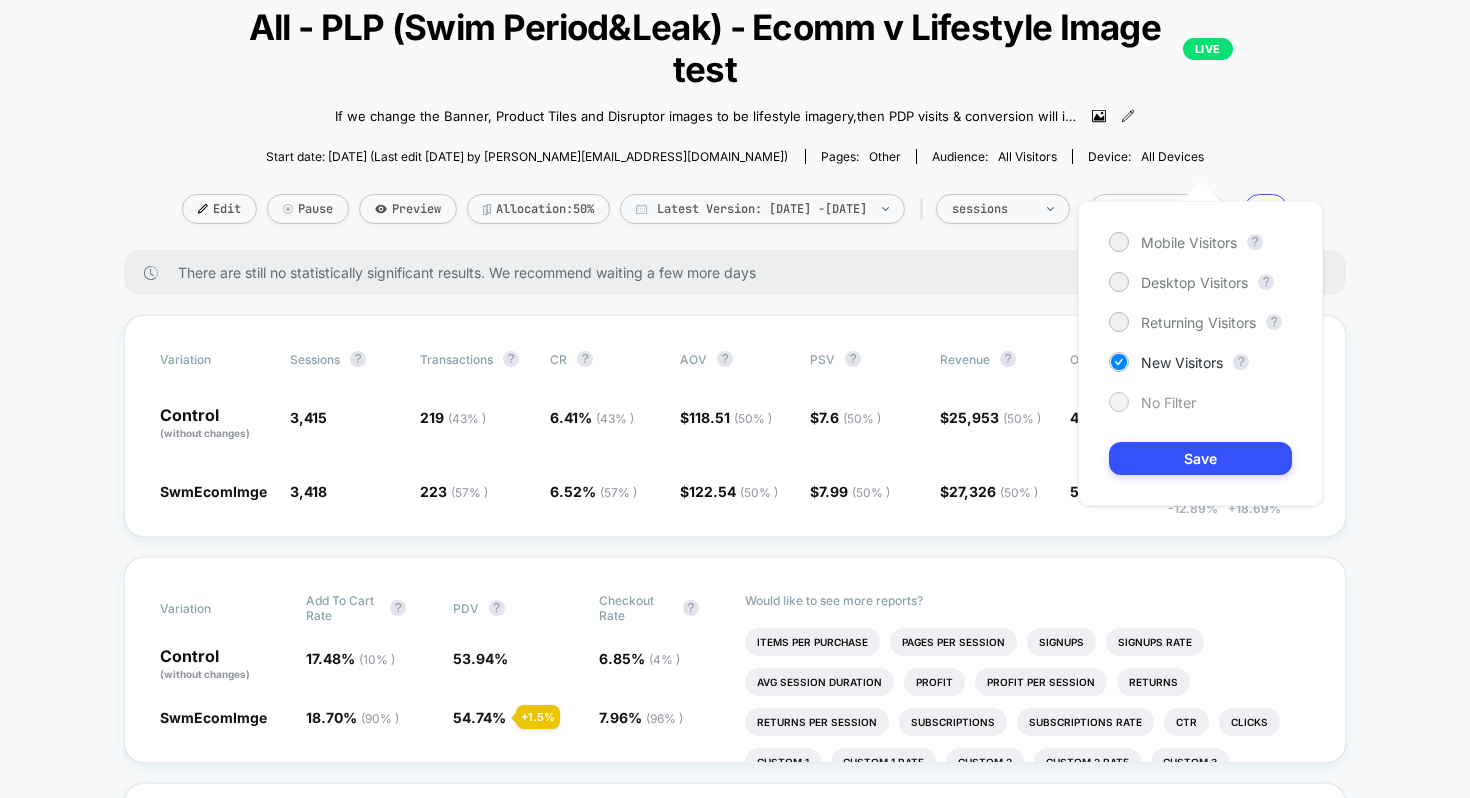 click on "No Filter" at bounding box center (1168, 402) 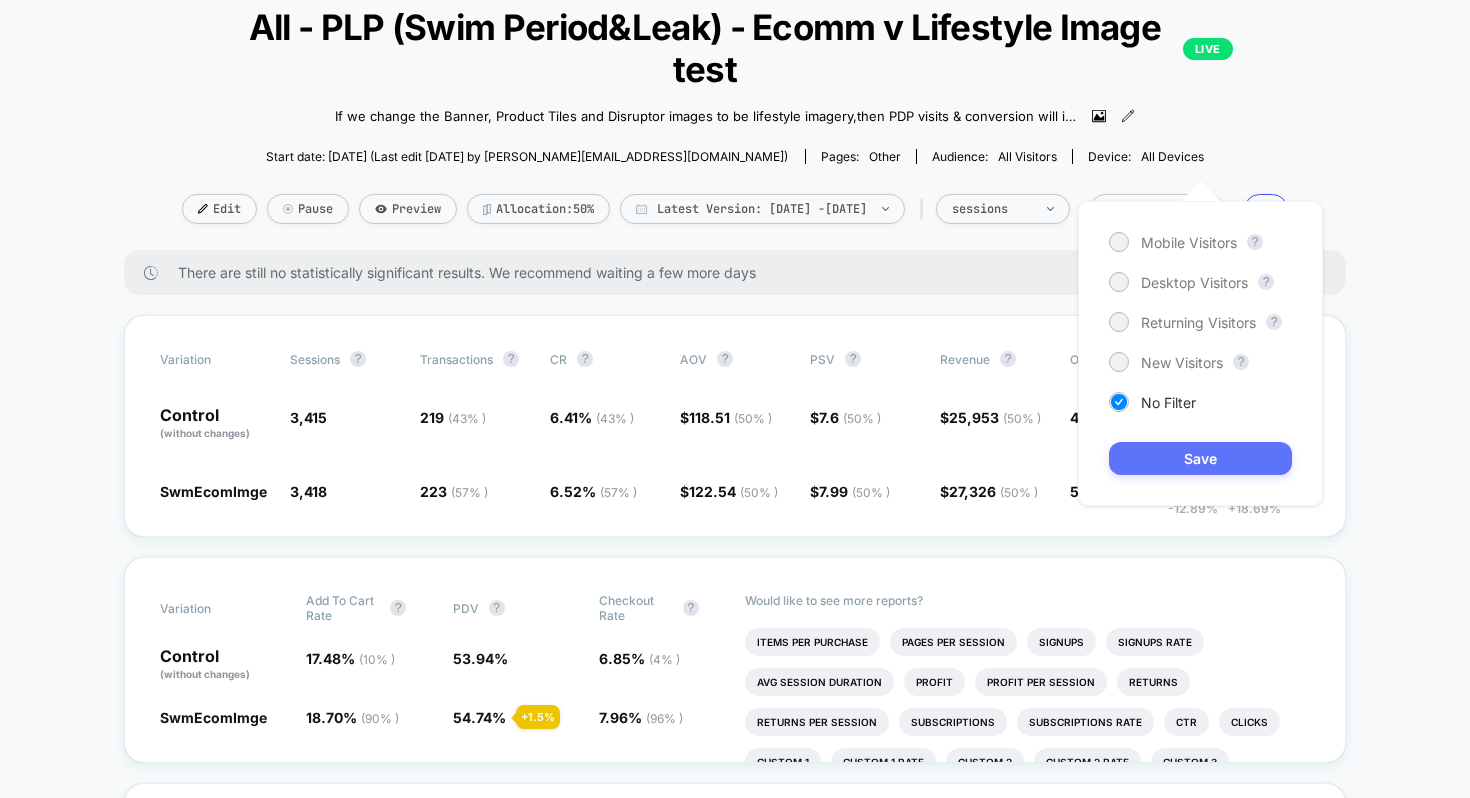 click on "Save" at bounding box center [1200, 458] 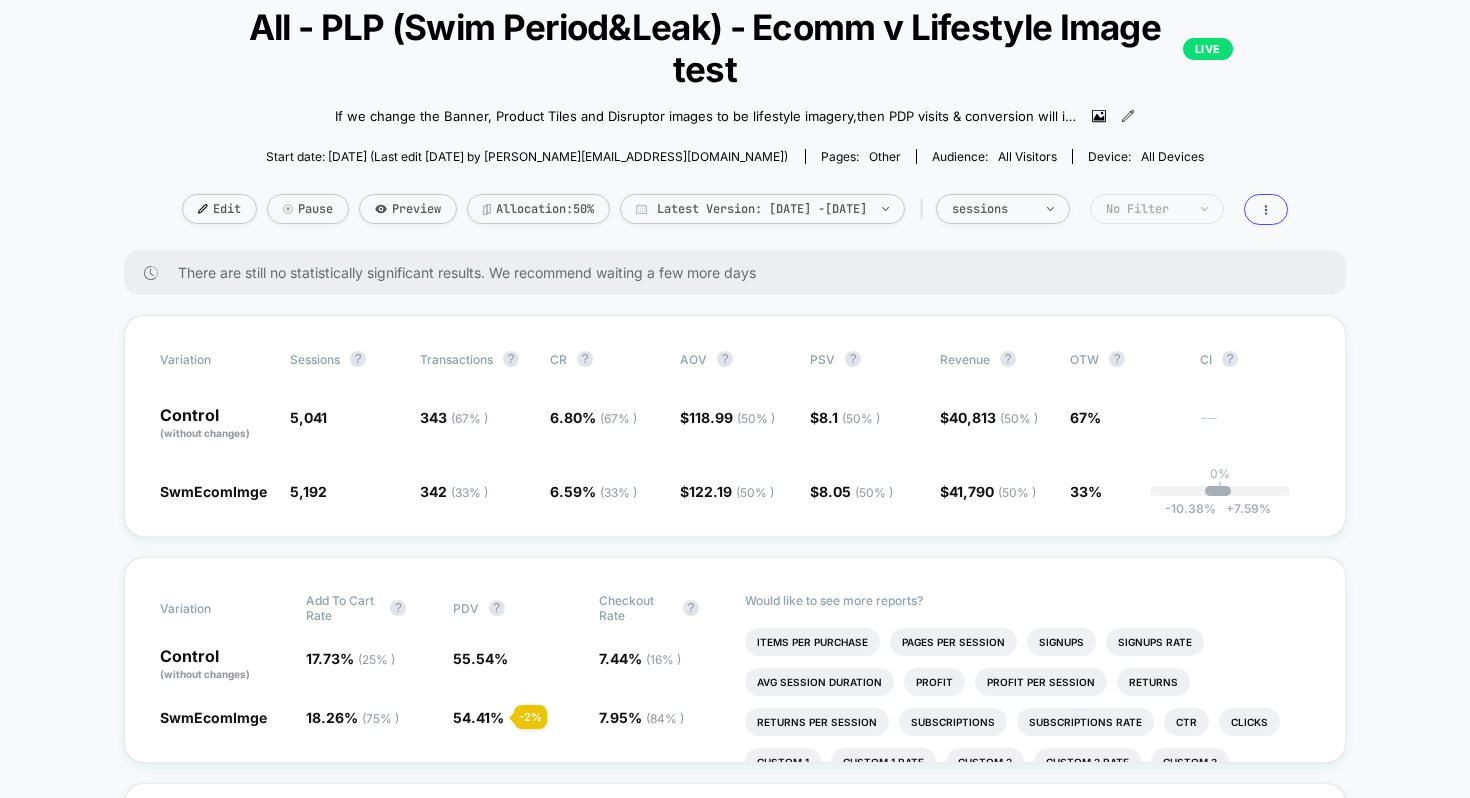 click on "No Filter" at bounding box center (1157, 209) 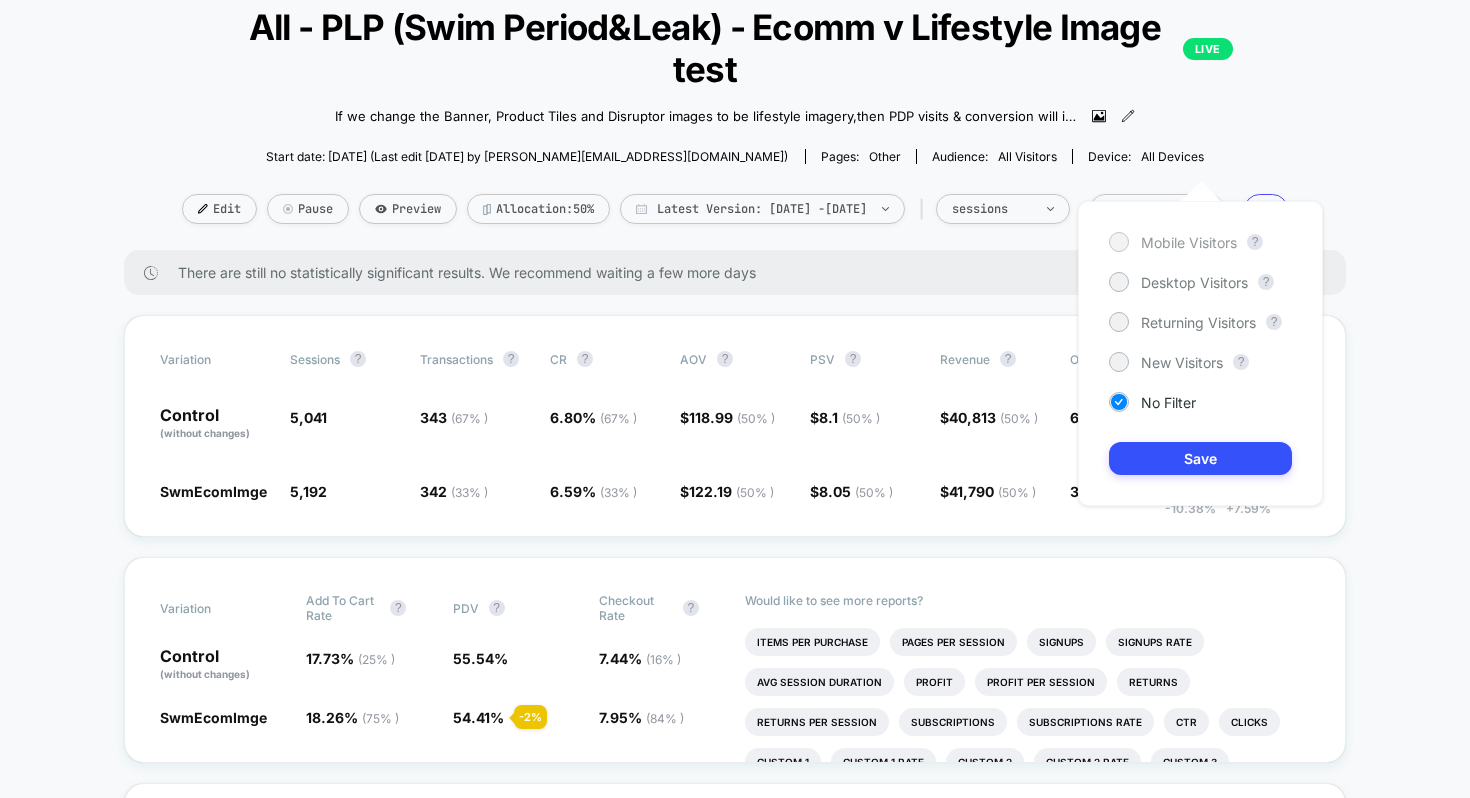click on "Mobile Visitors" at bounding box center [1189, 242] 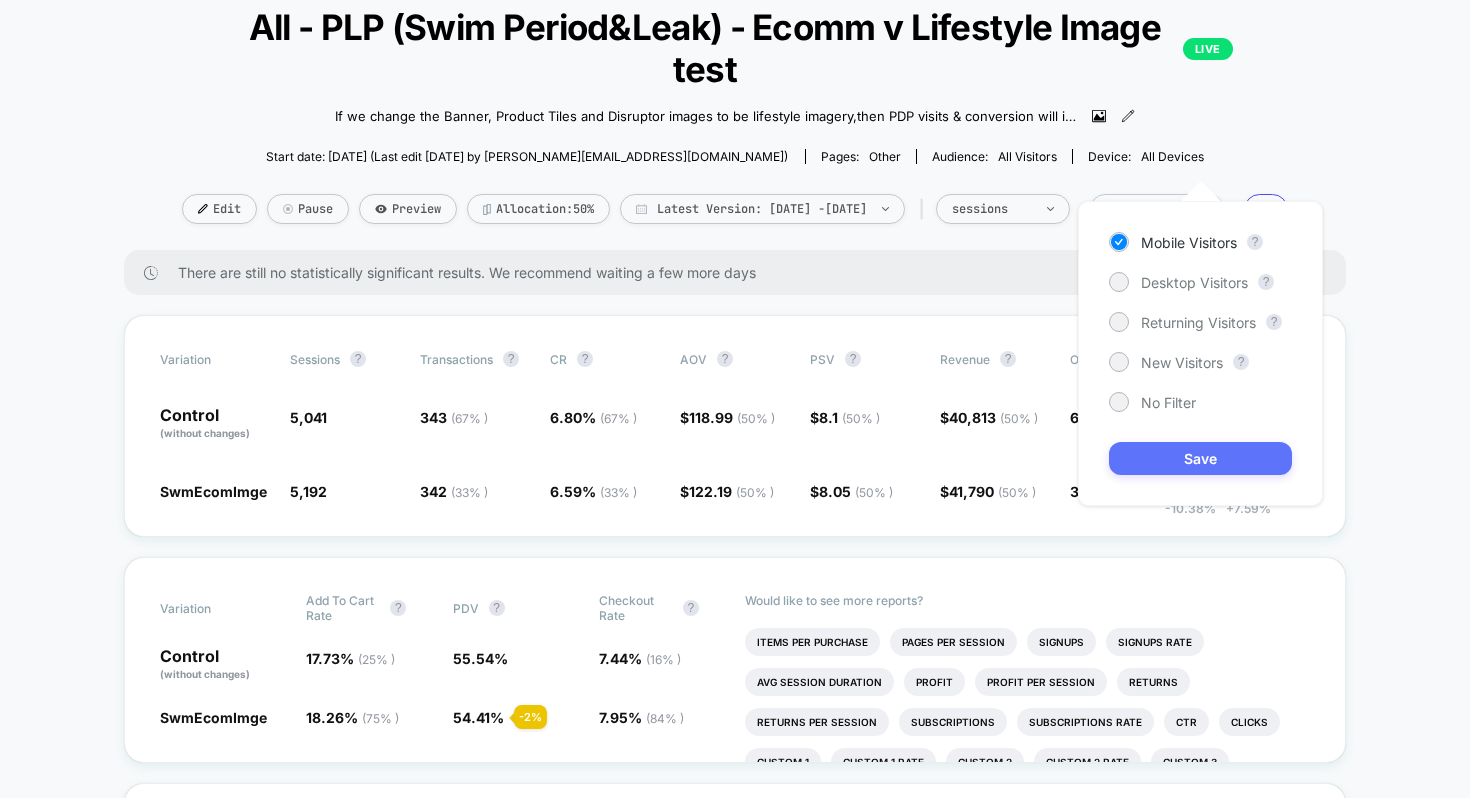 click on "Save" at bounding box center (1200, 458) 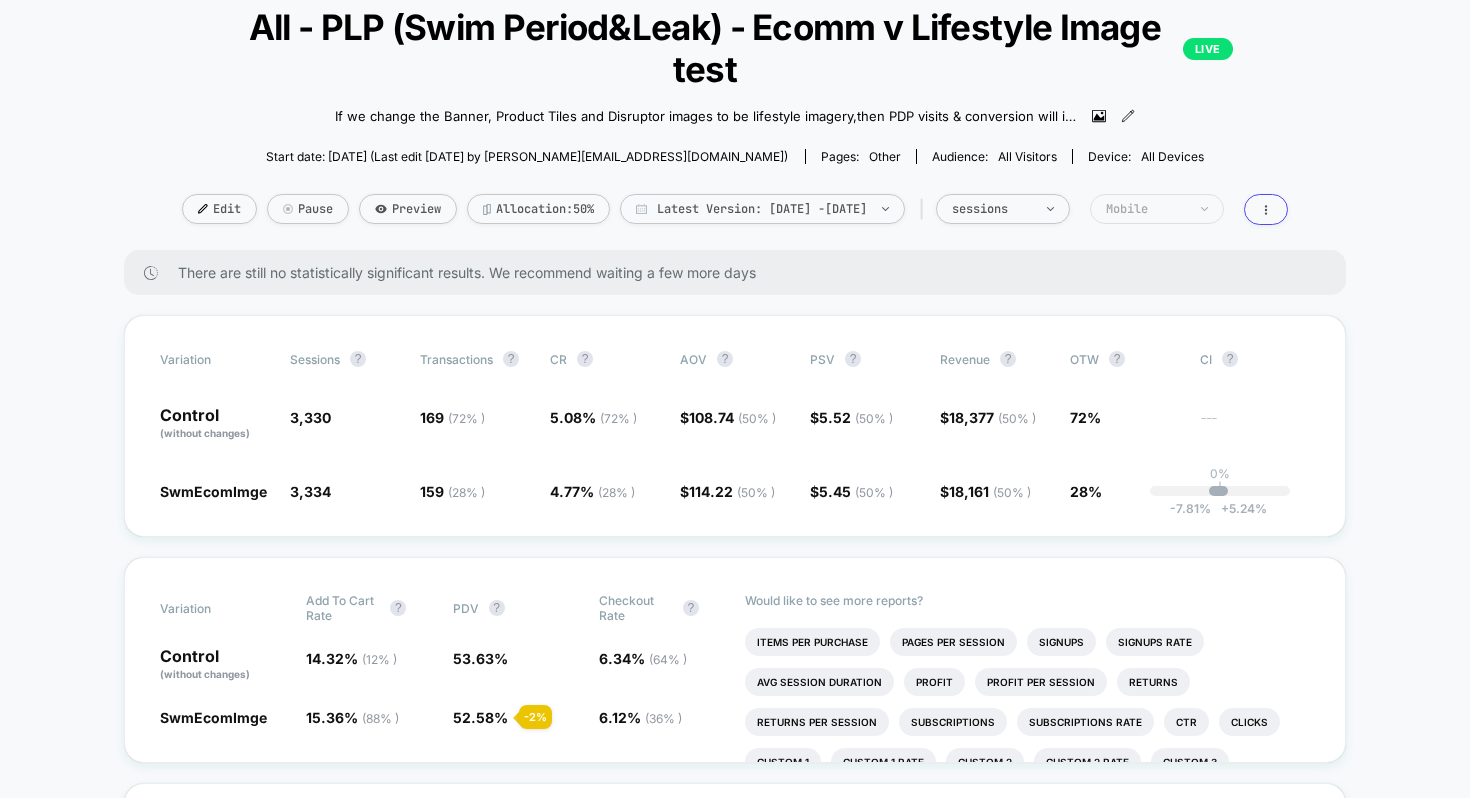 click on "Mobile" at bounding box center [1146, 209] 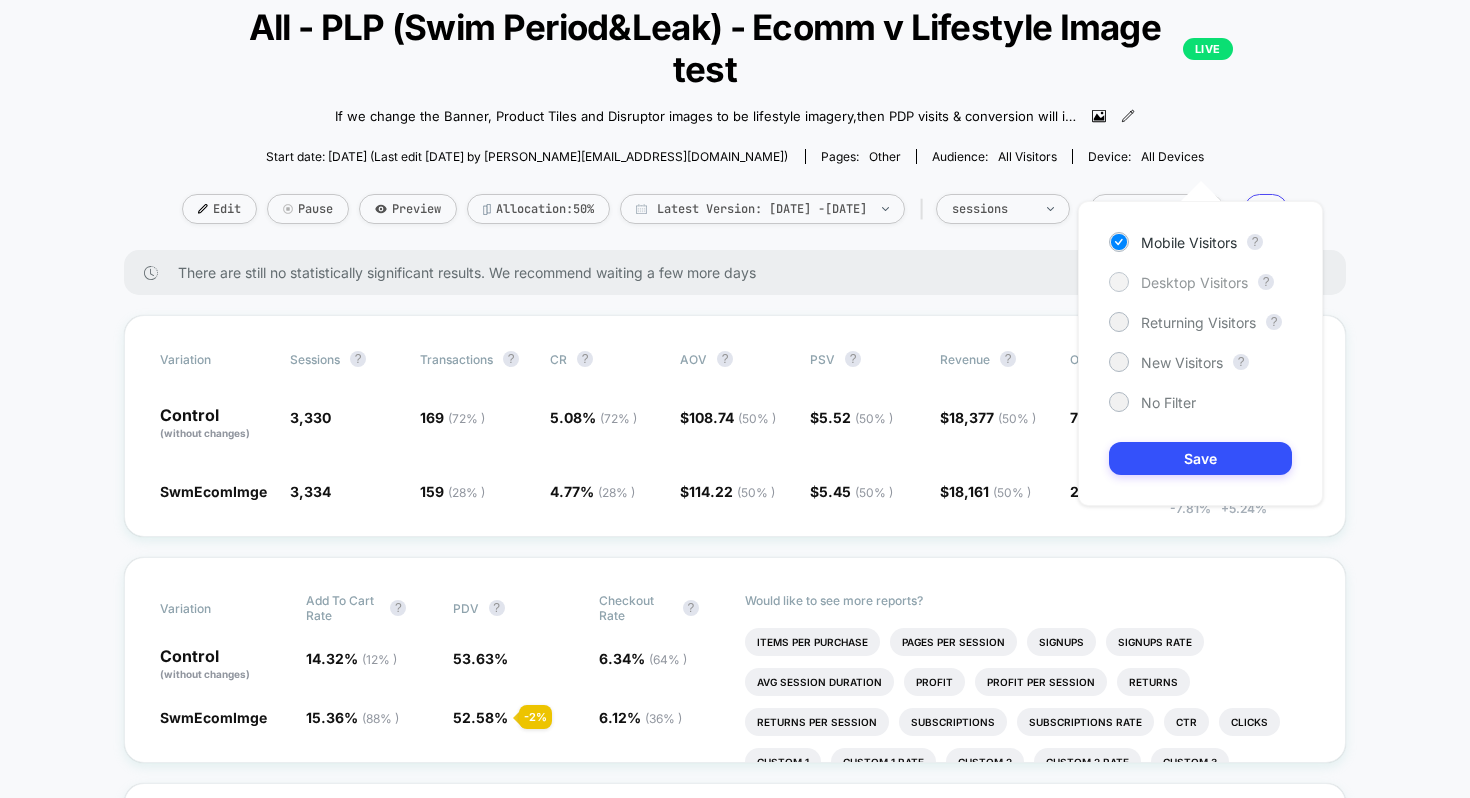 click on "Desktop Visitors" at bounding box center (1178, 282) 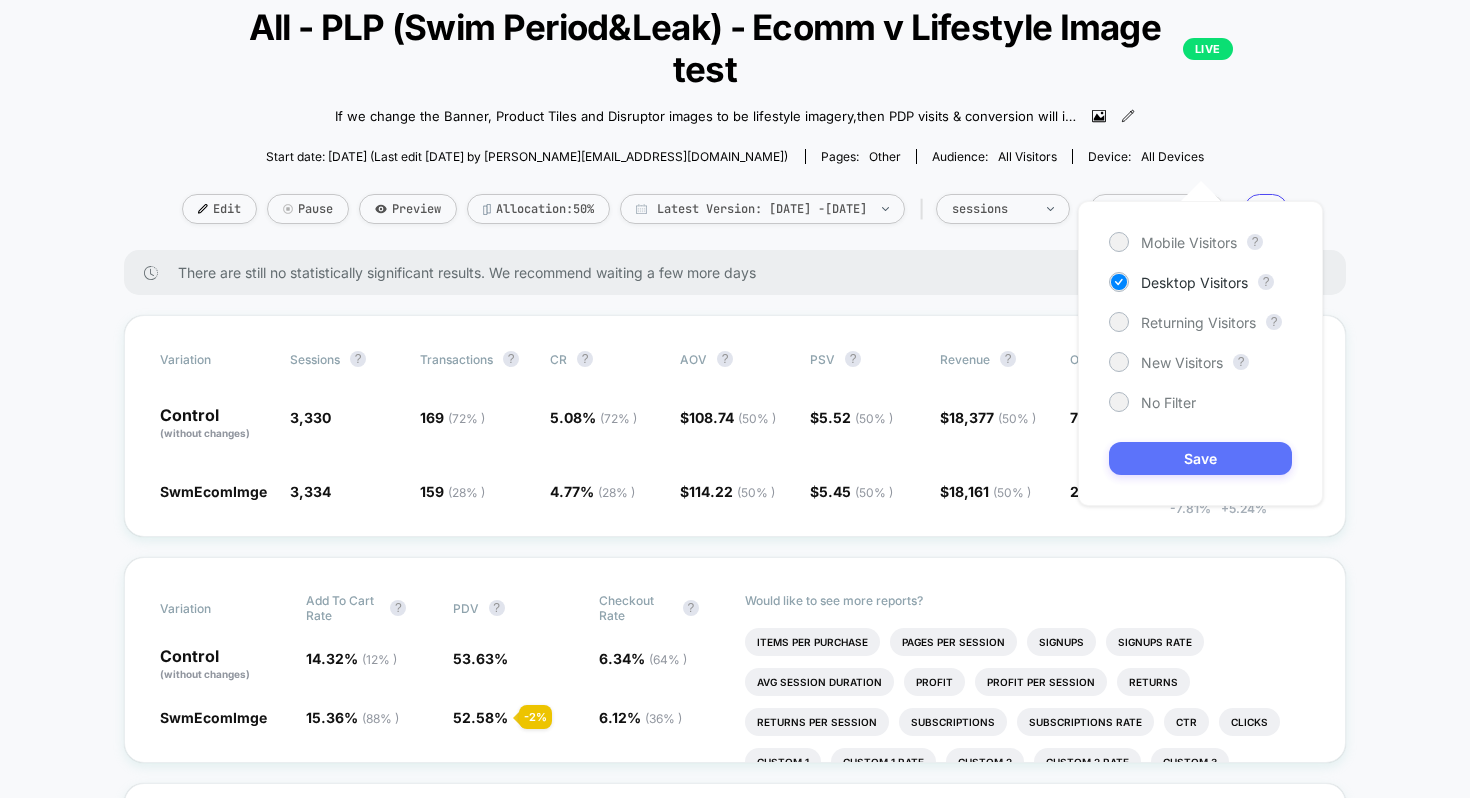 click on "Save" at bounding box center (1200, 458) 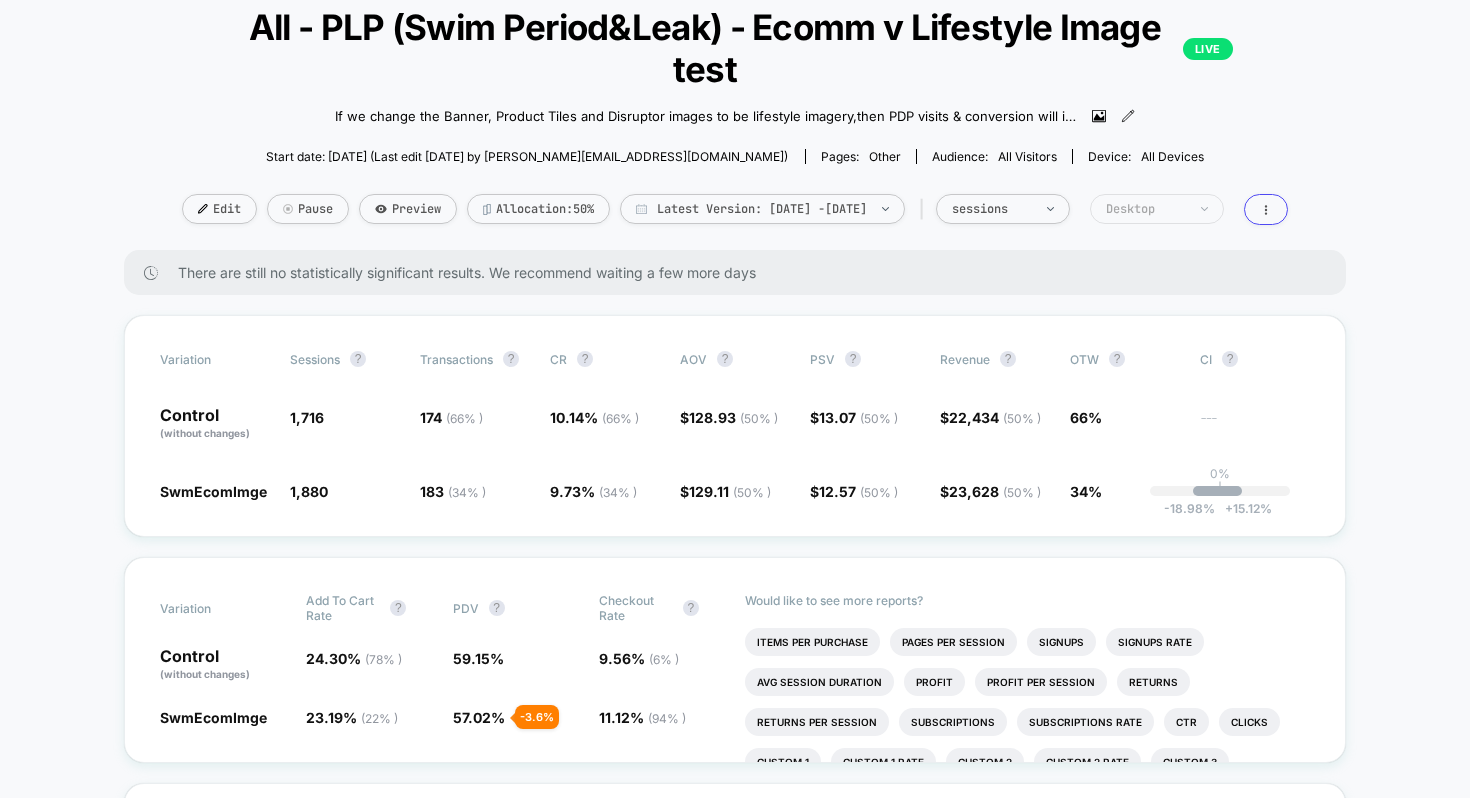 click on "Desktop" at bounding box center [1146, 209] 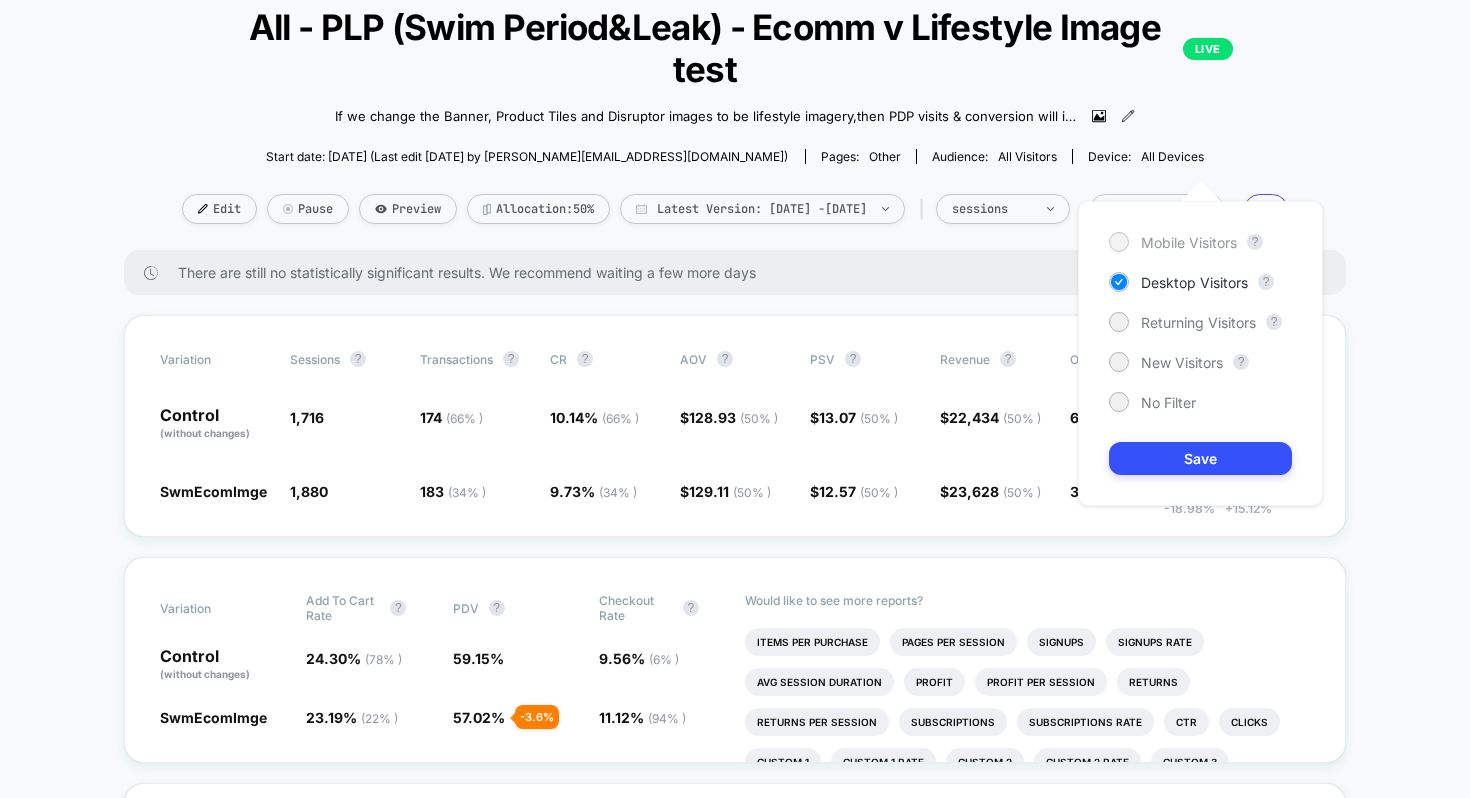 click on "Mobile Visitors" at bounding box center (1189, 242) 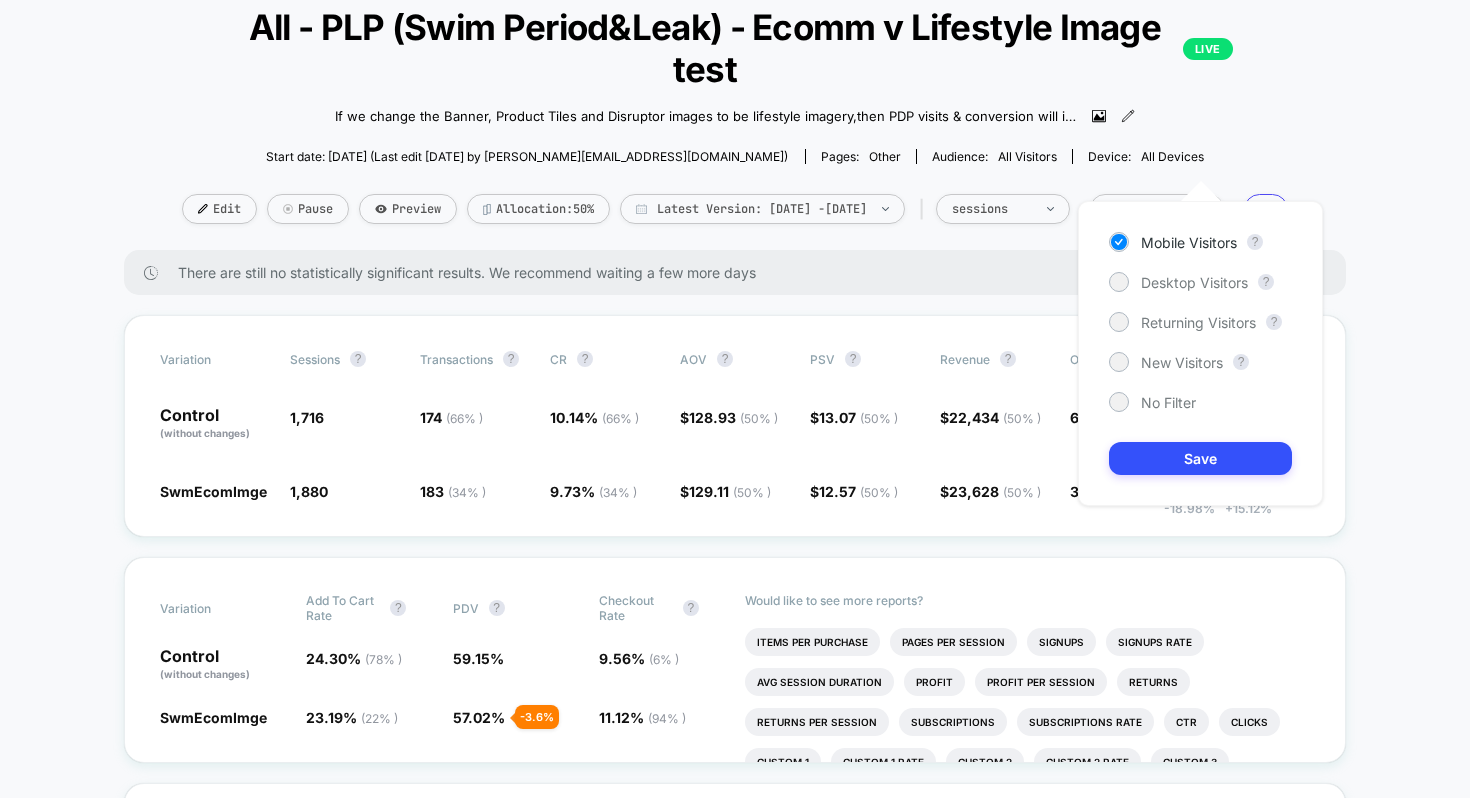 click on "< Back to all live experiences  All - PLP (Swim Period&Leak) - Ecomm v Lifestyle Image test LIVE If we  change the Banner, Product Tiles and Disruptor images to be lifestyle imagery , then  PDP visits & conversion  will  increase , because  the products appear more enticing as well helps strengthen the brand image.  Click to view images Click to edit experience details If we change the Banner, Product Tiles and Disruptor images to be lifestyle imagery,then PDP visits & conversion will increase,because the products appear more enticing as well helps strengthen the brand image.  Start date: [DATE] (Last edit [DATE] by [PERSON_NAME][EMAIL_ADDRESS][DOMAIN_NAME]) Pages: other Audience: All Visitors Device: all devices Edit Pause  Preview Allocation:  50% Latest Version:     [DATE]    -    [DATE] |   sessions   Desktop There are still no statistically significant results. We recommend waiting a few more days Variation Sessions ? Transactions ? CR ? AOV ? PSV ? Revenue ? OTW ? CI ? Control (without changes) 1,716 174" at bounding box center [735, 3161] 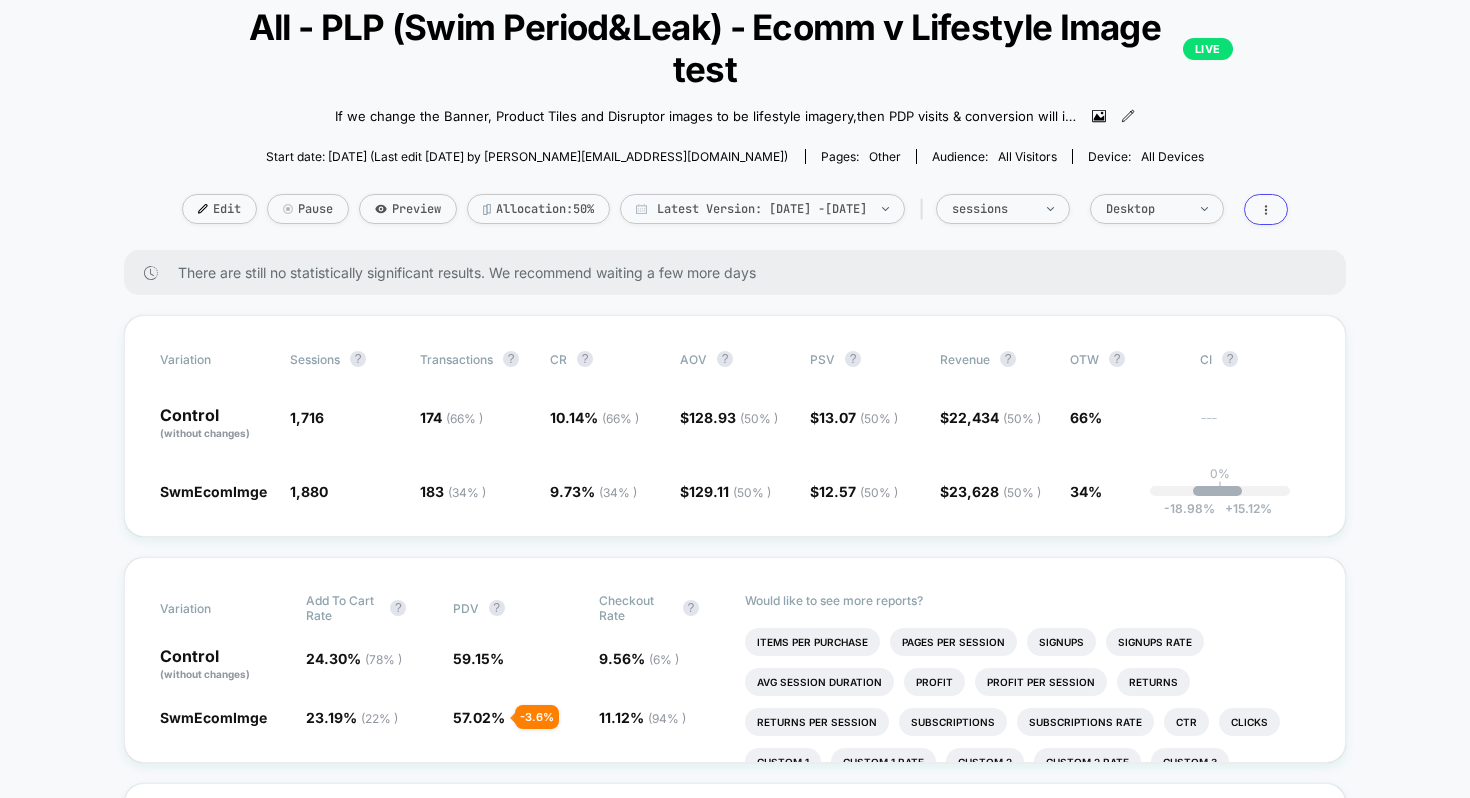 click on "< Back to all live experiences  All - PLP (Swim Period&Leak) - Ecomm v Lifestyle Image test LIVE If we  change the Banner, Product Tiles and Disruptor images to be lifestyle imagery , then  PDP visits & conversion  will  increase , because  the products appear more enticing as well helps strengthen the brand image.  Click to view images Click to edit experience details If we change the Banner, Product Tiles and Disruptor images to be lifestyle imagery,then PDP visits & conversion will increase,because the products appear more enticing as well helps strengthen the brand image.  Start date: [DATE] (Last edit [DATE] by [PERSON_NAME][EMAIL_ADDRESS][DOMAIN_NAME]) Pages: other Audience: All Visitors Device: all devices Edit Pause  Preview Allocation:  50% Latest Version:     [DATE]    -    [DATE] |   sessions   Desktop" at bounding box center [735, 113] 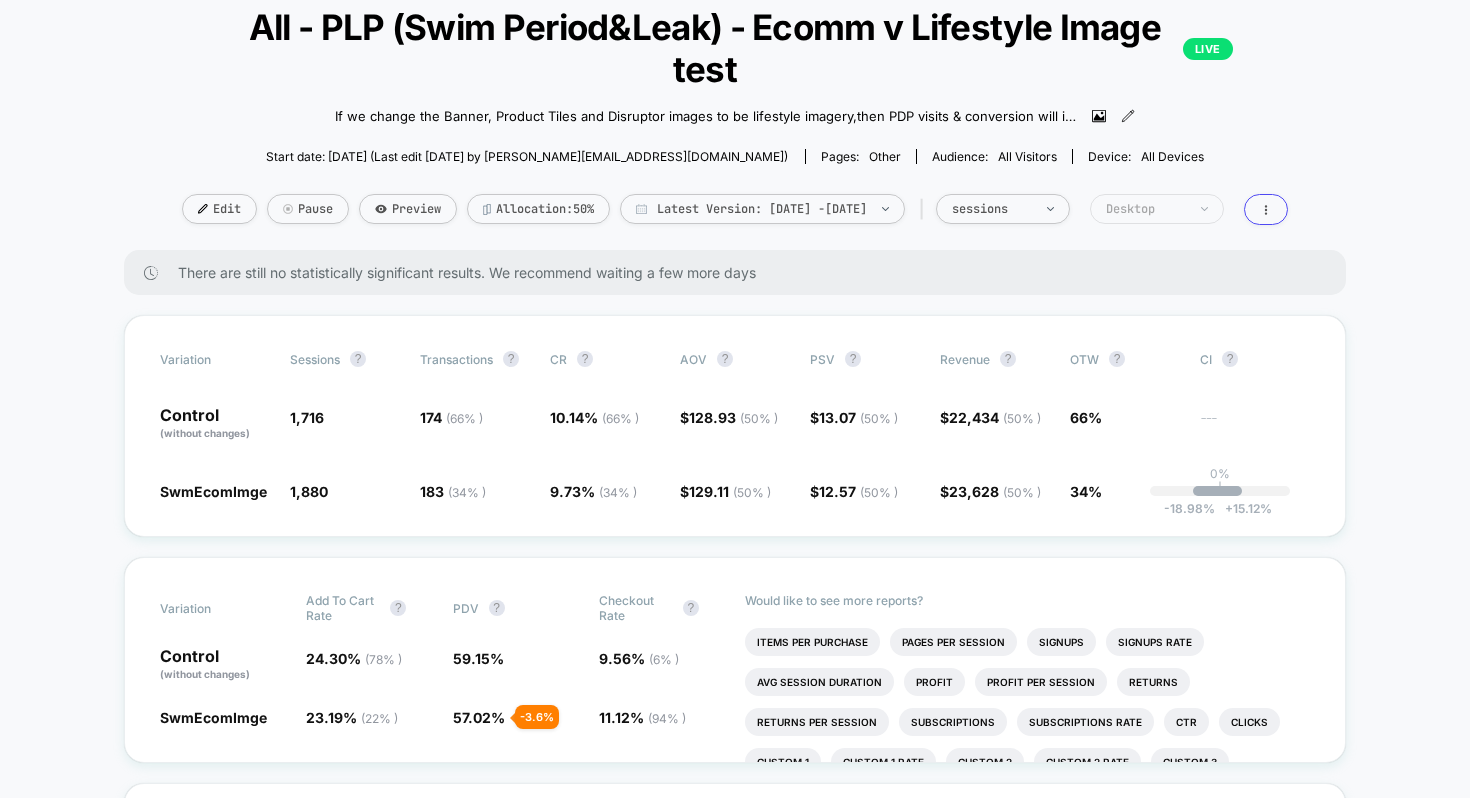click on "Desktop" at bounding box center (1157, 209) 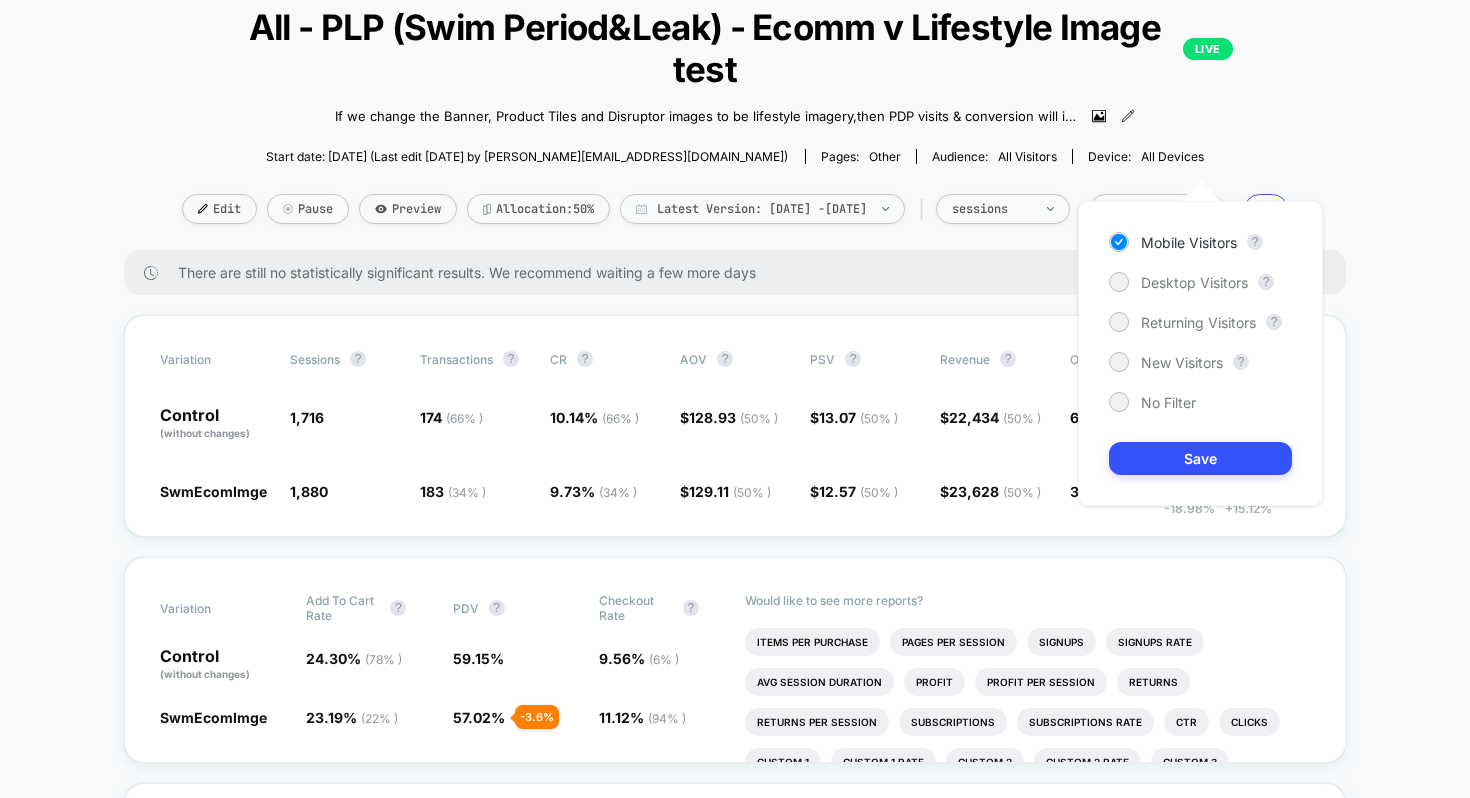 click on "Start date: [DATE] (Last edit [DATE] by [PERSON_NAME][EMAIL_ADDRESS][DOMAIN_NAME]) Pages: other Audience: All Visitors Device: all devices" at bounding box center [735, 156] 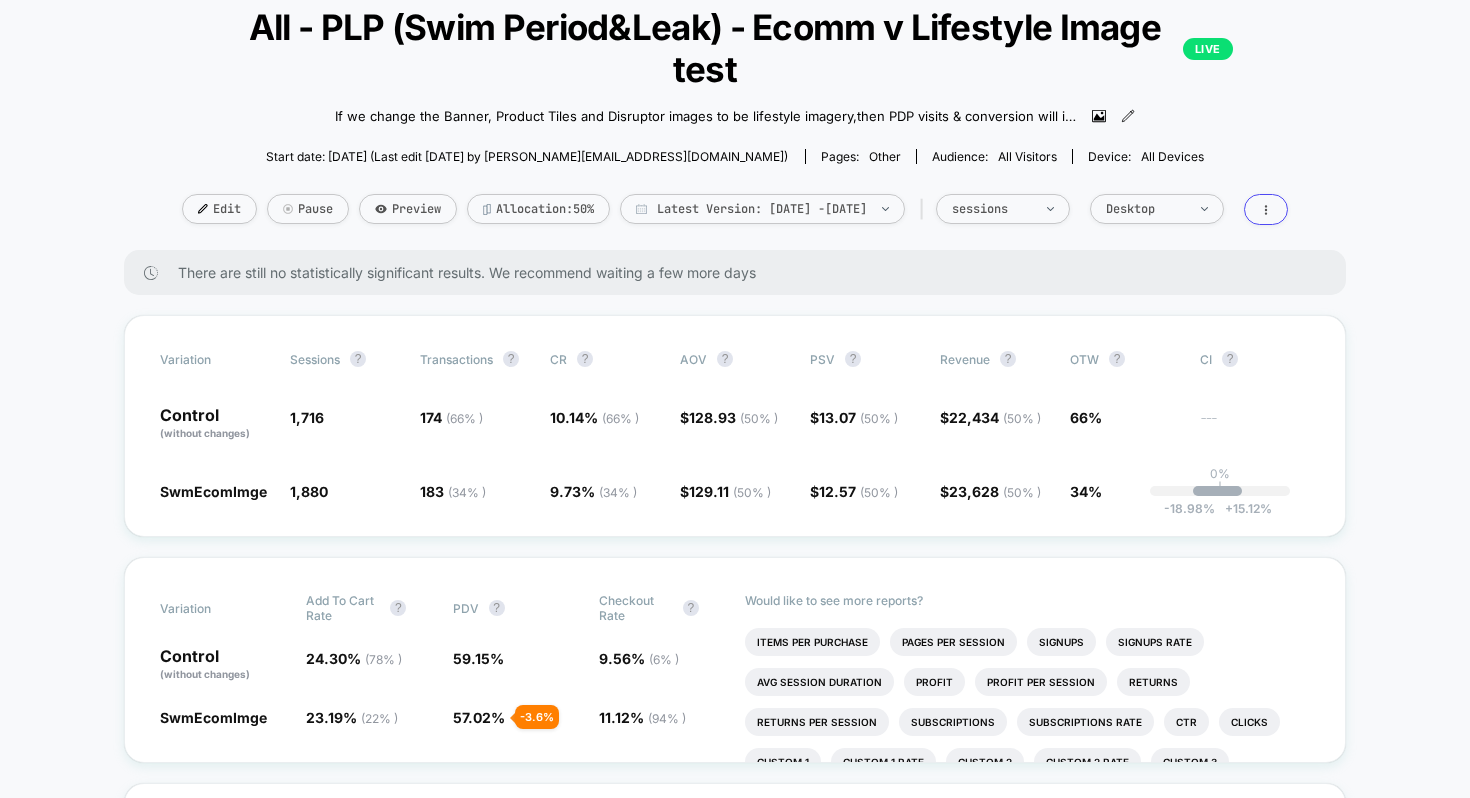 click on "< Back to all live experiences  All - PLP (Swim Period&Leak) - Ecomm v Lifestyle Image test LIVE If we  change the Banner, Product Tiles and Disruptor images to be lifestyle imagery , then  PDP visits & conversion  will  increase , because  the products appear more enticing as well helps strengthen the brand image.  Click to view images Click to edit experience details If we change the Banner, Product Tiles and Disruptor images to be lifestyle imagery,then PDP visits & conversion will increase,because the products appear more enticing as well helps strengthen the brand image.  Start date: [DATE] (Last edit [DATE] by [PERSON_NAME][EMAIL_ADDRESS][DOMAIN_NAME]) Pages: other Audience: All Visitors Device: all devices Edit Pause  Preview Allocation:  50% Latest Version:     [DATE]    -    [DATE] |   sessions   Desktop" at bounding box center [735, 113] 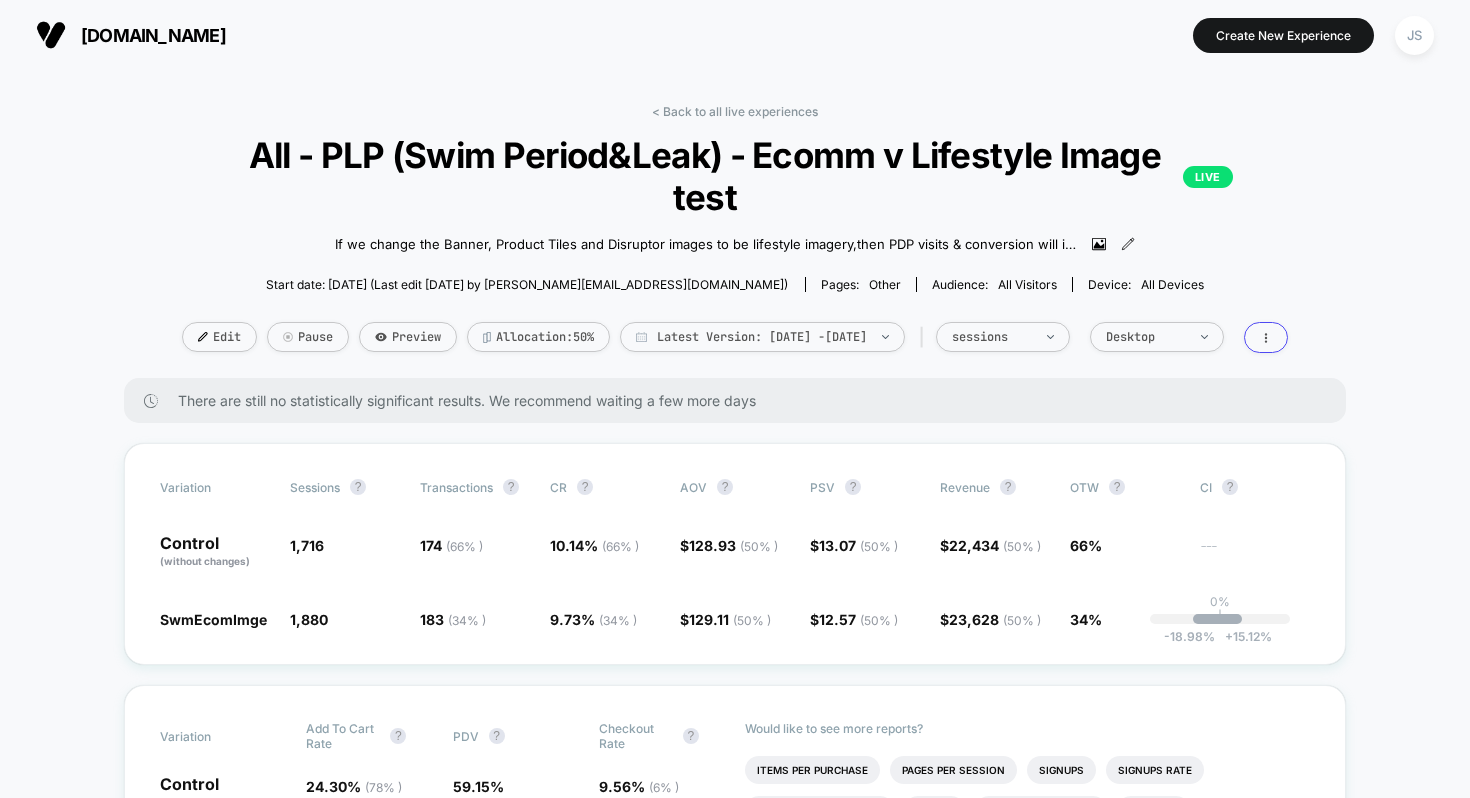 click on "< Back to all live experiences  All - PLP (Swim Period&Leak) - Ecomm v Lifestyle Image test LIVE If we  change the Banner, Product Tiles and Disruptor images to be lifestyle imagery , then  PDP visits & conversion  will  increase , because  the products appear more enticing as well helps strengthen the brand image.  Click to view images Click to edit experience details If we change the Banner, Product Tiles and Disruptor images to be lifestyle imagery,then PDP visits & conversion will increase,because the products appear more enticing as well helps strengthen the brand image.  Start date: [DATE] (Last edit [DATE] by [PERSON_NAME][EMAIL_ADDRESS][DOMAIN_NAME]) Pages: other Audience: All Visitors Device: all devices Edit Pause  Preview Allocation:  50% Latest Version:     [DATE]    -    [DATE] |   sessions   Desktop" at bounding box center [735, 241] 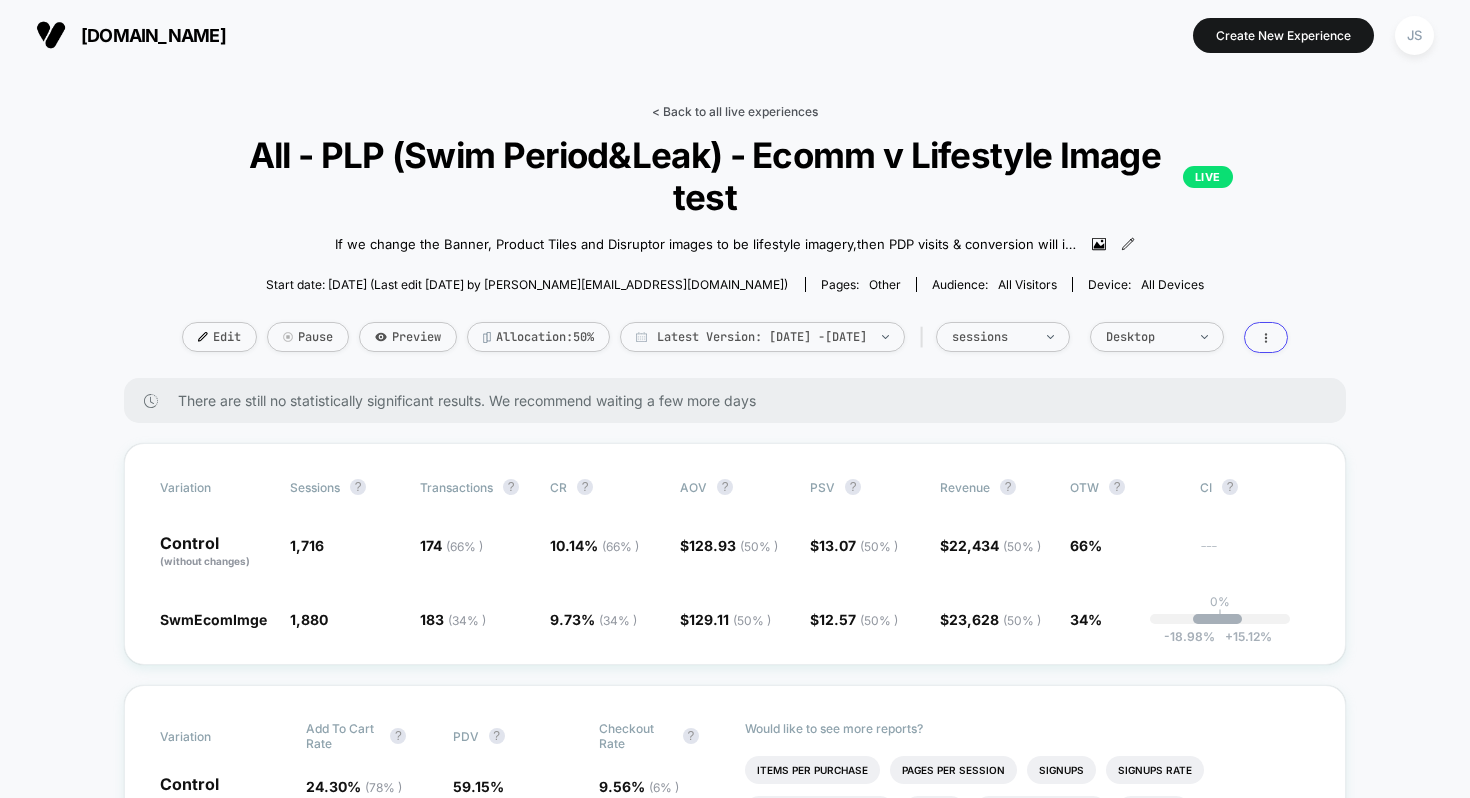 click on "< Back to all live experiences" at bounding box center [735, 111] 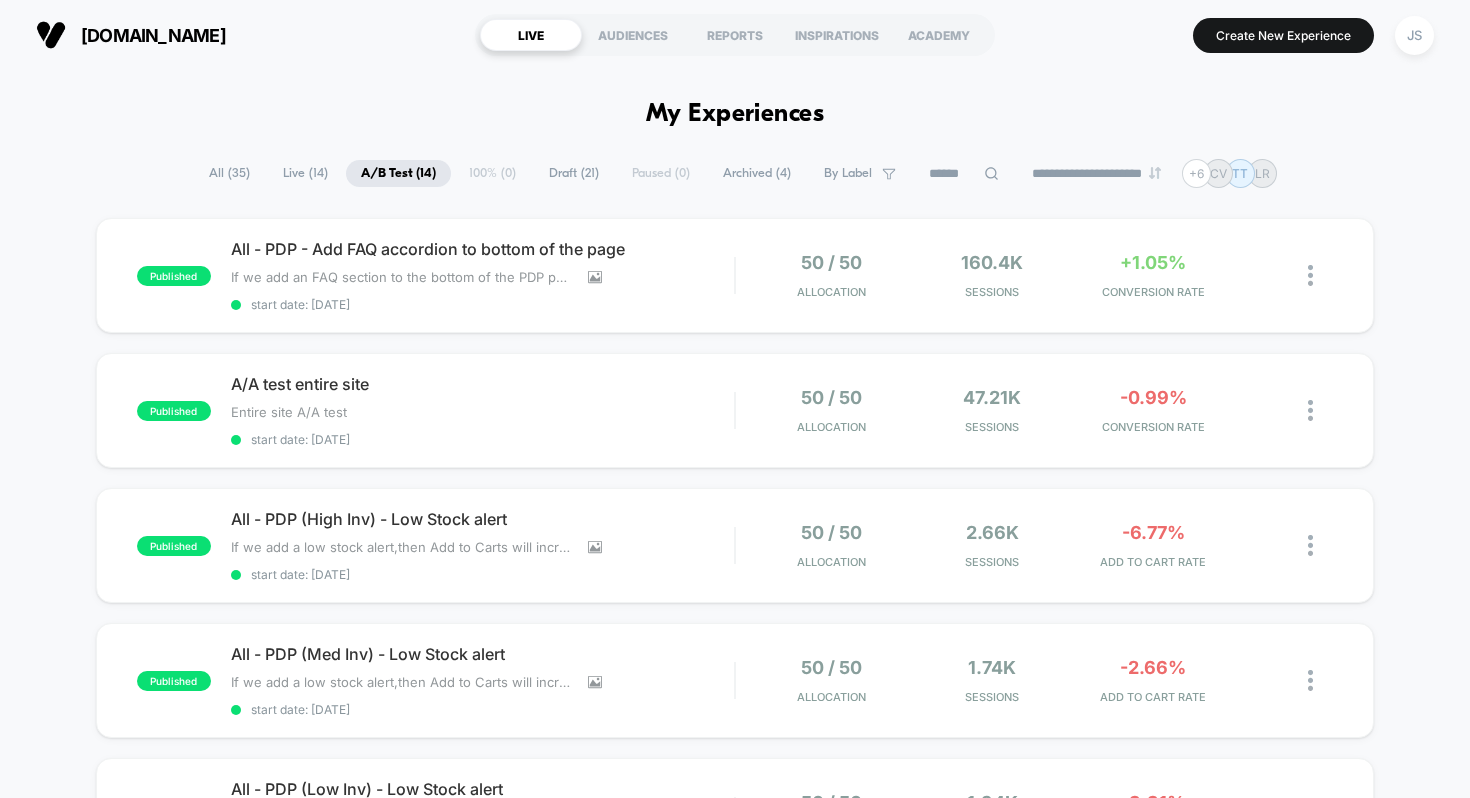 click on "**********" at bounding box center [735, 1889] 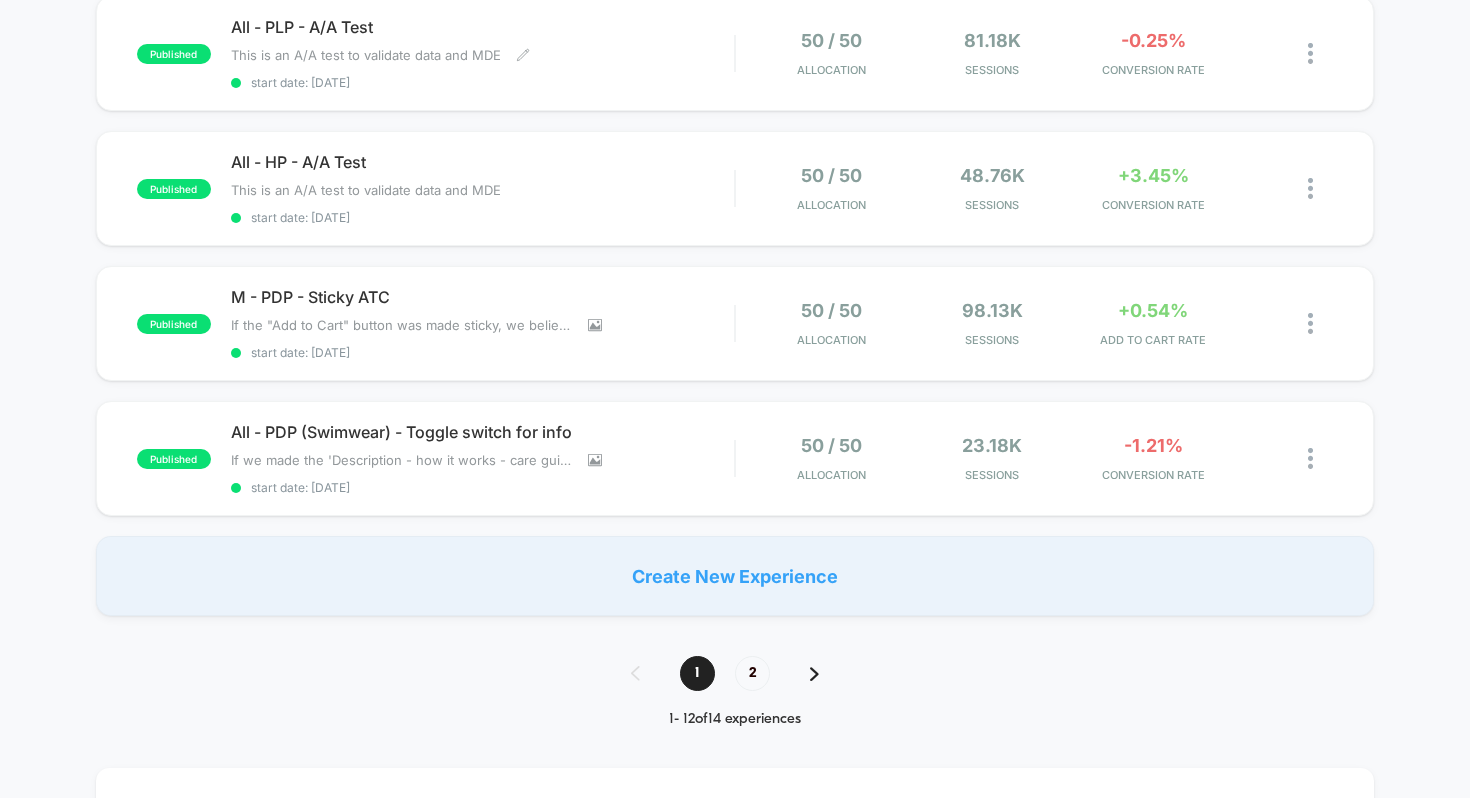scroll, scrollTop: 1304, scrollLeft: 0, axis: vertical 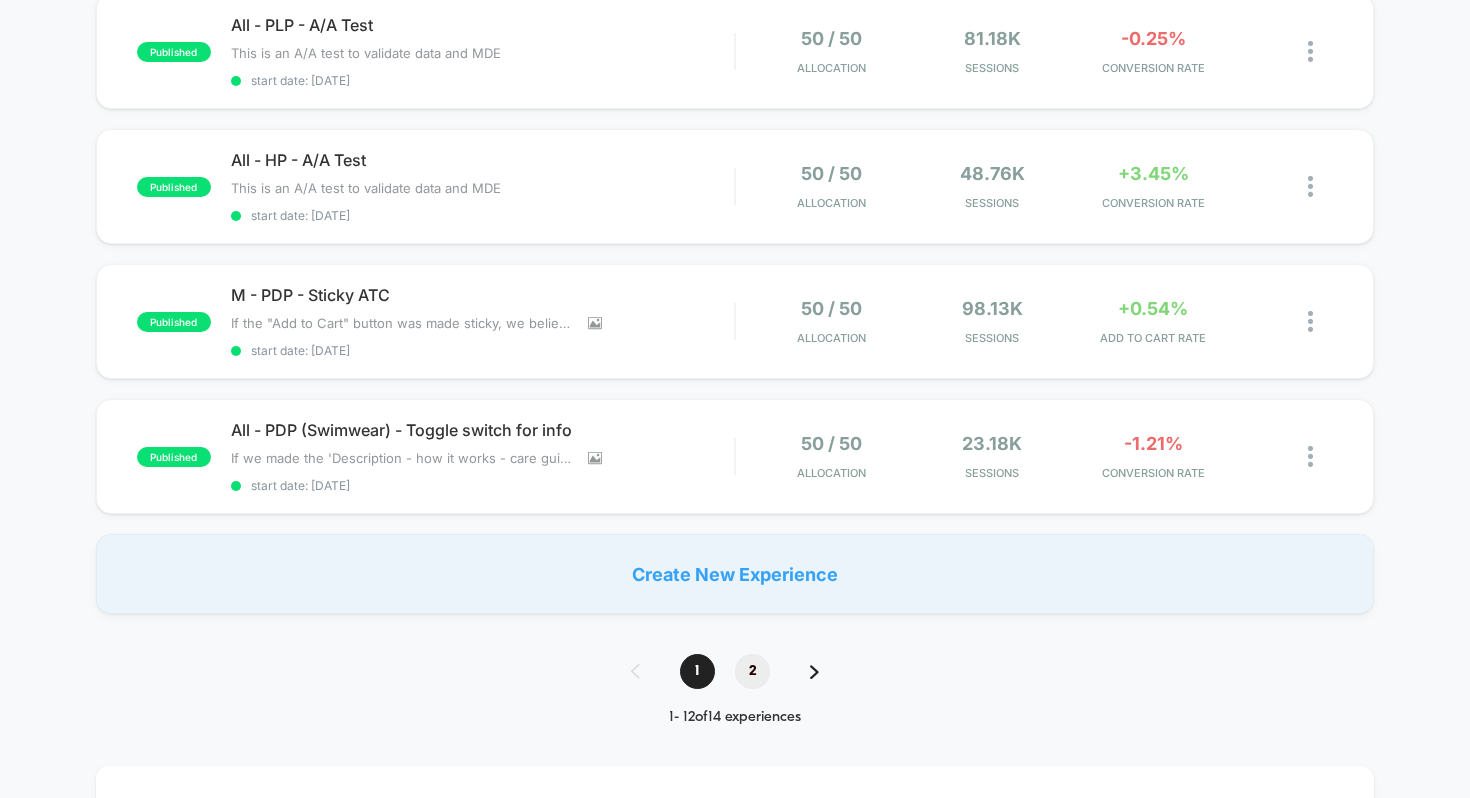 click on "2" at bounding box center [752, 671] 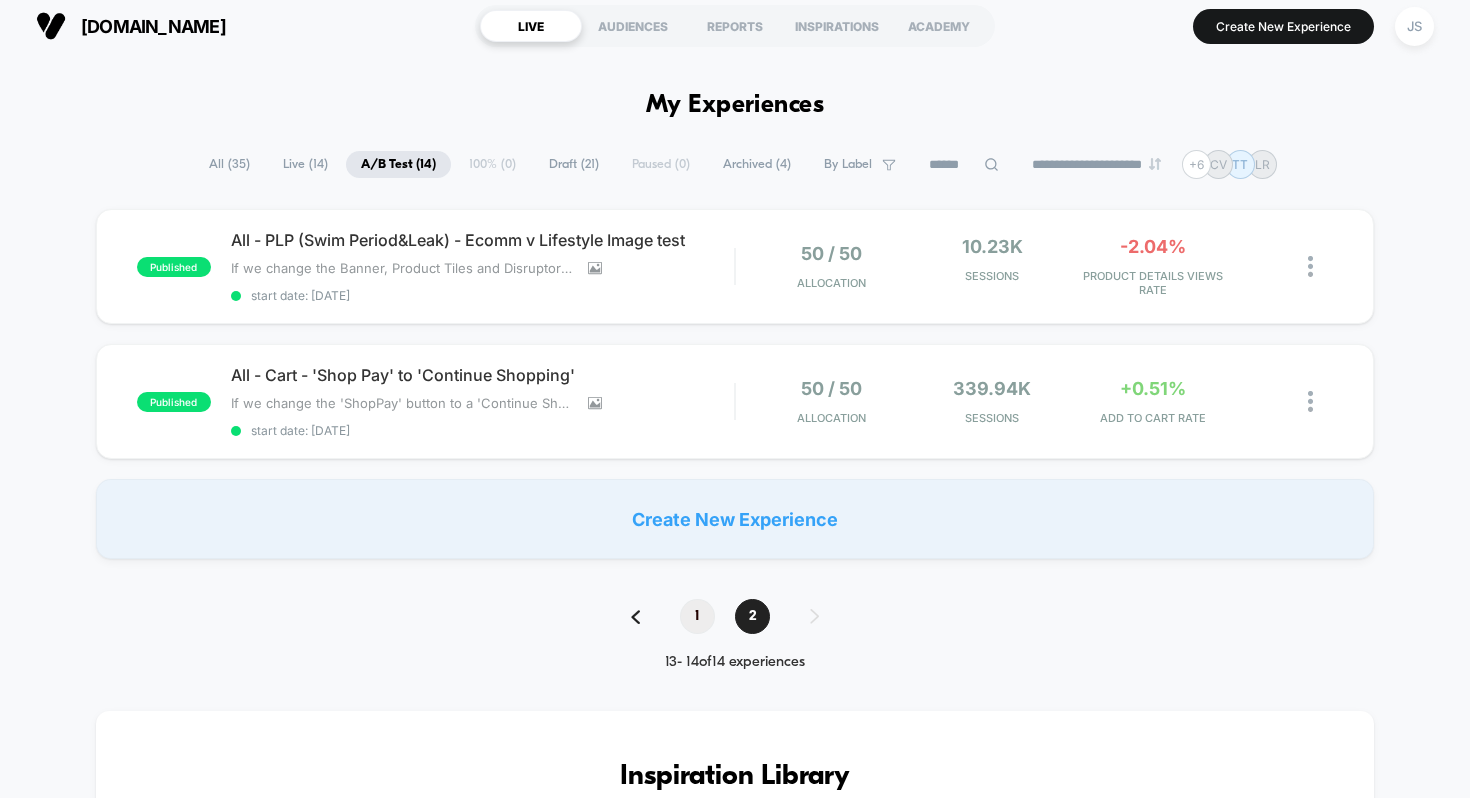 scroll, scrollTop: 0, scrollLeft: 0, axis: both 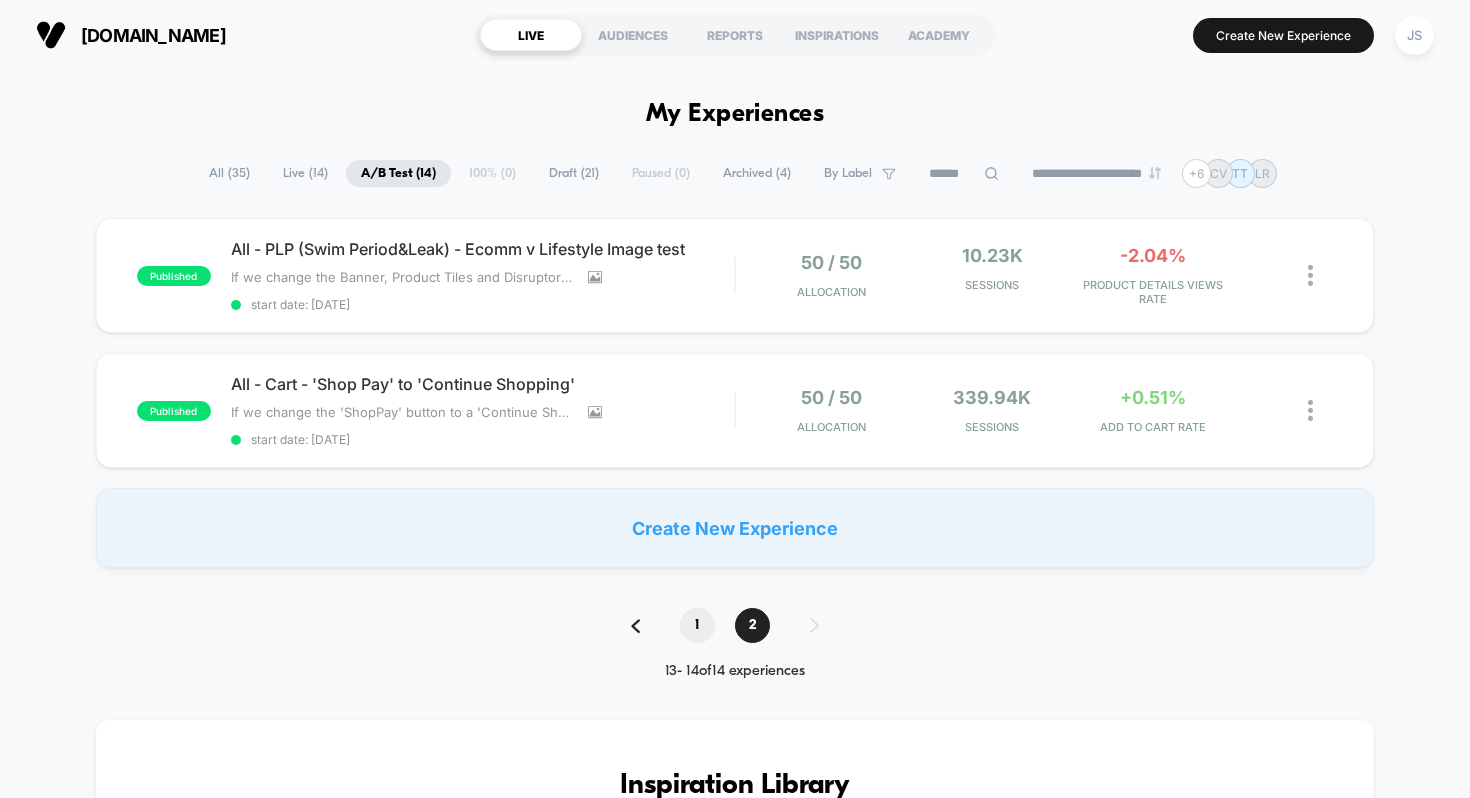 click on "1" at bounding box center [697, 625] 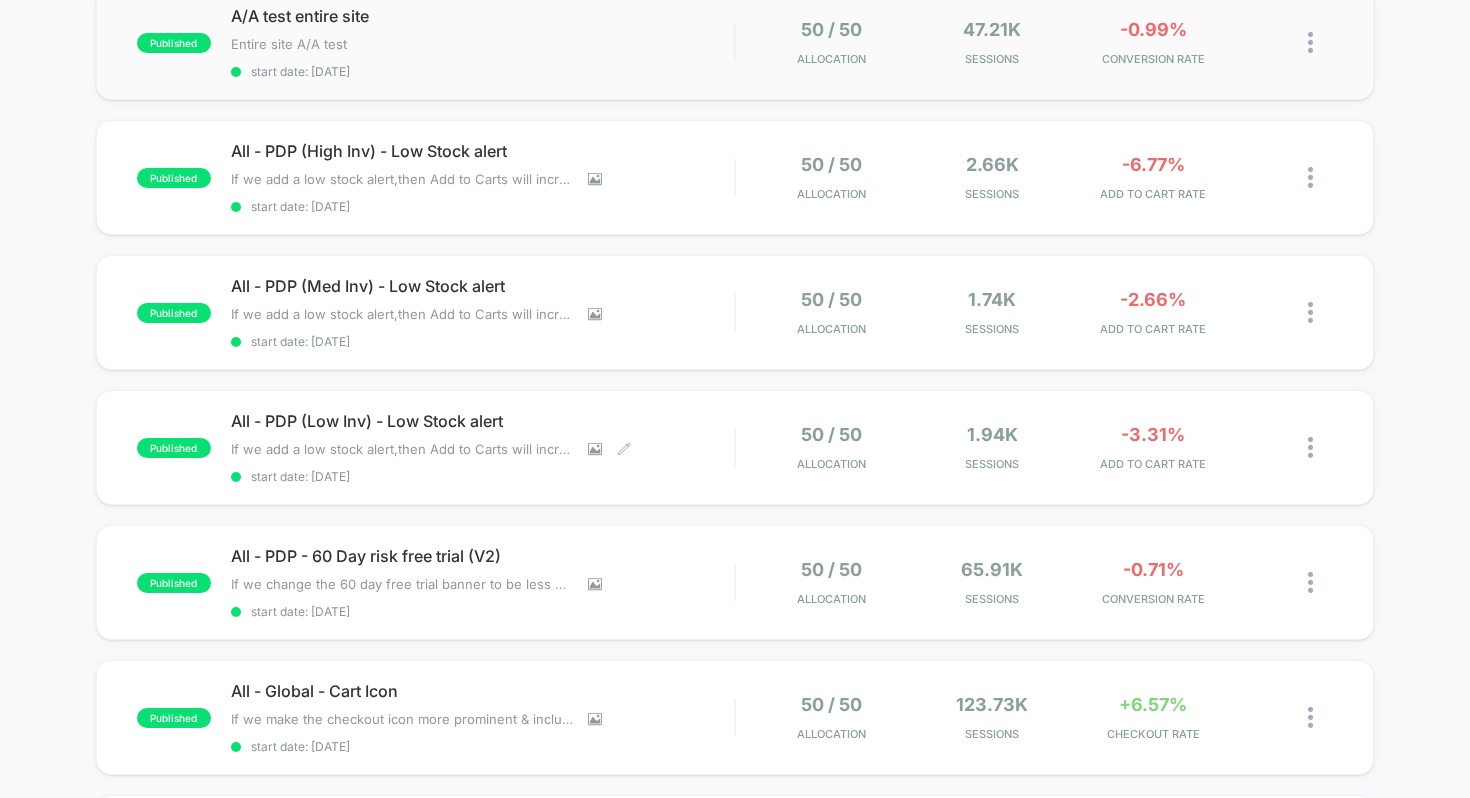 scroll, scrollTop: 0, scrollLeft: 0, axis: both 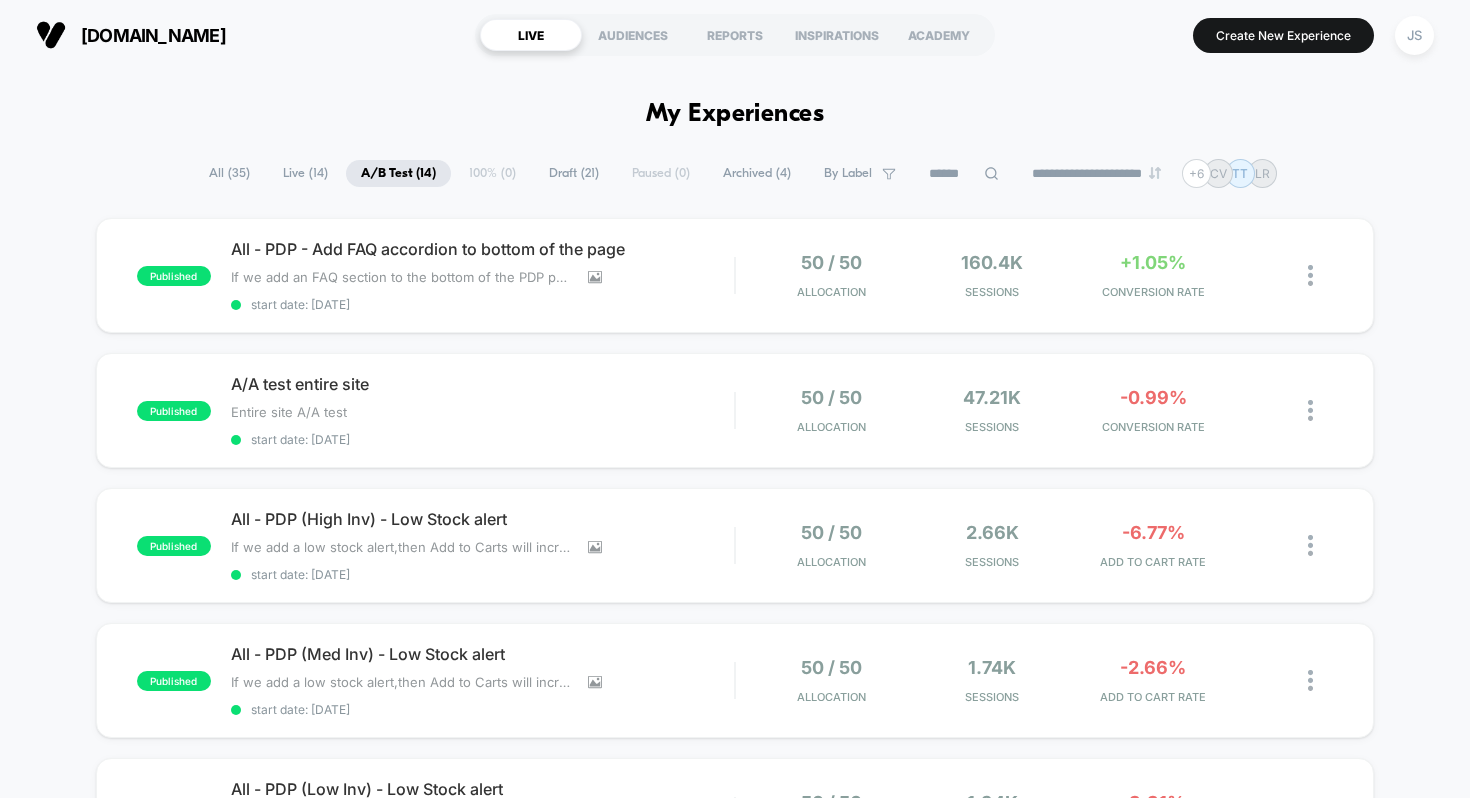 click on "**********" at bounding box center [735, 1889] 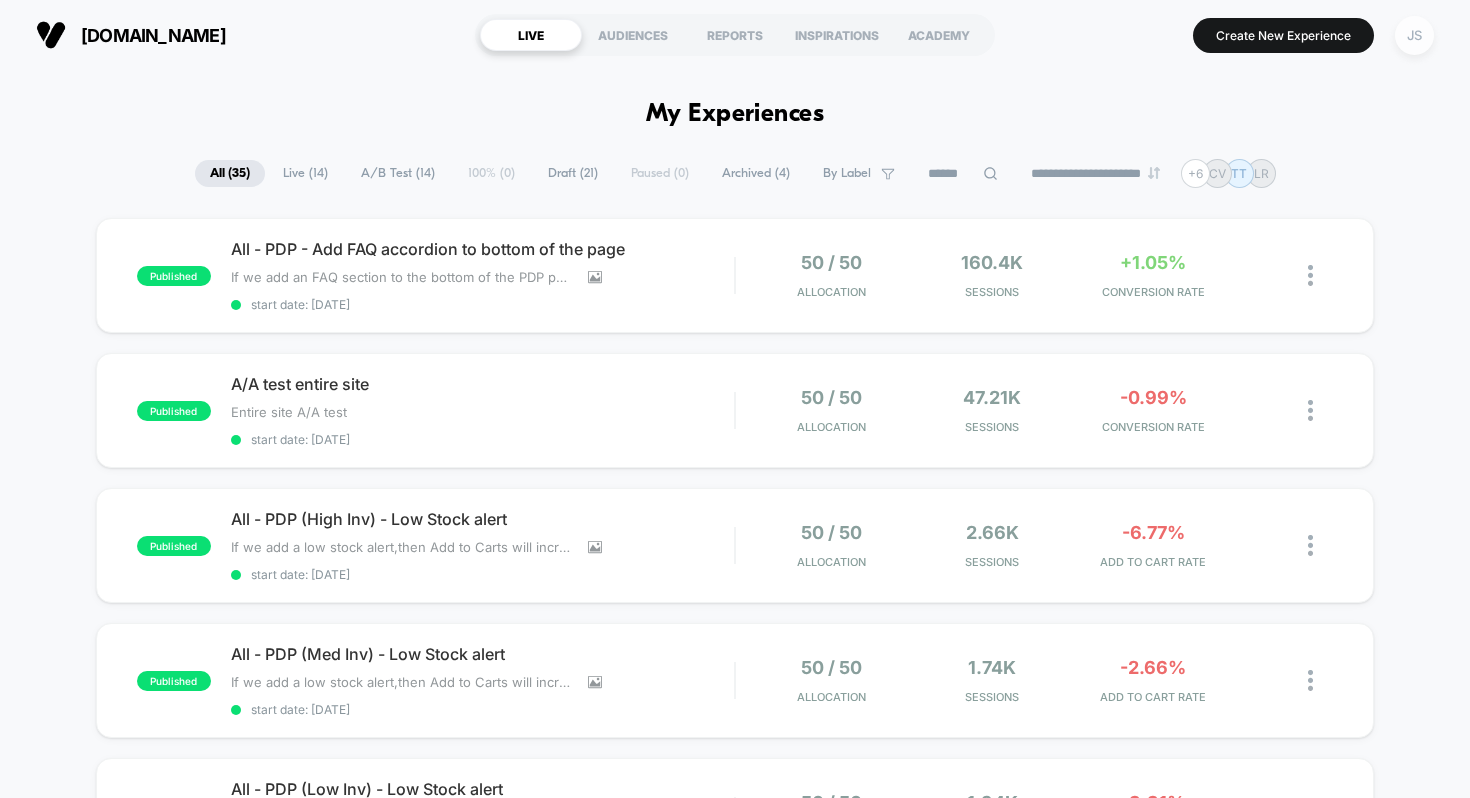 click on "JS" at bounding box center [1414, 35] 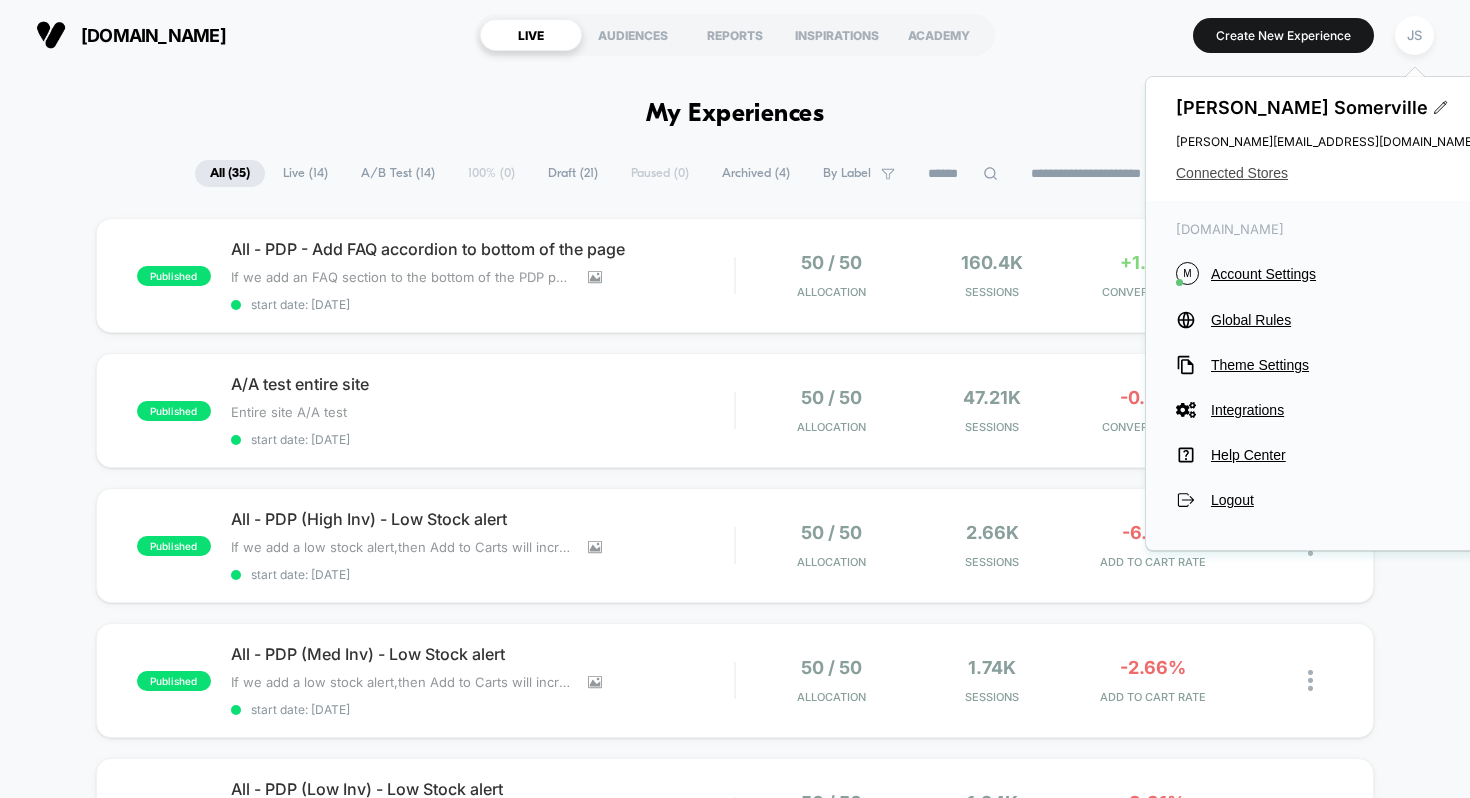 click on "Connected Stores" at bounding box center [1326, 173] 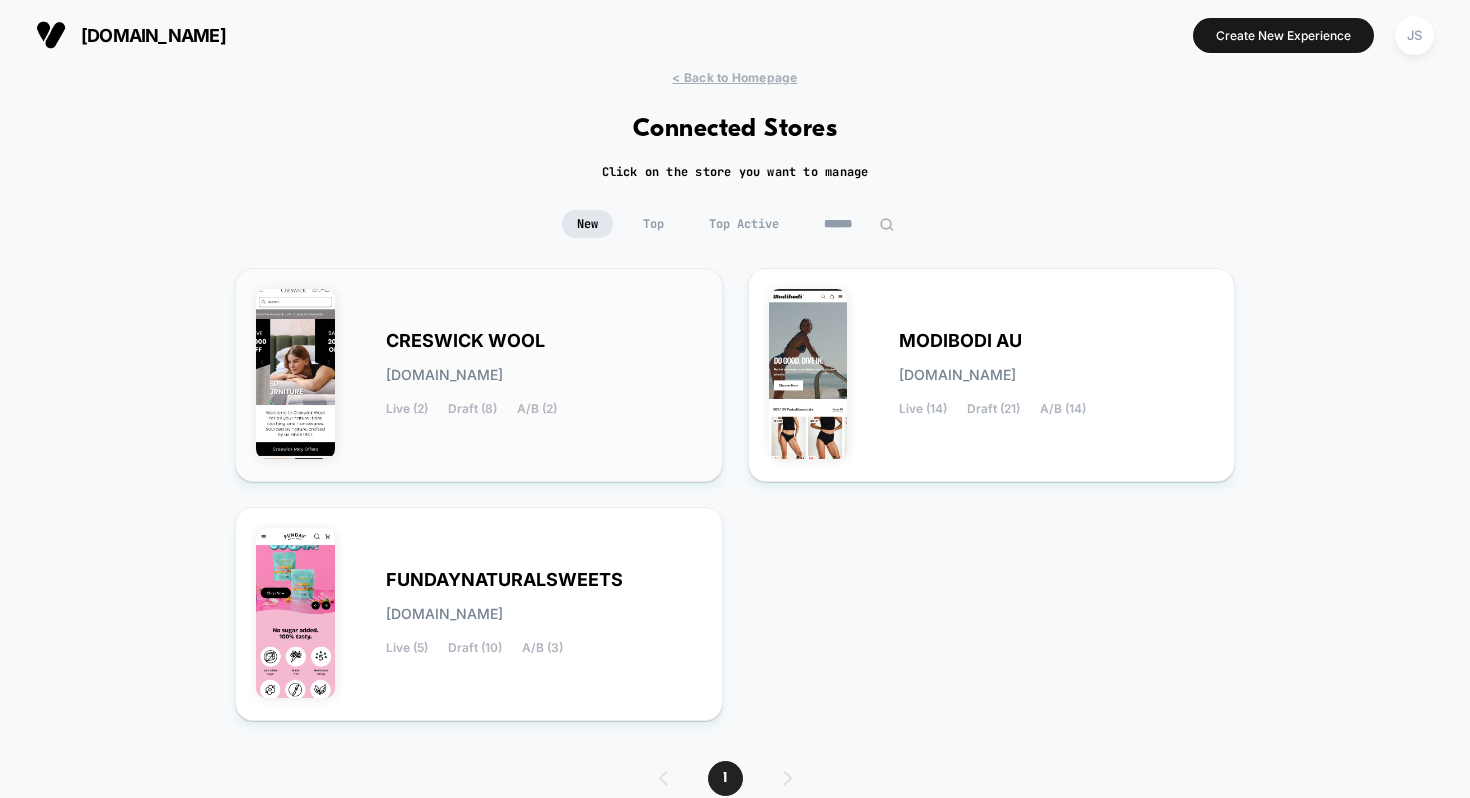 click on "CRESWICK WOOL [DOMAIN_NAME] Live (2) Draft (8) A/B (2)" at bounding box center (544, 375) 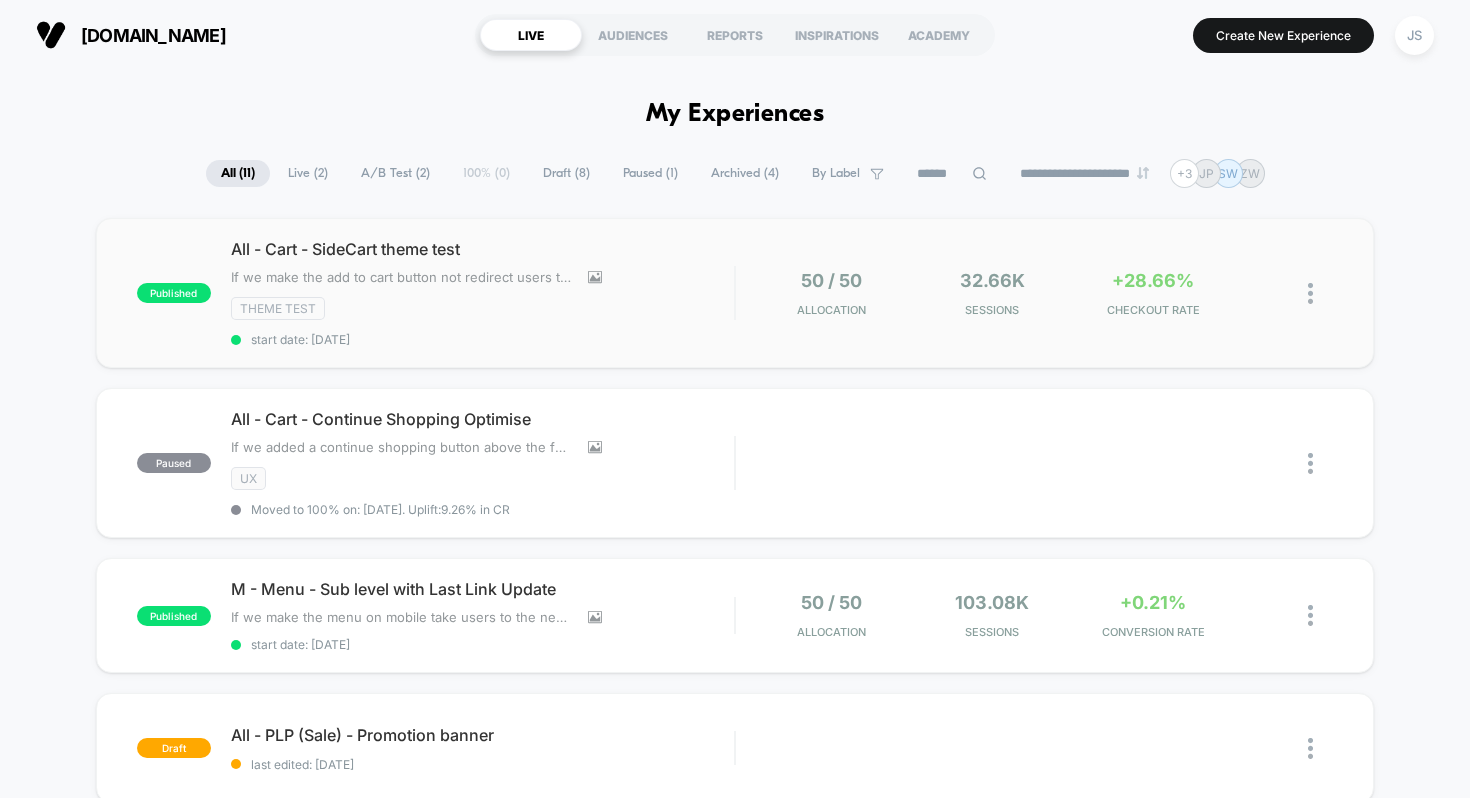 click on "published All - Cart - SideCart theme test If we  make the add to cart button not redirect users to the checkout , then  conversions  will  increase , because  it is increasing friction . Click to view images Click to edit experience details If we make the add to cart button not redirect users to the checkout,then conversions will increase,because it is increasing friction. Theme Test start date: [DATE] 50 / 50 Allocation 32.66k Sessions +28.66% CHECKOUT RATE" at bounding box center (735, 293) 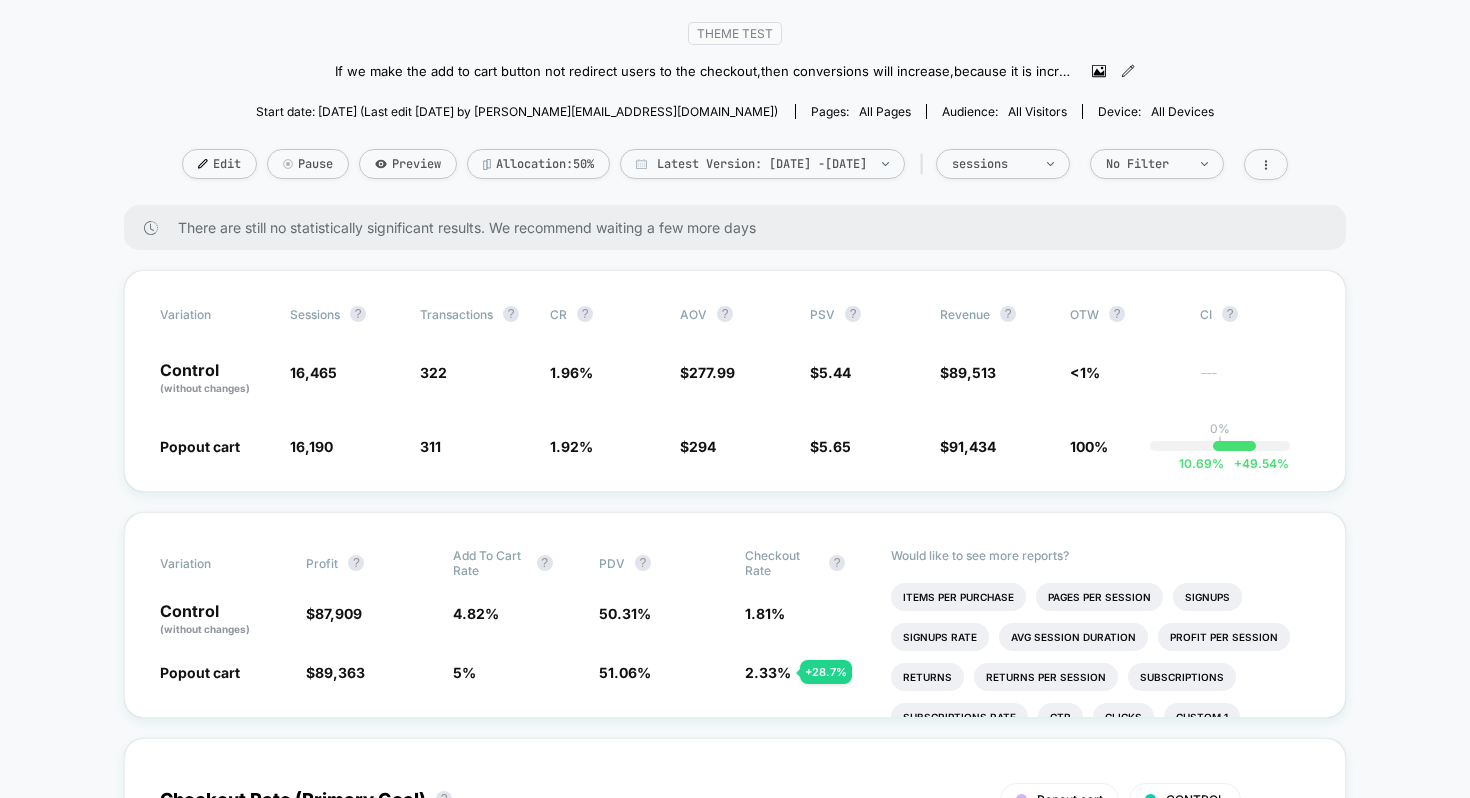 scroll, scrollTop: 173, scrollLeft: 0, axis: vertical 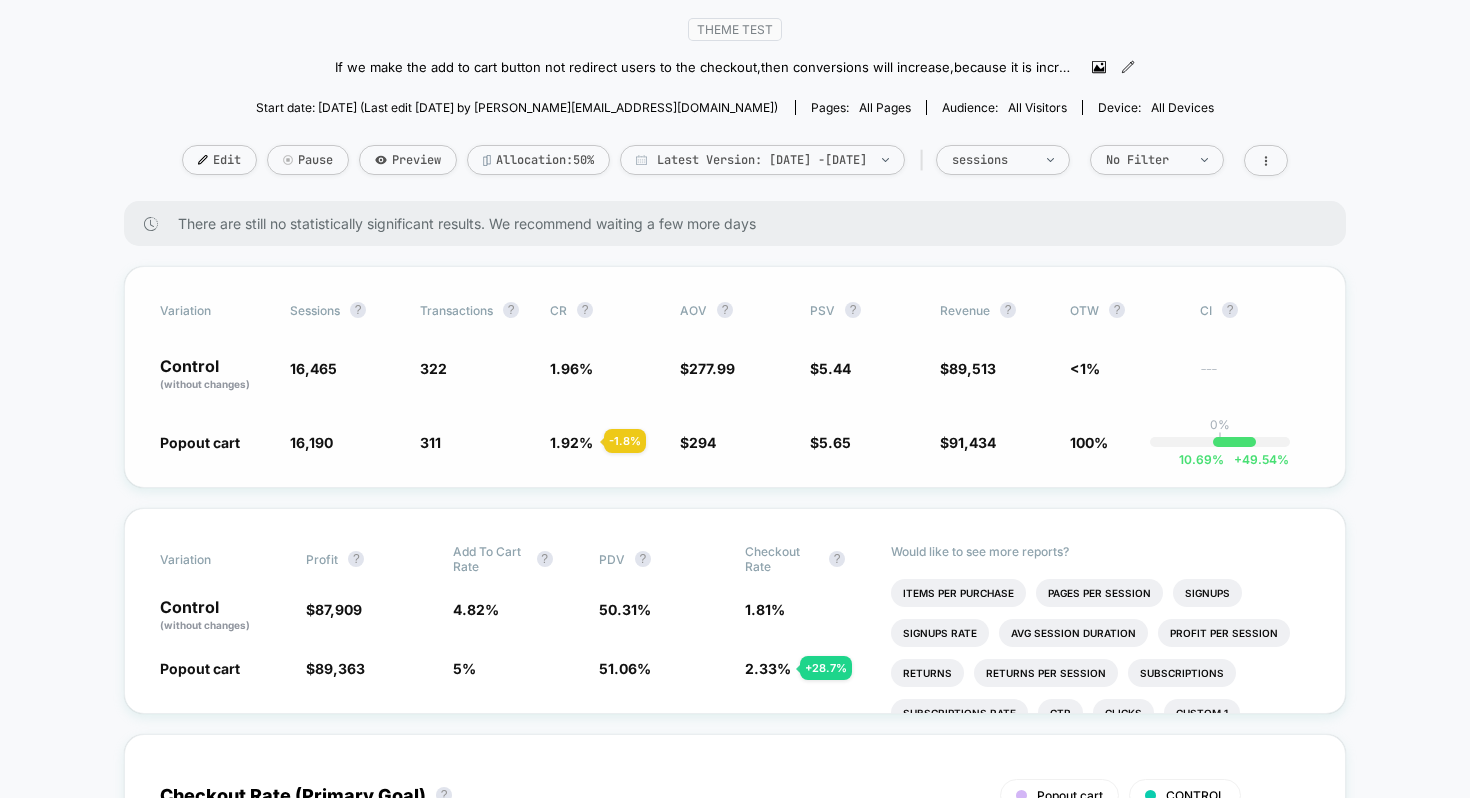 click on "1.92 %" 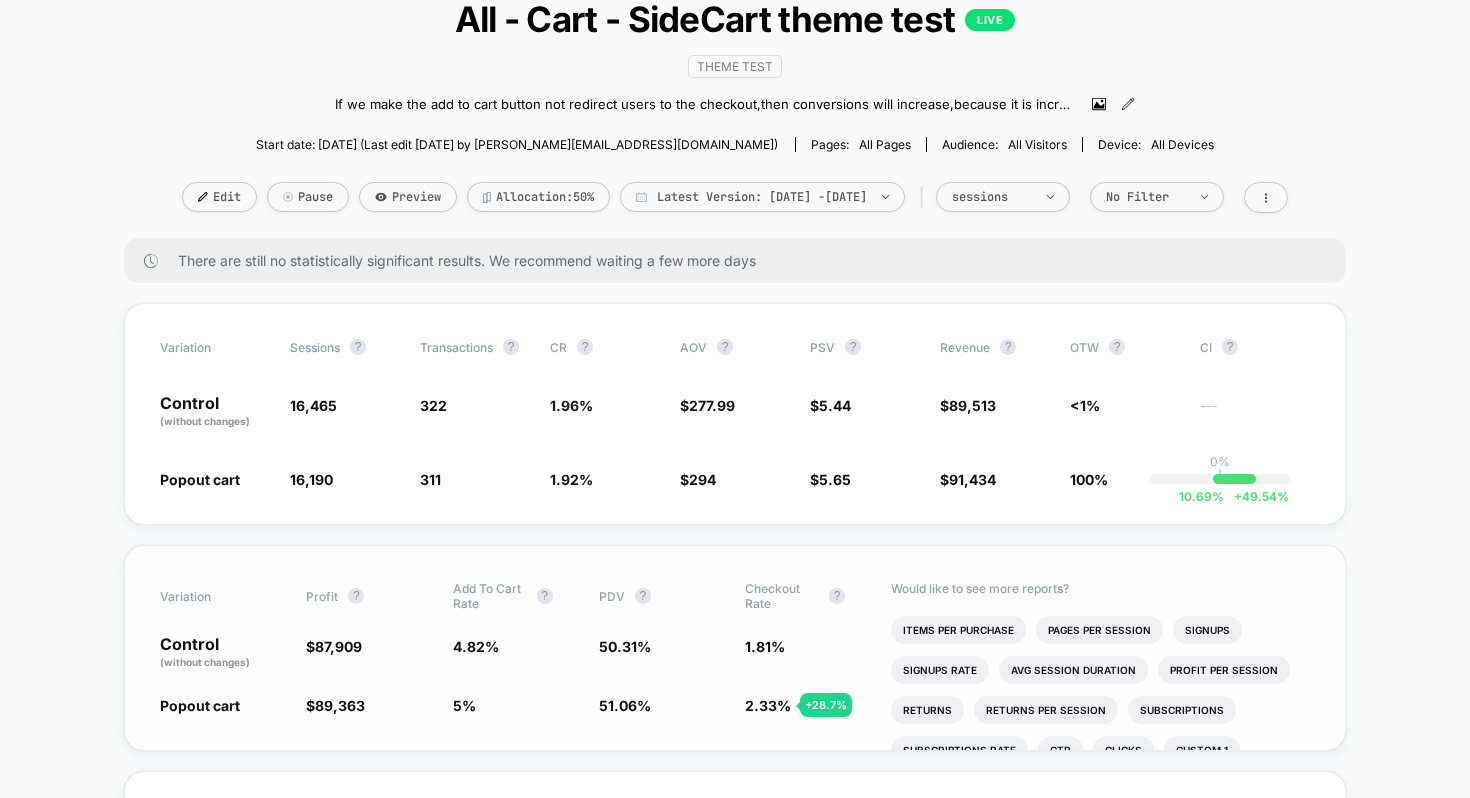 scroll, scrollTop: 143, scrollLeft: 0, axis: vertical 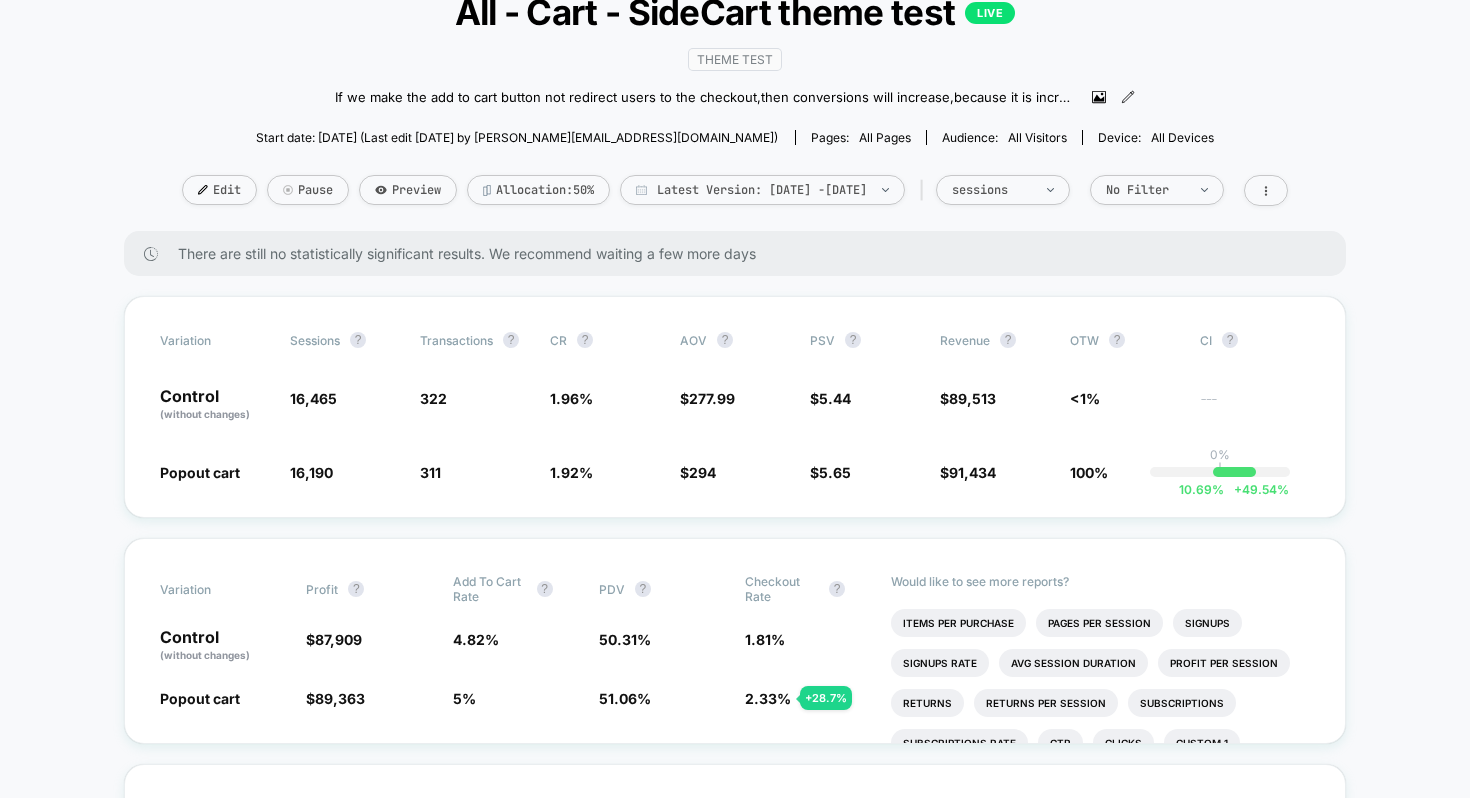 click on "< Back to all live experiences  All - Cart - SideCart theme test LIVE Theme Test If we  make the add to cart button not redirect users to the checkout , then  conversions  will  increase , because  it is increasing friction . Click to view images Click to edit experience details If we make the add to cart button not redirect users to the checkout,then conversions will increase,because it is increasing friction. Start date: [DATE] (Last edit [DATE] by [PERSON_NAME][EMAIL_ADDRESS][DOMAIN_NAME]) Pages: all pages Audience: All Visitors Device: all devices Edit Pause  Preview Allocation:  50% Latest Version:     [DATE]    -    [DATE] |   sessions   No Filter" at bounding box center (735, 96) 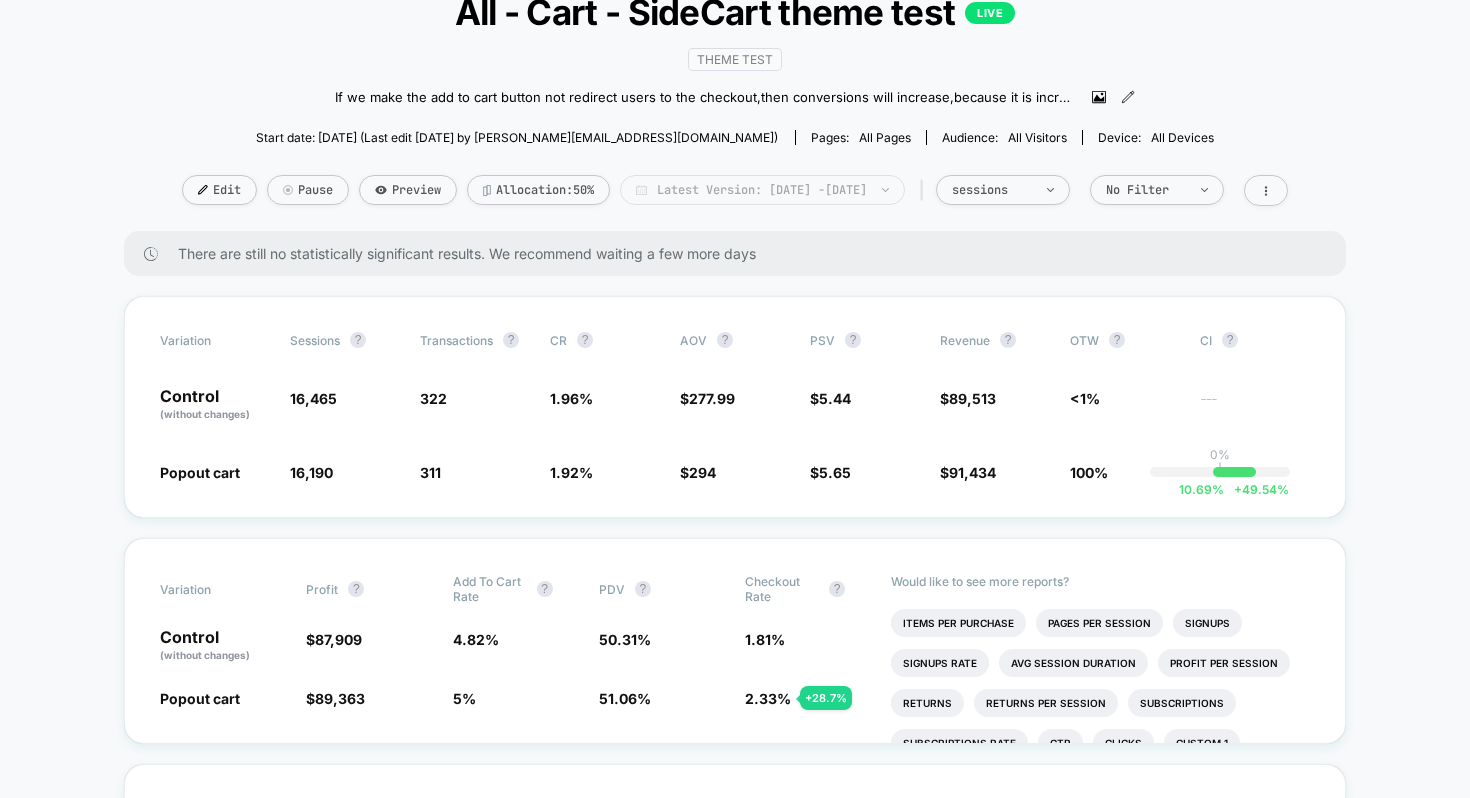 click on "Latest Version:     [DATE]    -    [DATE]" at bounding box center [762, 190] 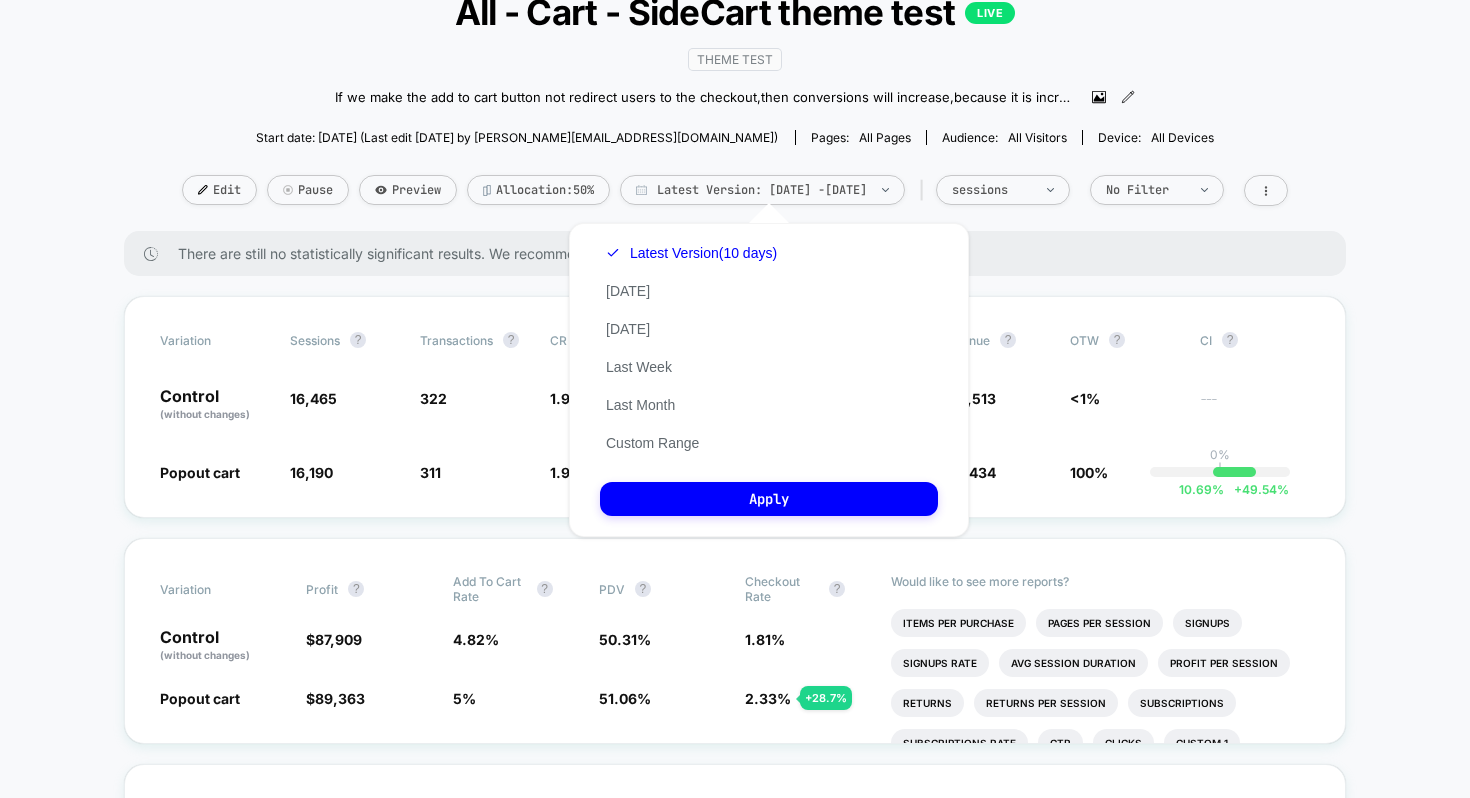click on "< Back to all live experiences  All - Cart - SideCart theme test LIVE Theme Test If we  make the add to cart button not redirect users to the checkout , then  conversions  will  increase , because  it is increasing friction . Click to view images Click to edit experience details If we make the add to cart button not redirect users to the checkout,then conversions will increase,because it is increasing friction. Start date: [DATE] (Last edit [DATE] by [PERSON_NAME][EMAIL_ADDRESS][DOMAIN_NAME]) Pages: all pages Audience: All Visitors Device: all devices Edit Pause  Preview Allocation:  50% Latest Version:     [DATE]    -    [DATE] |   sessions   No Filter" at bounding box center [735, 96] 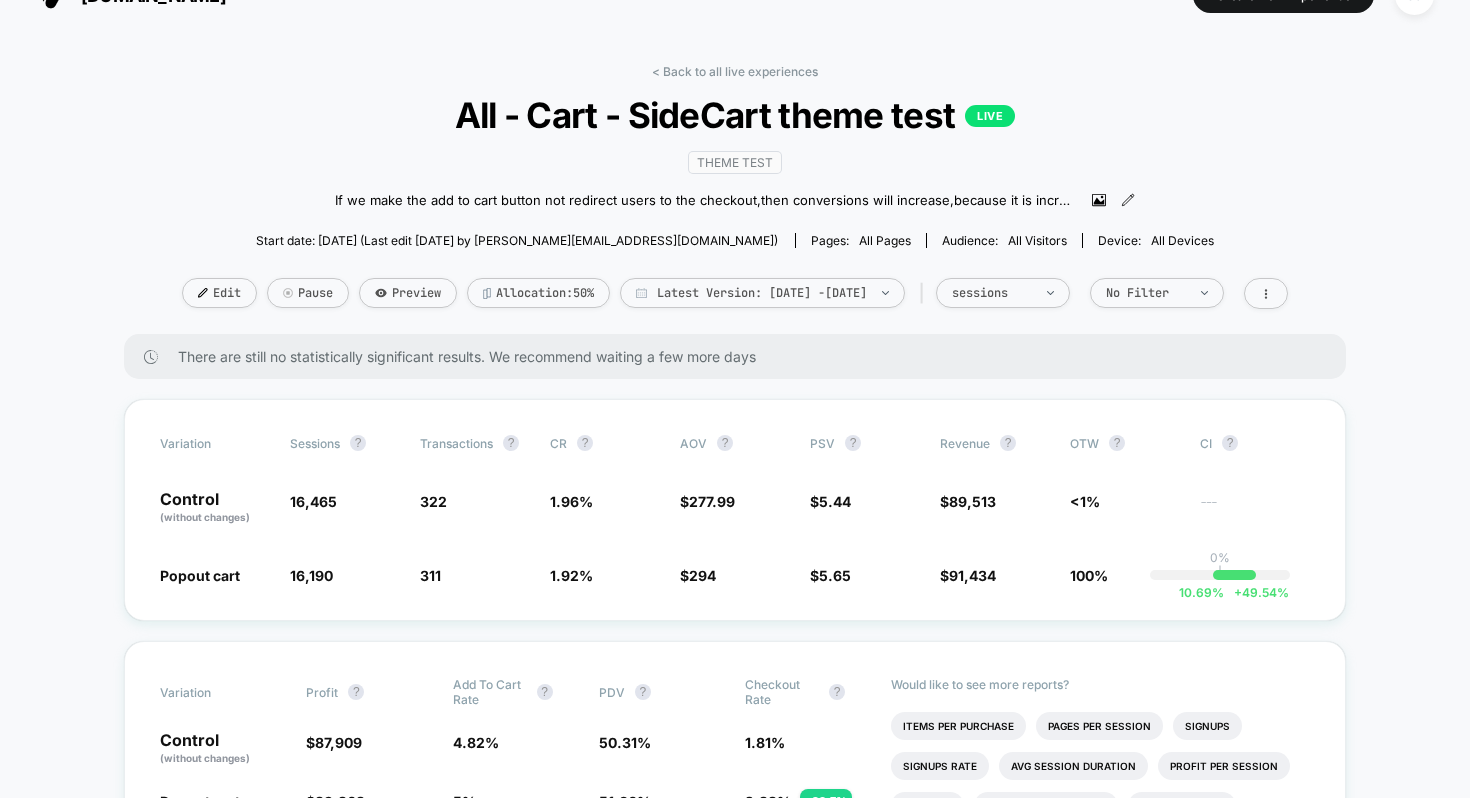 scroll, scrollTop: 0, scrollLeft: 0, axis: both 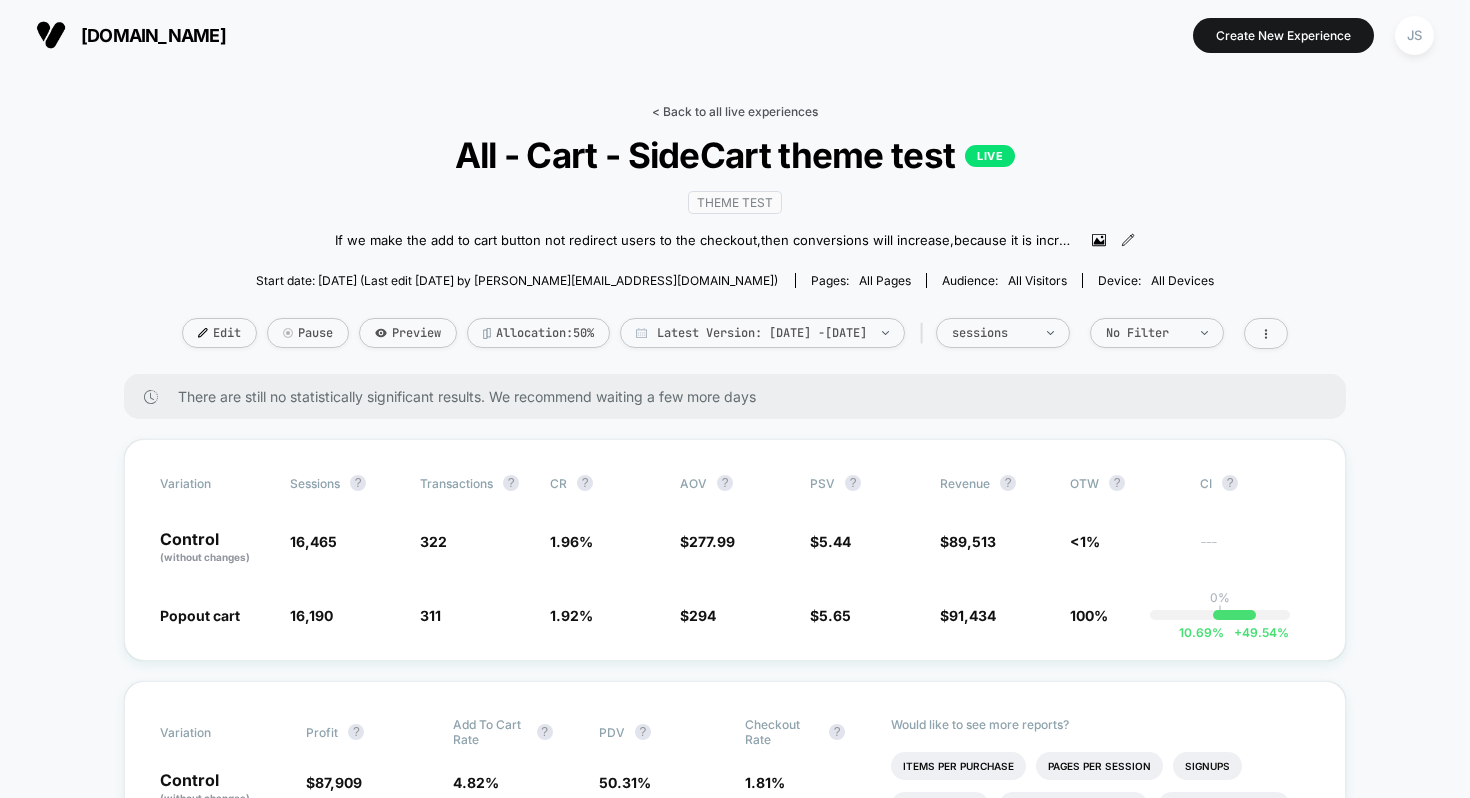 click on "< Back to all live experiences" at bounding box center (735, 111) 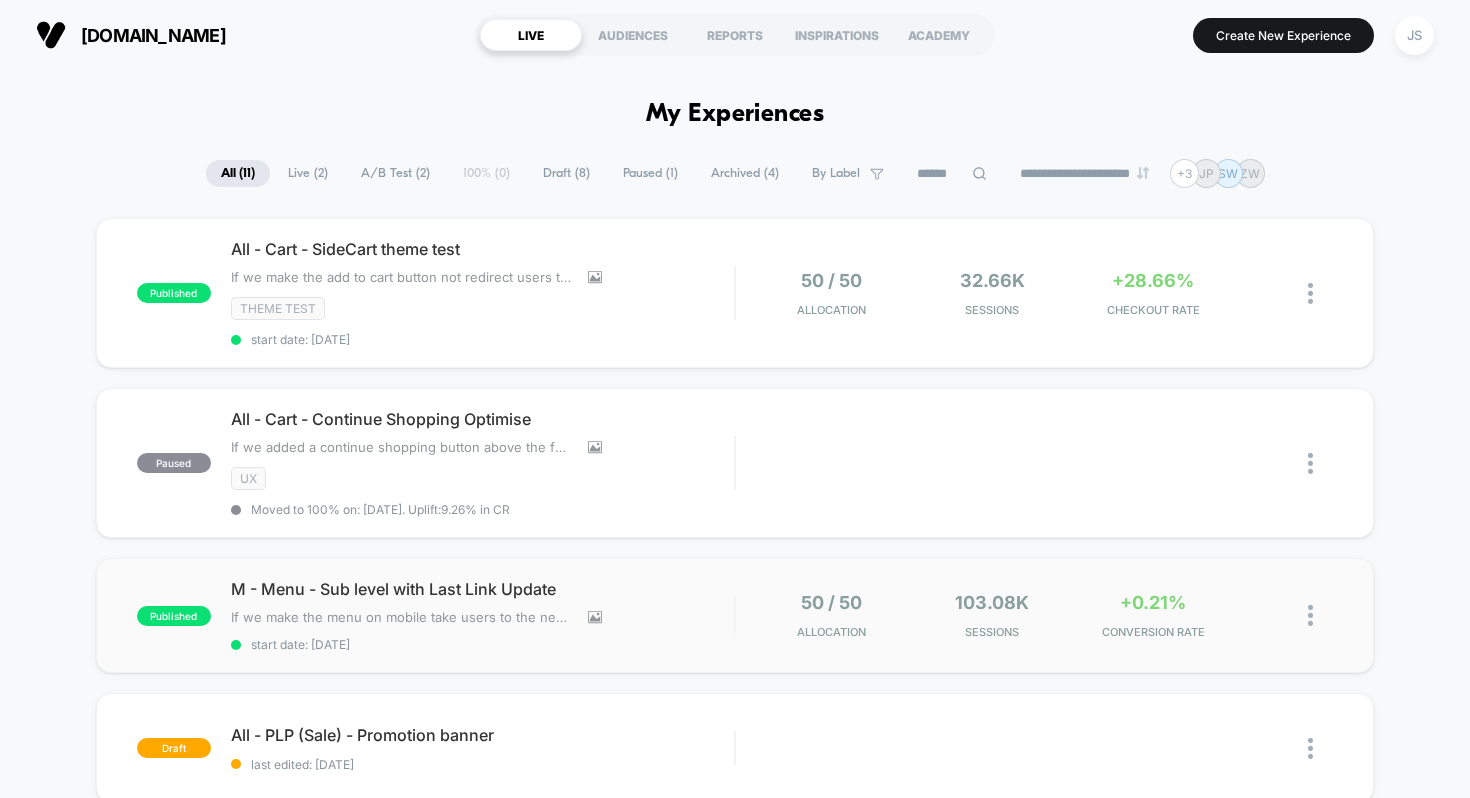 click on "published M - Menu - Sub level with Last Link Update If we  make the menu on mobile take users to the next level and add a"Shop all X" category, then  conversions  will  increase , because  users are able to find the product with greater ease, increasing the likelihood that they find what they're searching for .  Click to view images Click to edit experience details If we make the menu on mobile take users to the next level and add a"Shop all X" category,then conversions will increase,because users are able to find the product with greater ease, increasing the likelihood that they find what they're searching for.  start date: [DATE] 50 / 50 Allocation 103.08k Sessions +0.21% CONVERSION RATE" at bounding box center [735, 615] 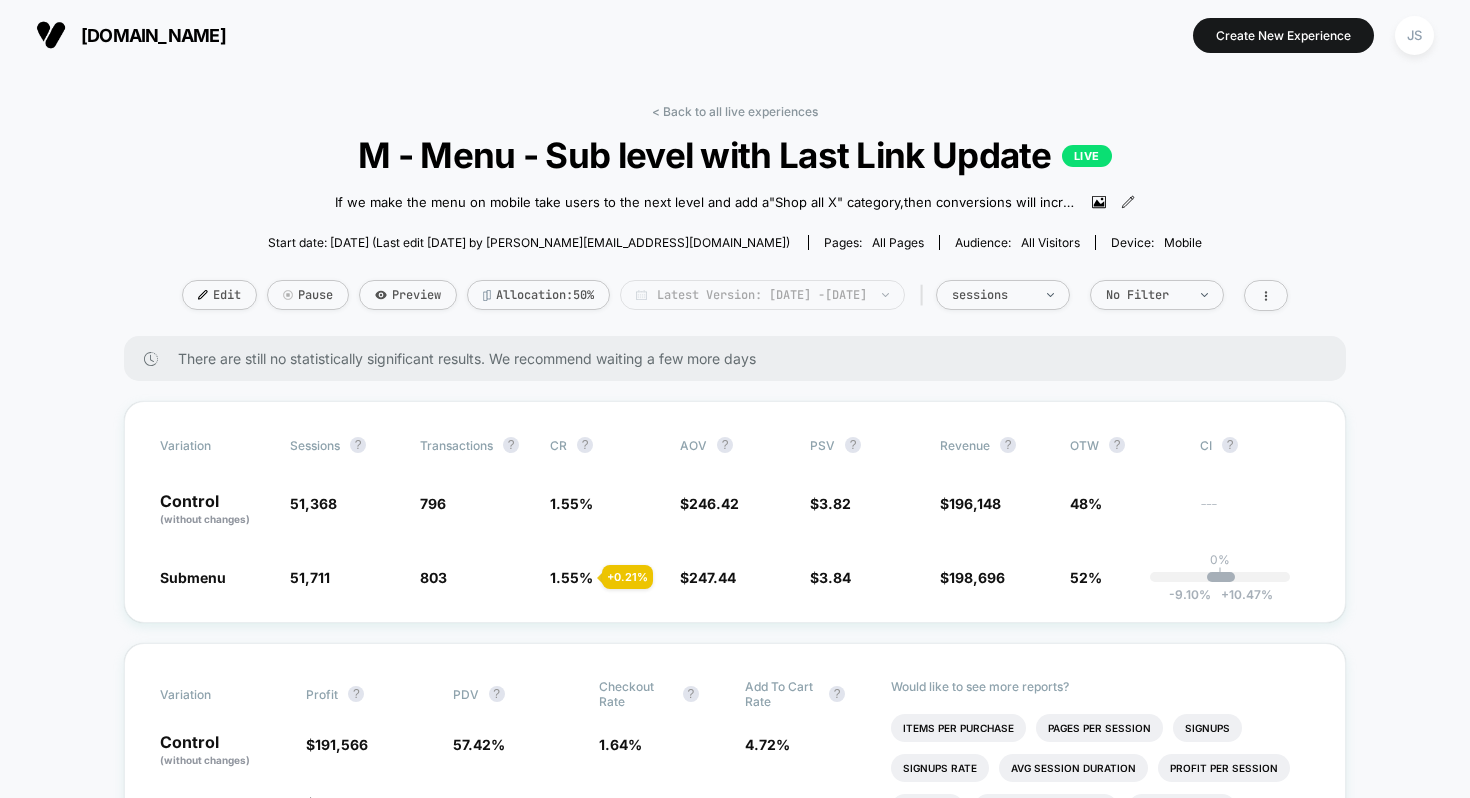 click on "Latest Version:     [DATE]    -    [DATE]" at bounding box center [762, 295] 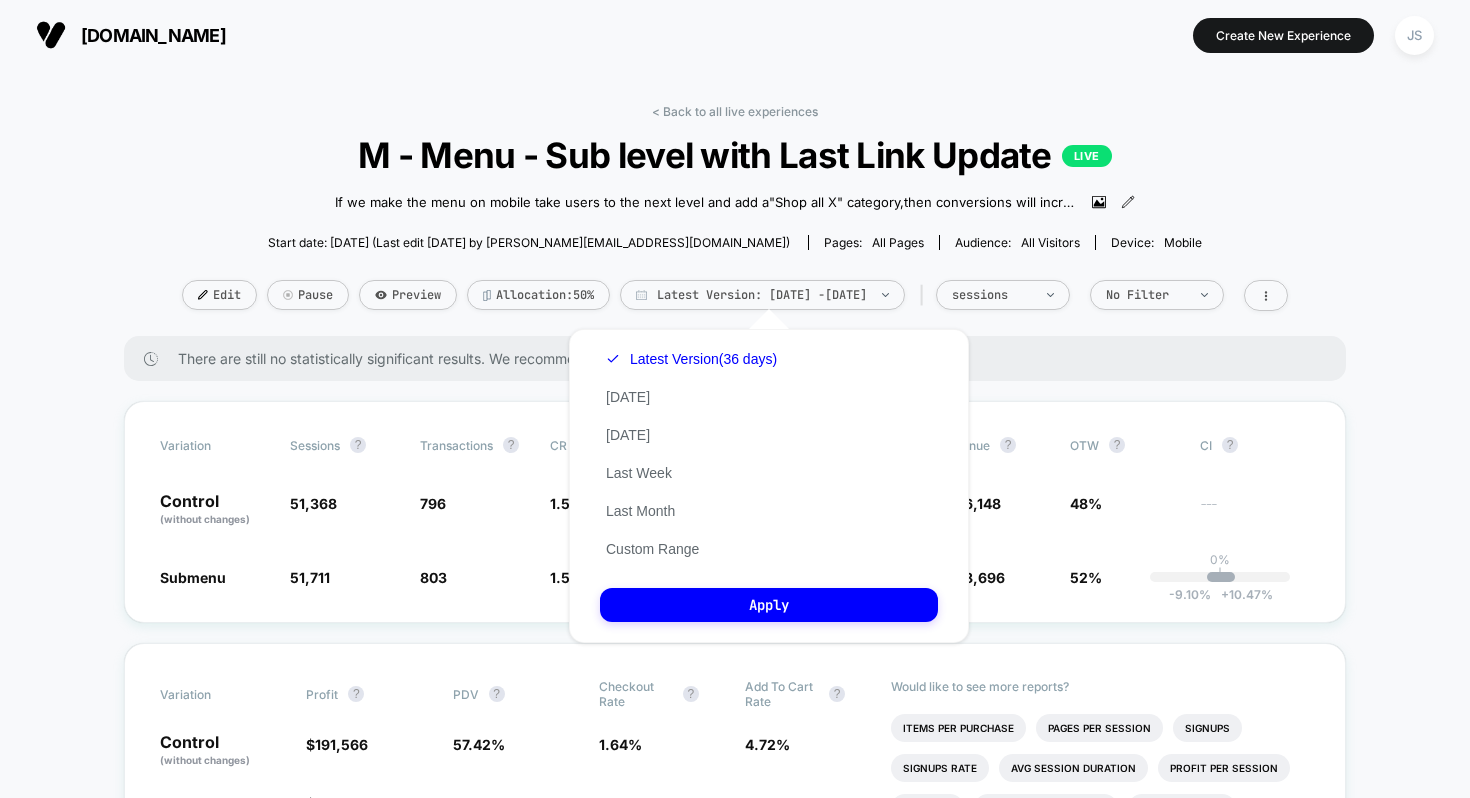 click on "< Back to all live experiences  M - Menu - Sub level with Last Link Update LIVE If we  make the menu on mobile take users to the next level and add a"Shop all X" category, then  conversions  will  increase , because  users are able to find the product with greater ease, increasing the likelihood that they find what they're searching for .  Click to view images Click to edit experience details If we make the menu on mobile take users to the next level and add a"Shop all X" category,then conversions will increase,because users are able to find the product with greater ease, increasing the likelihood that they find what they're searching for.  Start date: [DATE] (Last edit [DATE] by [PERSON_NAME][EMAIL_ADDRESS][DOMAIN_NAME]) Pages: all pages Audience: All Visitors Device: mobile Edit Pause  Preview Allocation:  50% Latest Version:     [DATE]    -    [DATE] |   sessions   No Filter" at bounding box center (735, 220) 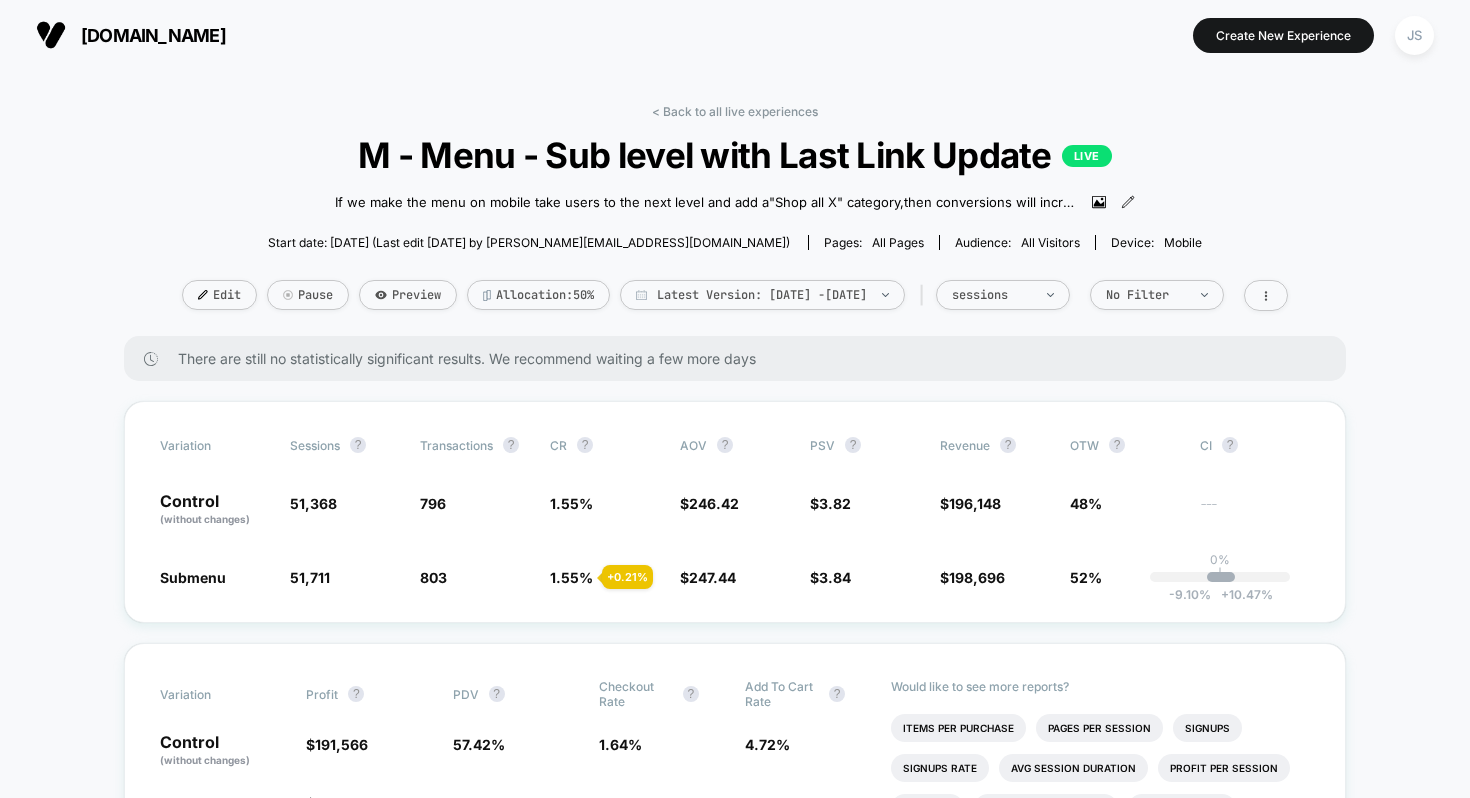 click on "< Back to all live experiences  M - Menu - Sub level with Last Link Update LIVE If we  make the menu on mobile take users to the next level and add a"Shop all X" category, then  conversions  will  increase , because  users are able to find the product with greater ease, increasing the likelihood that they find what they're searching for .  Click to view images Click to edit experience details If we make the menu on mobile take users to the next level and add a"Shop all X" category,then conversions will increase,because users are able to find the product with greater ease, increasing the likelihood that they find what they're searching for.  Start date: [DATE] (Last edit [DATE] by [PERSON_NAME][EMAIL_ADDRESS][DOMAIN_NAME]) Pages: all pages Audience: All Visitors Device: mobile Edit Pause  Preview Allocation:  50% Latest Version:     [DATE]    -    [DATE] |   sessions   No Filter" at bounding box center [735, 220] 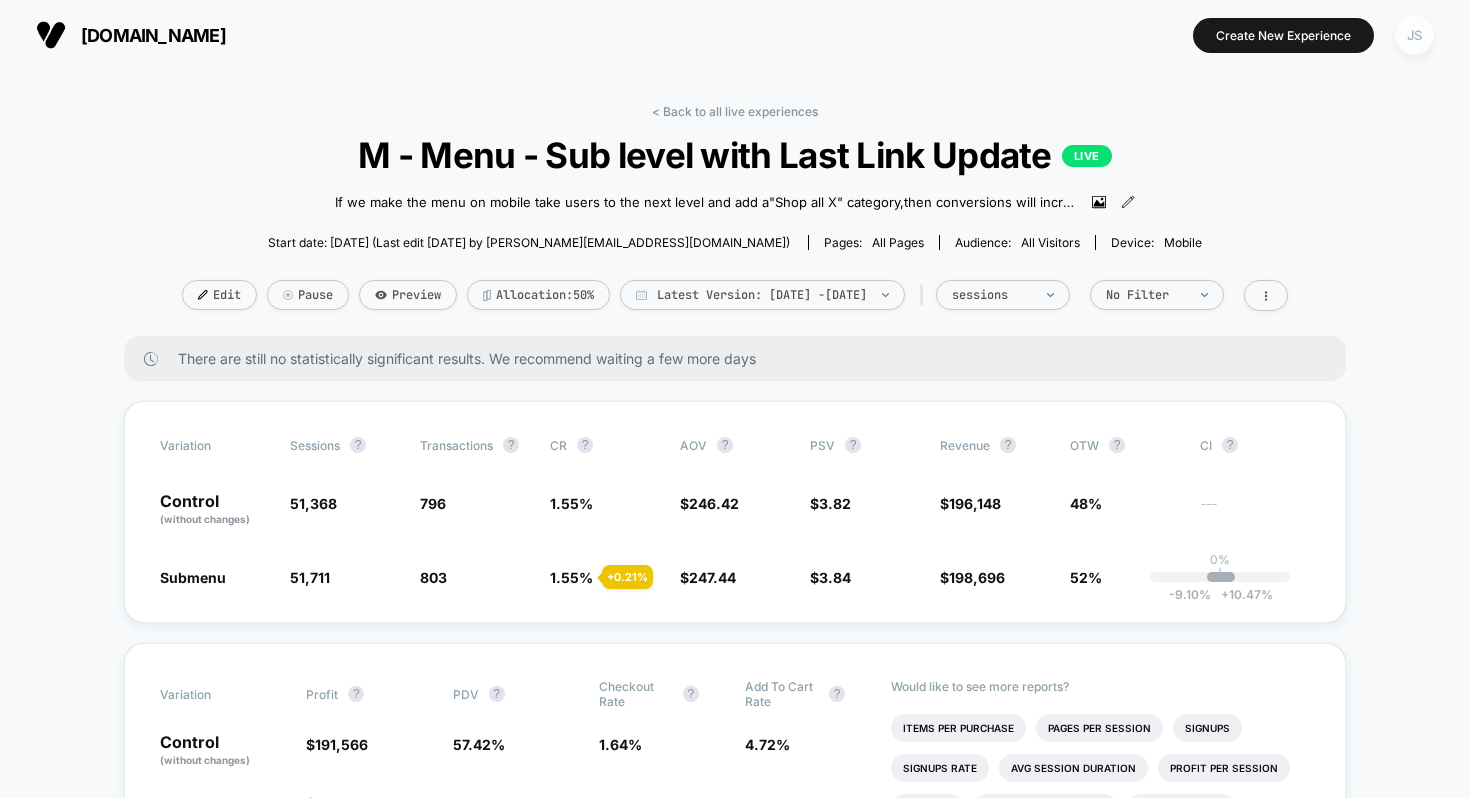 click on "JS" at bounding box center [1414, 35] 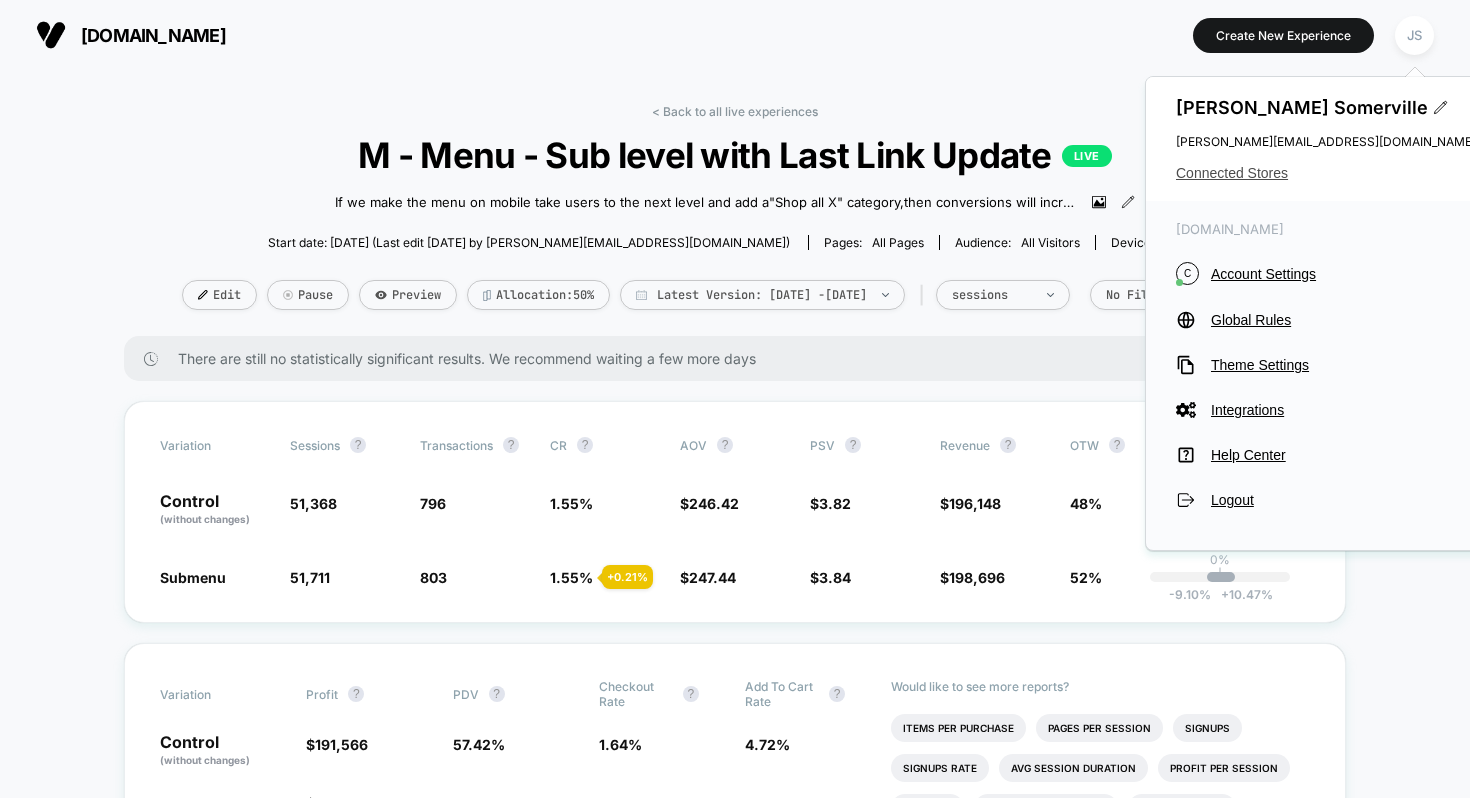 click on "Connected Stores" at bounding box center (1326, 173) 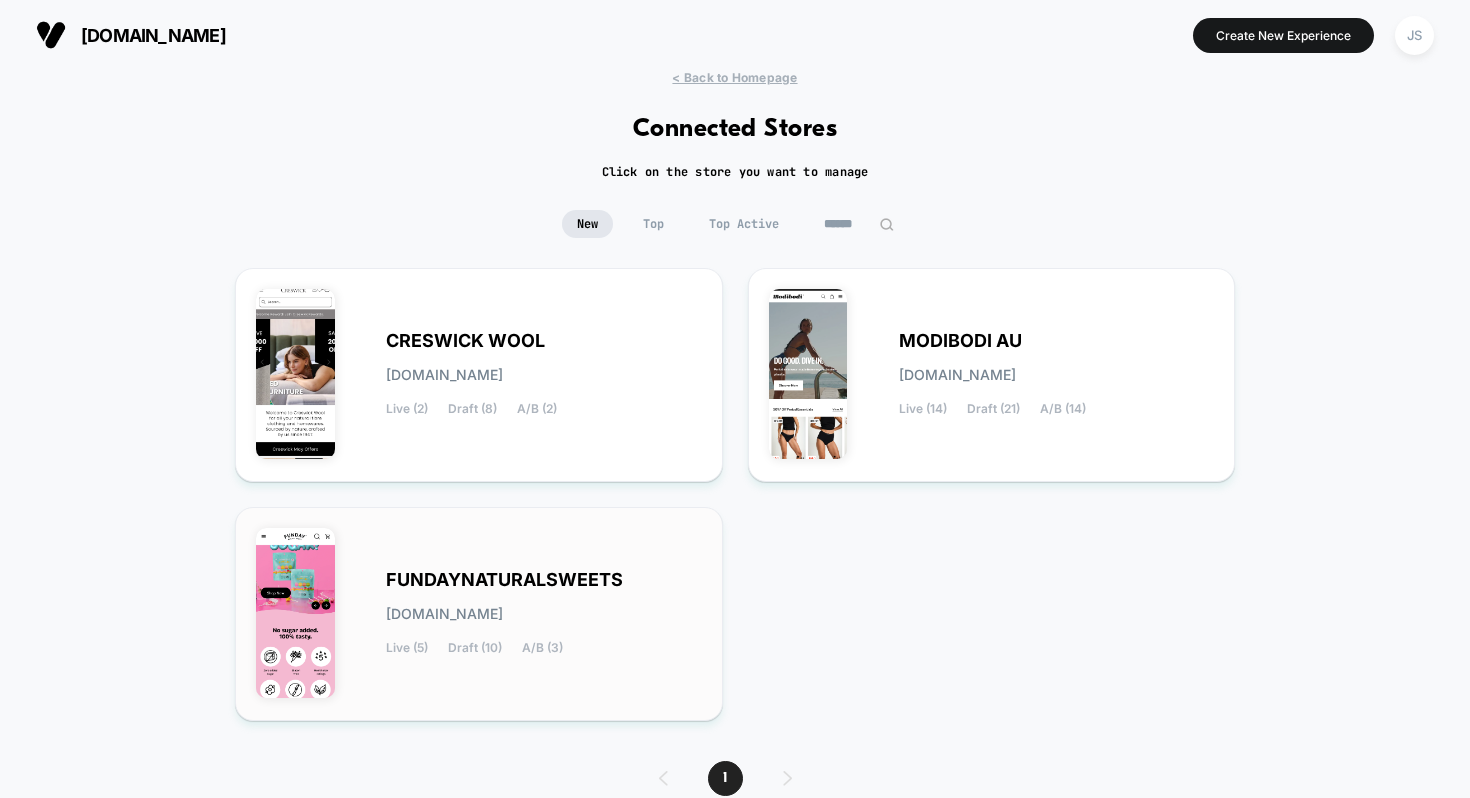 click on "FUNDAYNATURALSWEETS" at bounding box center (504, 580) 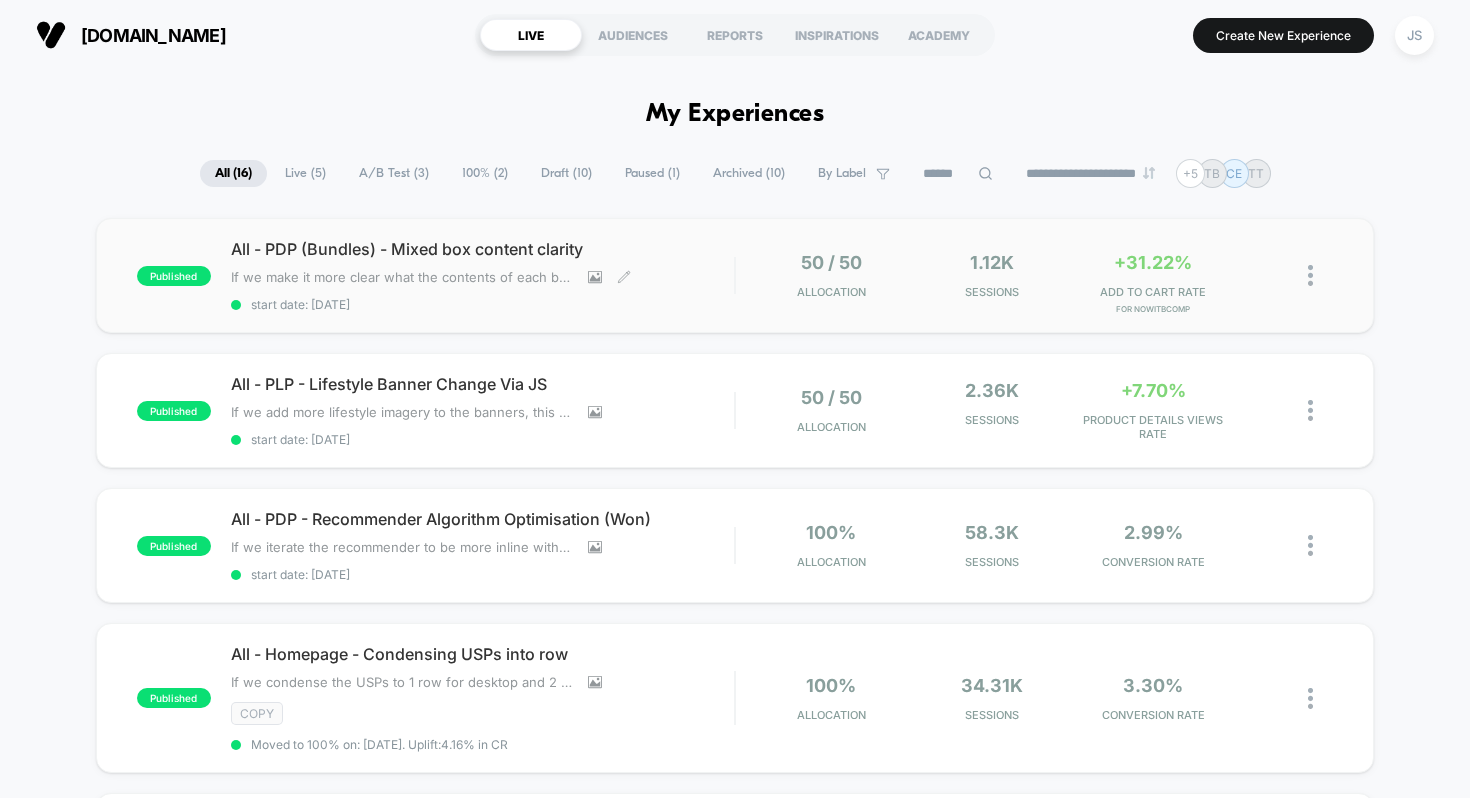 click on "All - PDP (Bundles) - Mixed box content clarity If we make it more clear what the contents of each bundle/mixed box are this will lead to more add to carts and conversions as confusion is reduced and users are able to clearly identify what's in each box.  Click to view images Click to edit experience details If we make it more clear what the contents of each bundle/mixed box are this will lead to more add to carts and conversions as confusion is reduced and users are able to clearly identify what's in each box.  start date: [DATE]" at bounding box center (483, 275) 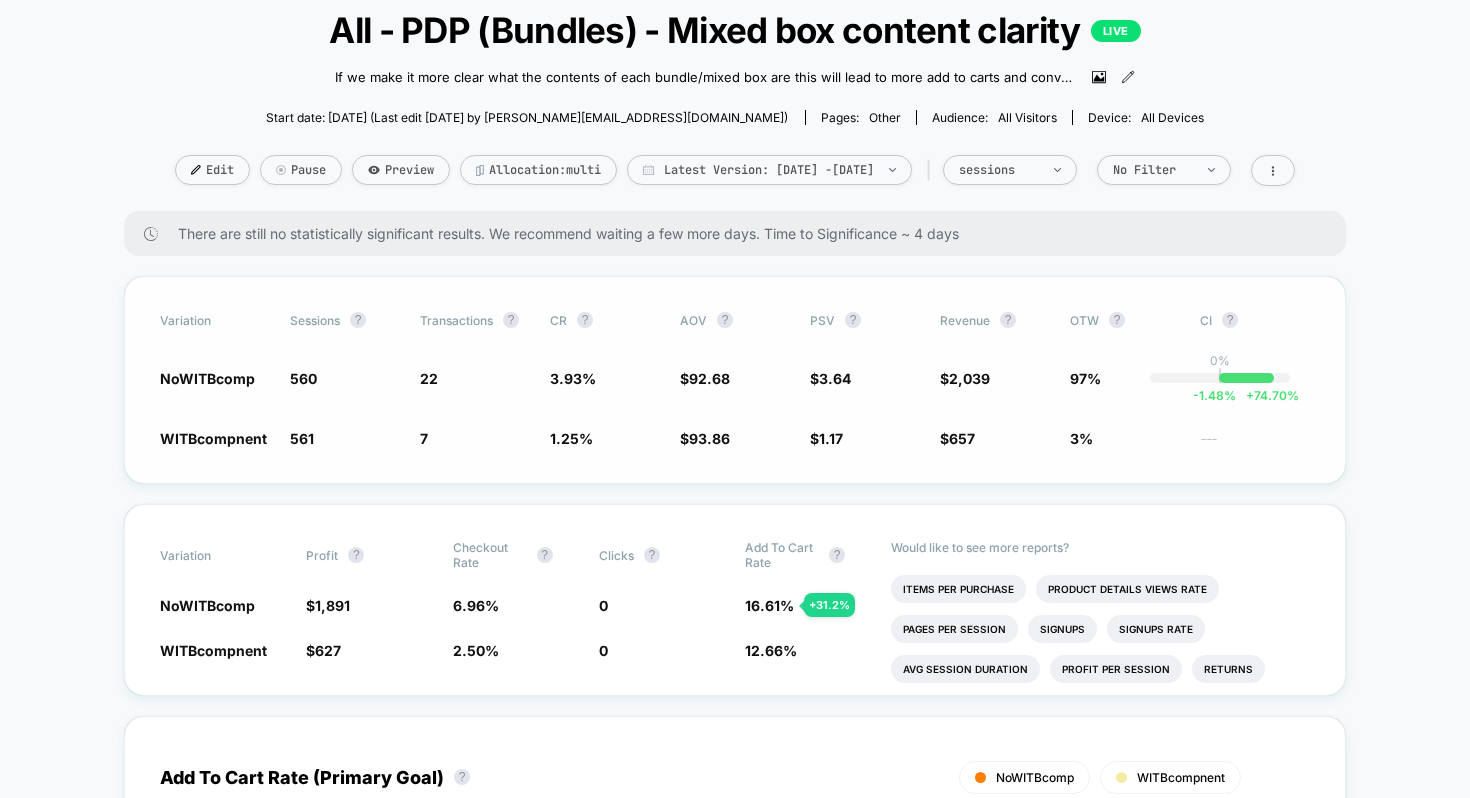 scroll, scrollTop: 145, scrollLeft: 0, axis: vertical 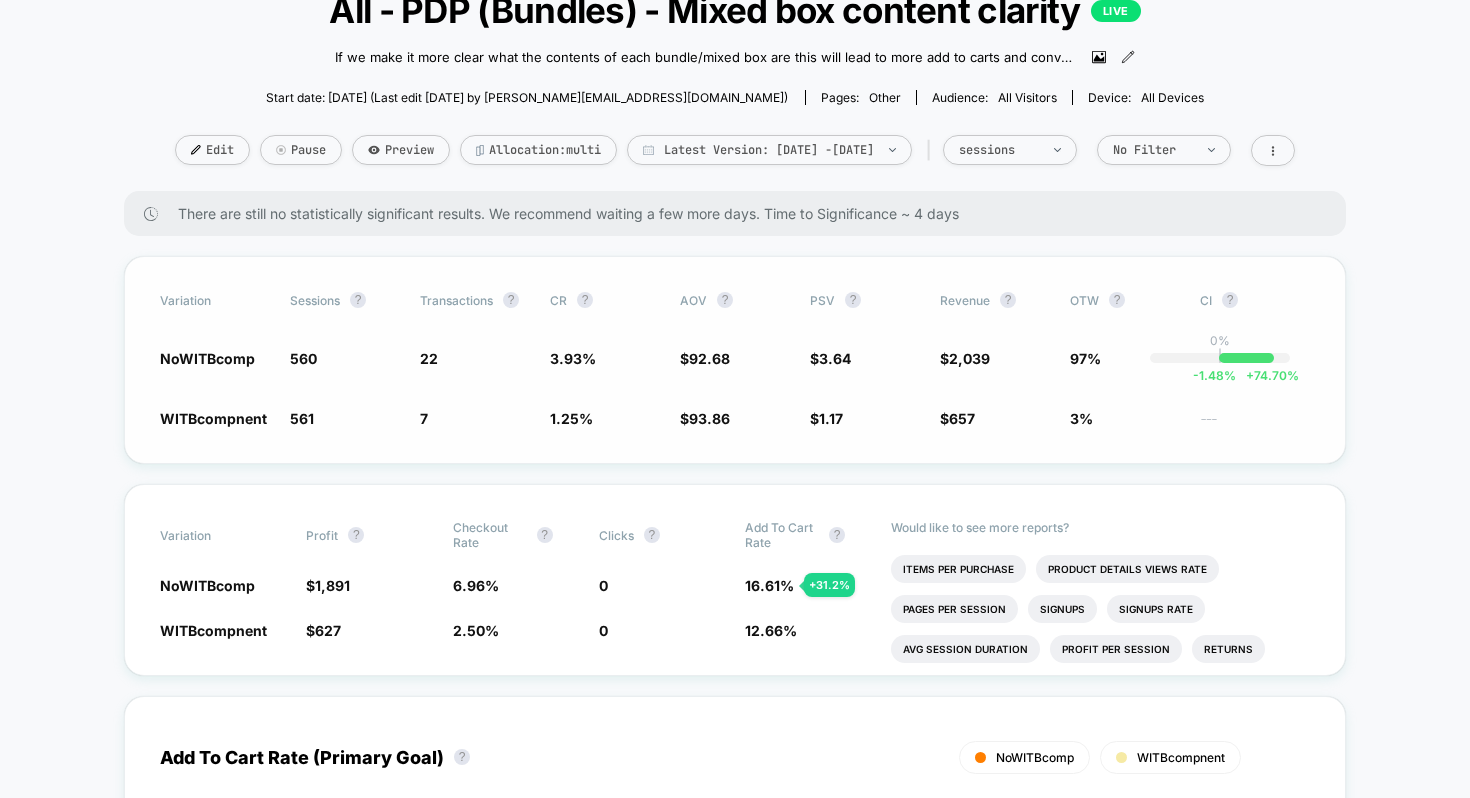 click on "1.25 %" 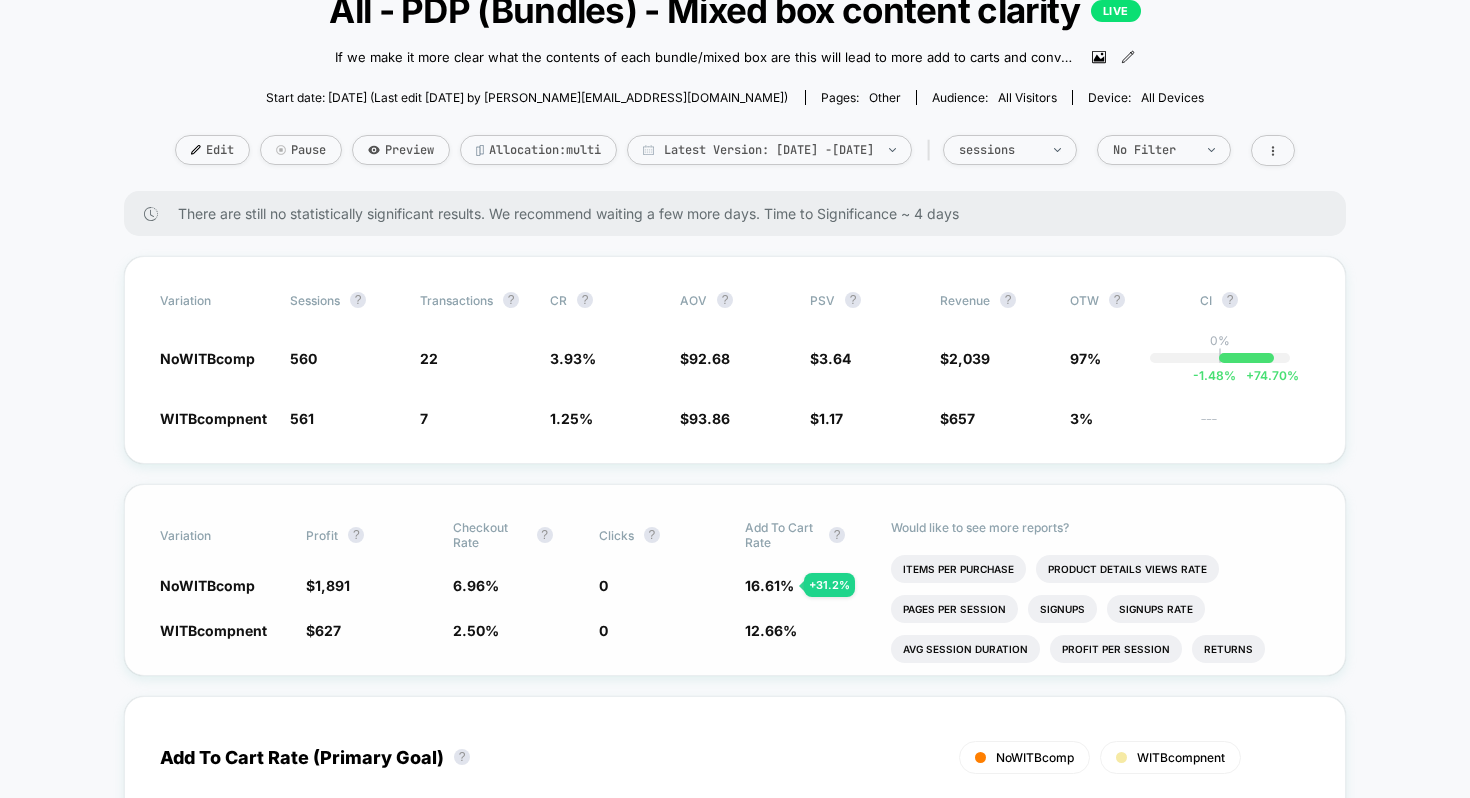 click on "12.66 %" 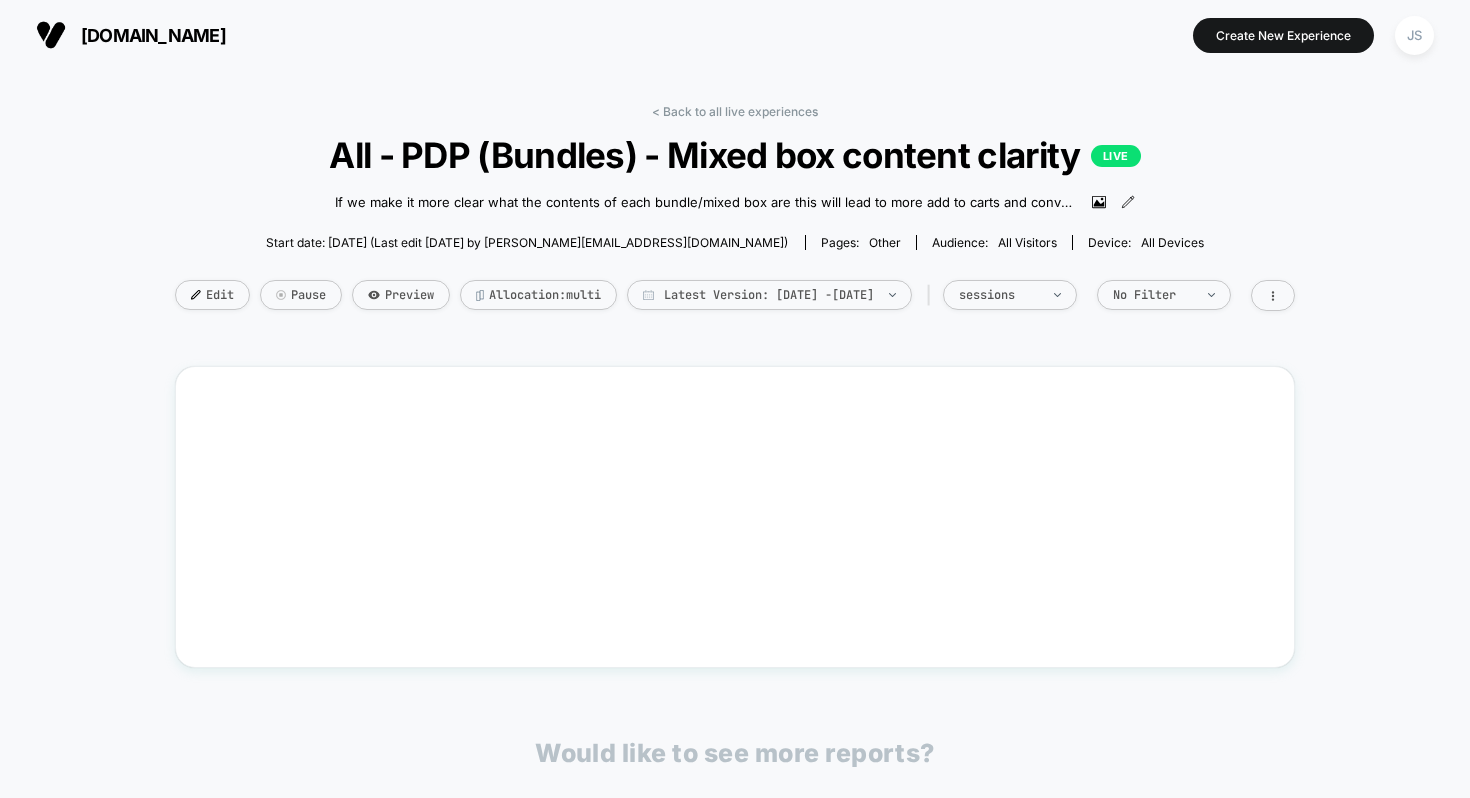 scroll, scrollTop: 0, scrollLeft: 0, axis: both 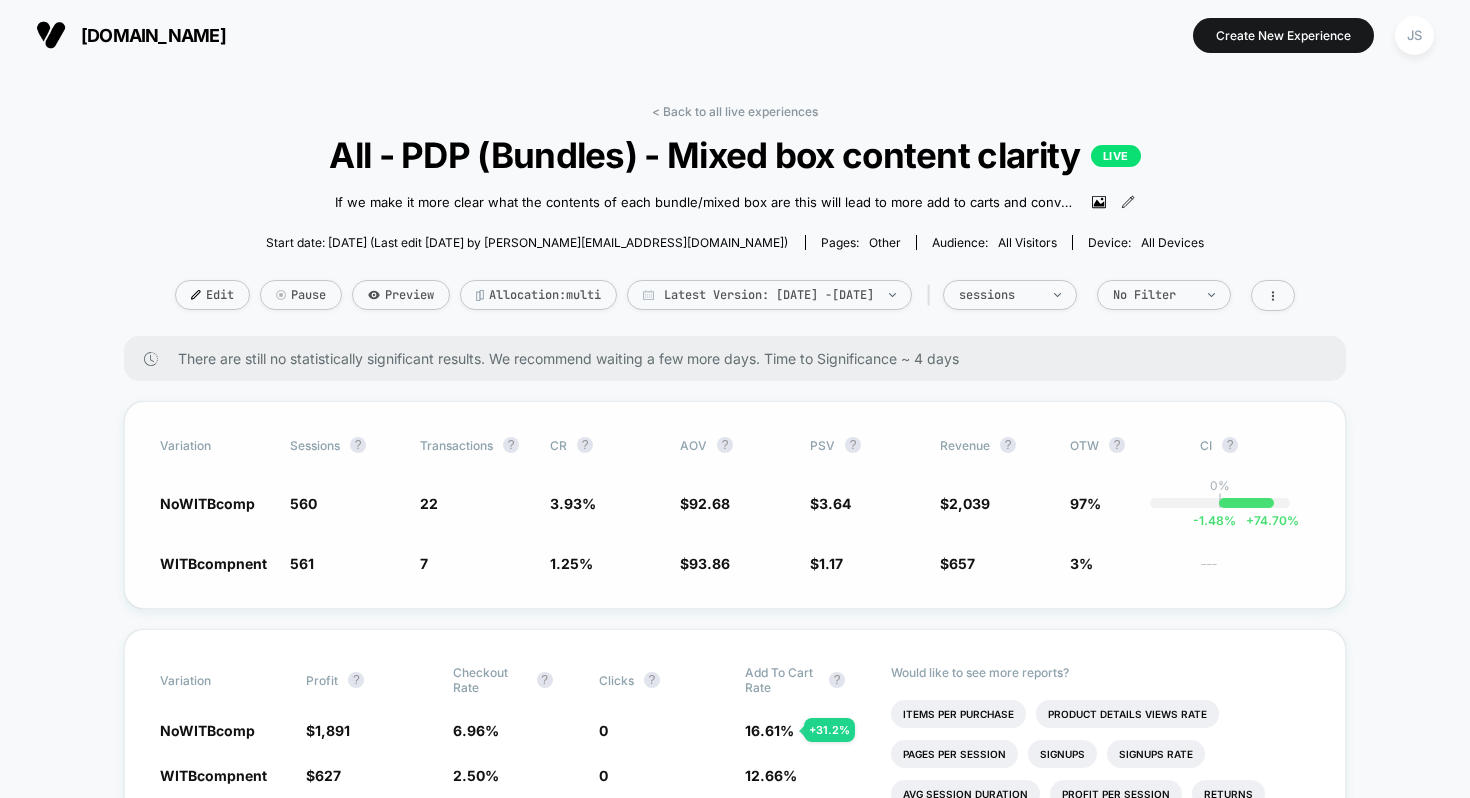 click on "Variation Sessions ? Transactions ? CR ? AOV ? PSV ? Revenue ? OTW ? CI ? NoWITBcomp 560 - 0.18 % 22 + 215 % 3.93 % + 215 % $ 92.68 - 1.3 % $ 3.64 + 211 % $ 2,039 + 211 % 97% 0% | -1.48 % + 74.70 % WITBcompnent 561 7 1.25 % $ 93.86 $ 1.17 $ 657 3% ---" at bounding box center (735, 505) 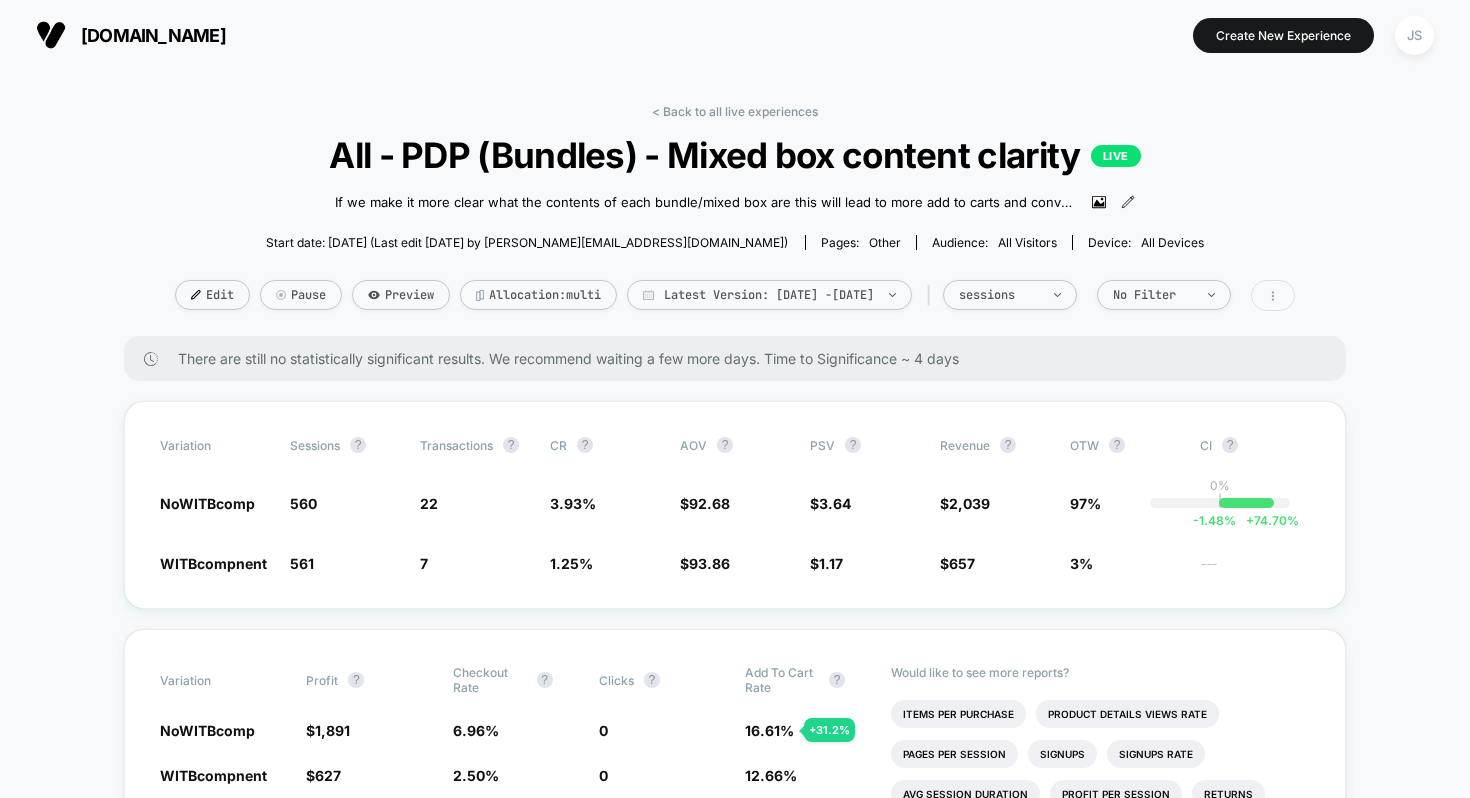 click 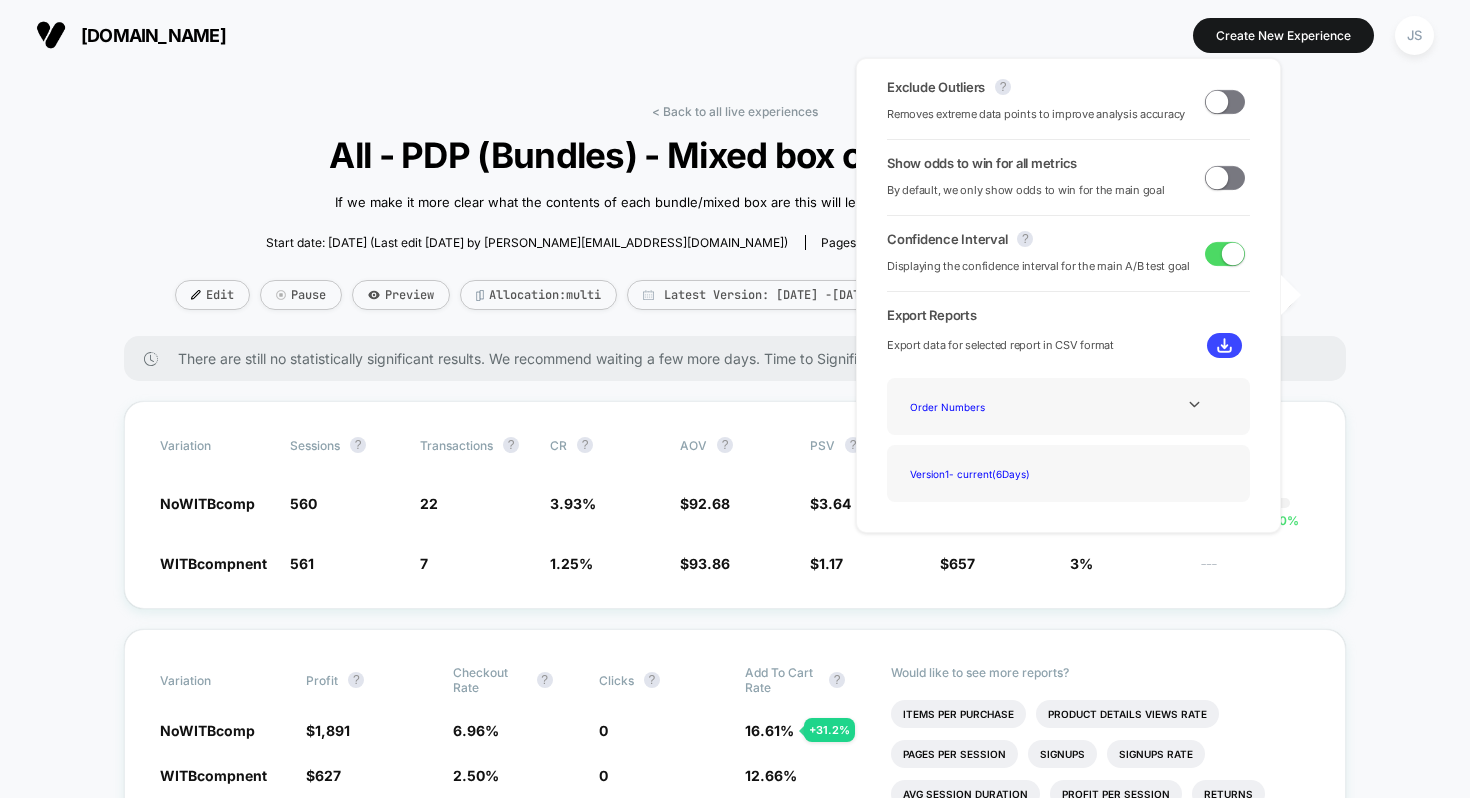 click at bounding box center [1225, 178] 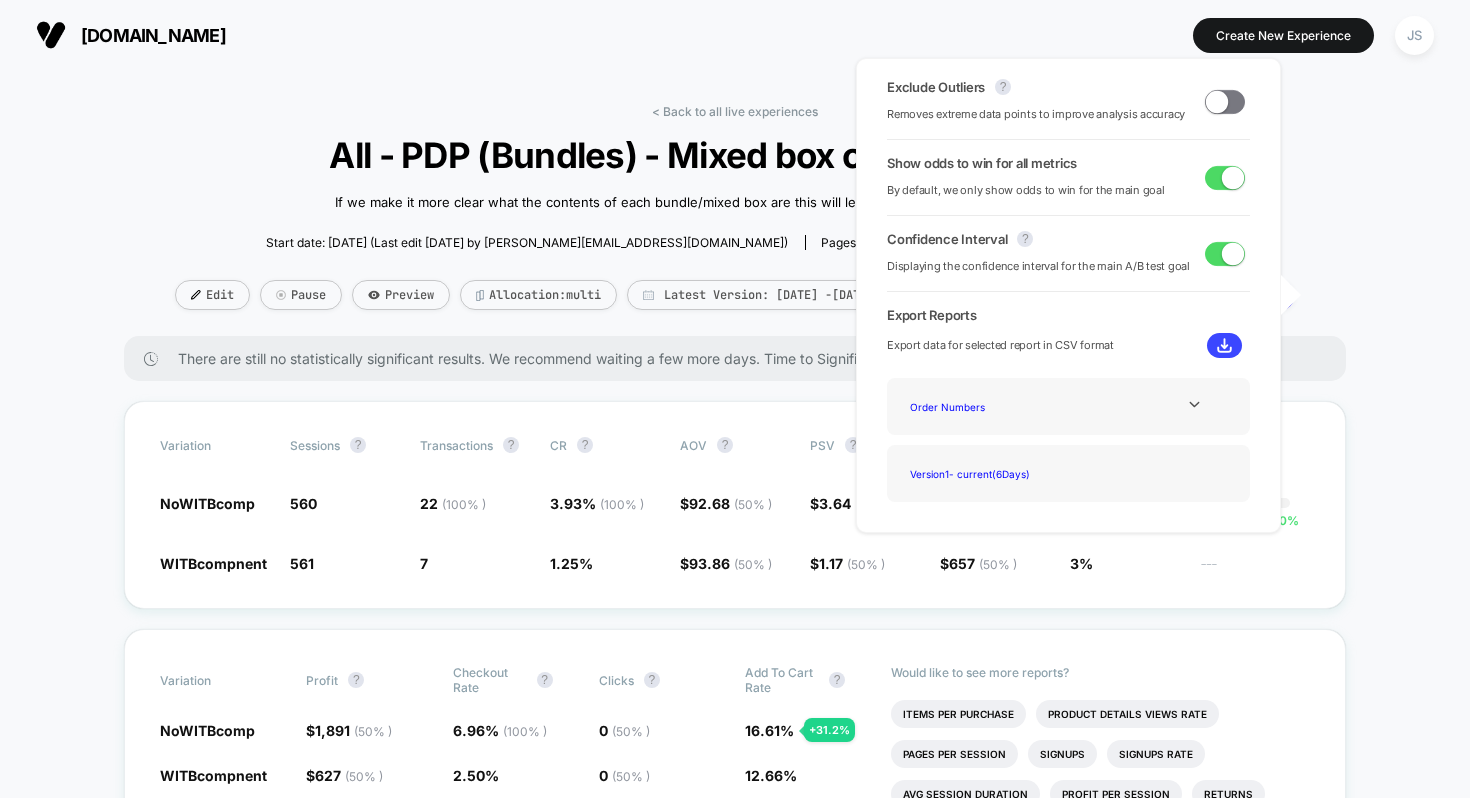 click at bounding box center (1217, 101) 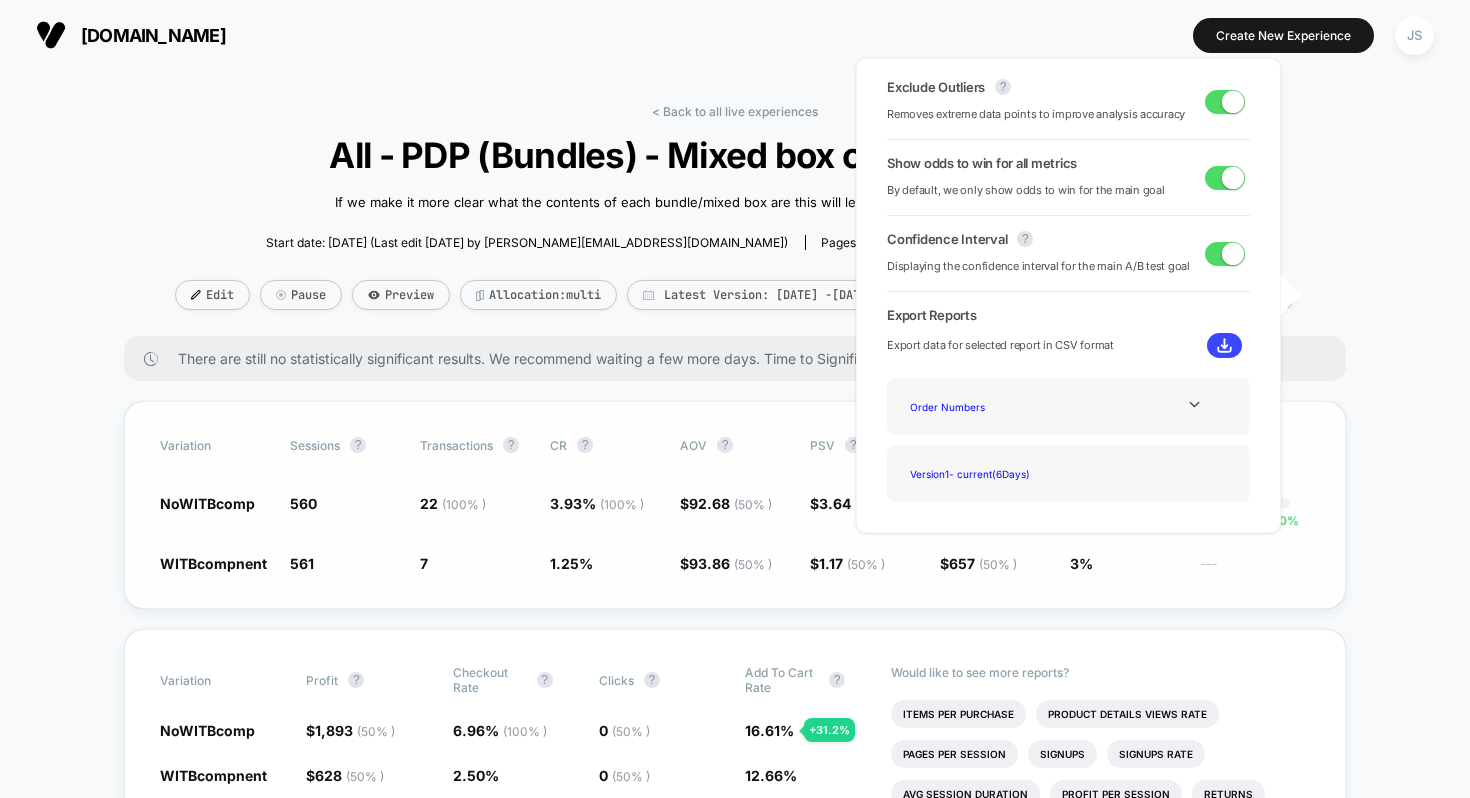 click on "Variation Sessions ? Transactions ? CR ? AOV ? PSV ? Revenue ? OTW ? CI ? NoWITBcomp 560 - 0.18 % 22 (  100 % ) + 215 % 3.93 % (  100 % ) + 215 % $ 92.68 (  50 % ) - 1.3 % $ 3.64 (  50 % ) + 211 % $ 2,039 (  50 % ) + 211 % 97% 0% | -1.48 % + 74.70 % WITBcompnent 561 7 1.25 % $ 93.86 (  50 % ) $ 1.17 (  50 % ) $ 657 (  50 % ) 3% ---" at bounding box center [735, 505] 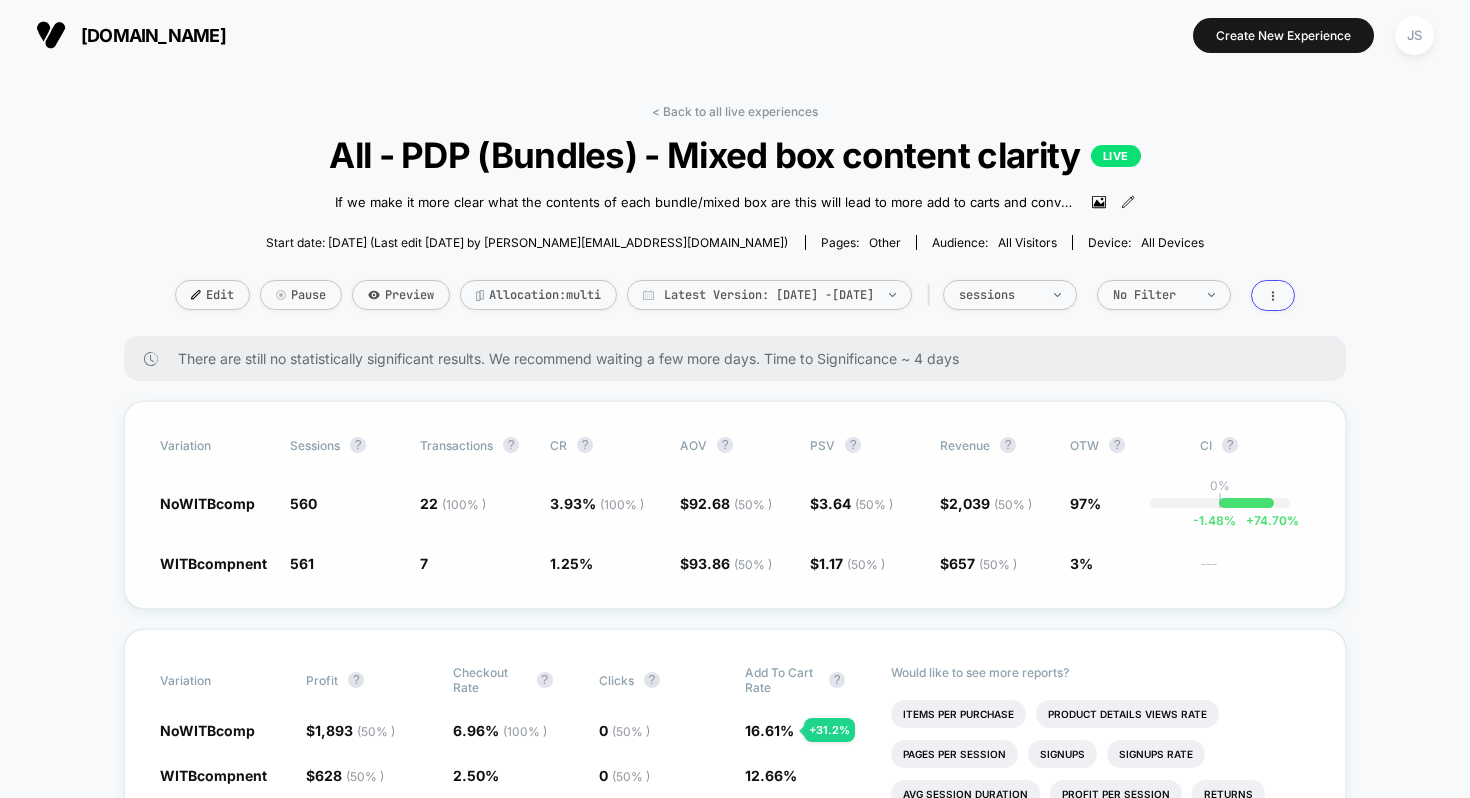 click on "93.86 (  50 % )" at bounding box center (730, 563) 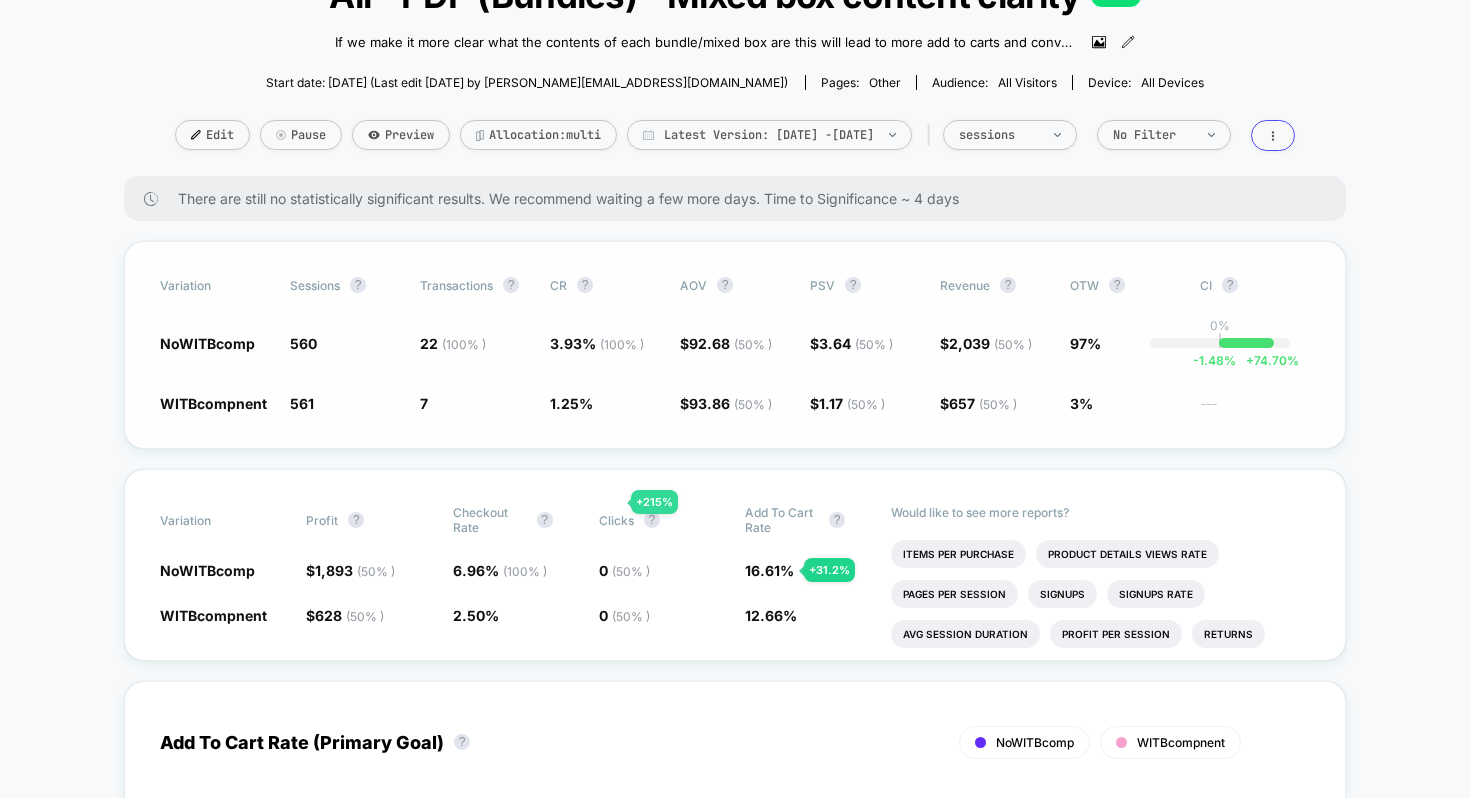 scroll, scrollTop: 159, scrollLeft: 0, axis: vertical 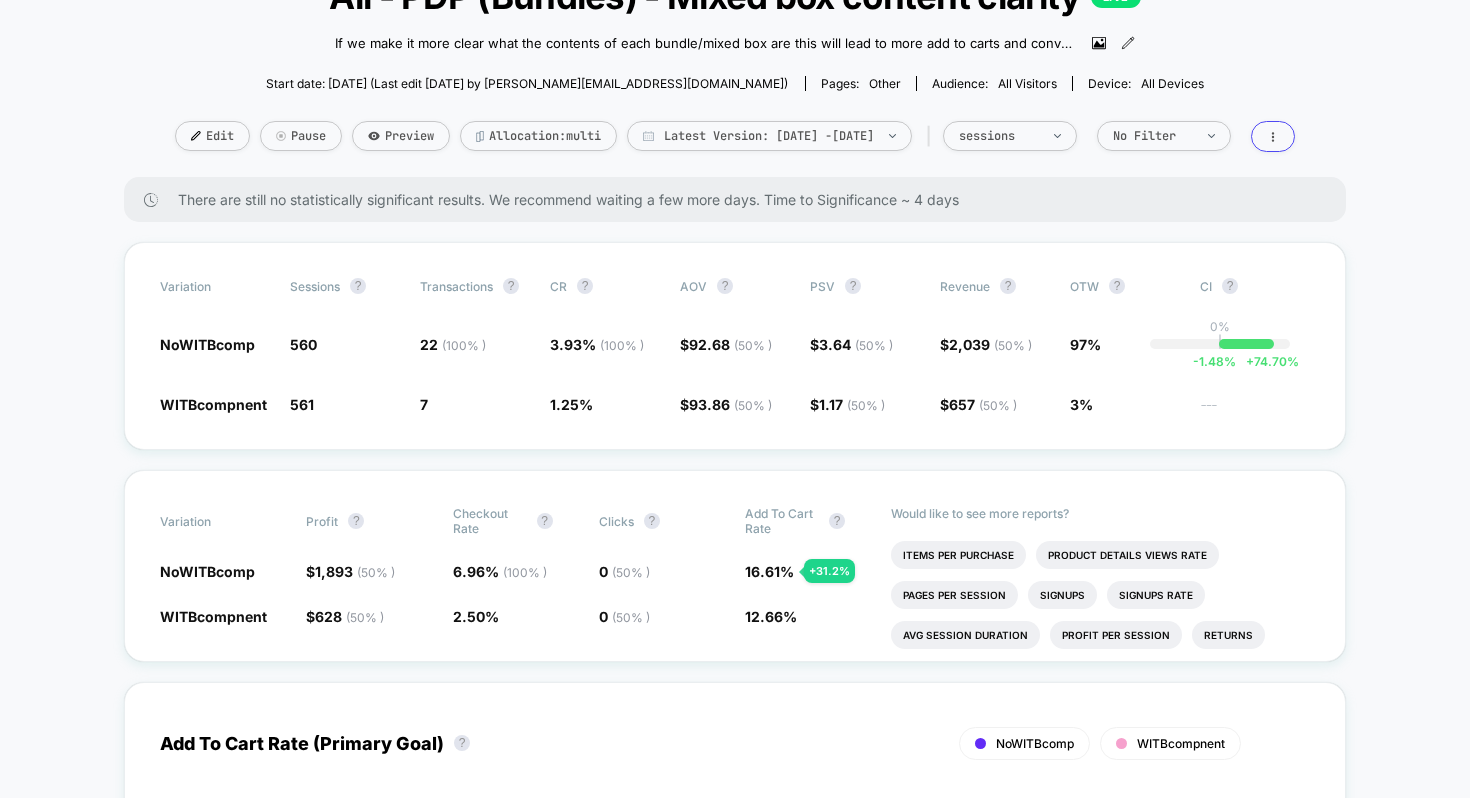 click on "< Back to all live experiences  All - PDP (Bundles) - Mixed box content clarity LIVE If we make it more clear what the contents of each bundle/mixed box are this will lead to more add to carts and conversions as confusion is reduced and users are able to clearly identify what's in each box.  Click to view images Click to edit experience details If we make it more clear what the contents of each bundle/mixed box are this will lead to more add to carts and conversions as confusion is reduced and users are able to clearly identify what's in each box.  Start date: 26/06/2025 (Last edit 30/06/2025 by justin.s@wearetag.co) Pages: other Audience: All Visitors Device: all devices Edit Pause  Preview Allocation:  multi Latest Version:     Jun 26, 2025    -    Jul 1, 2025 |   sessions   No Filter There are still no statistically significant results. We recommend waiting a few more days . Time to Significance ~ 4 days Variation Sessions ? Transactions ? CR ? AOV ? PSV ? Revenue ? OTW ? CI ? NoWITBcomp 560 - 0.18 % 22" at bounding box center [735, 2829] 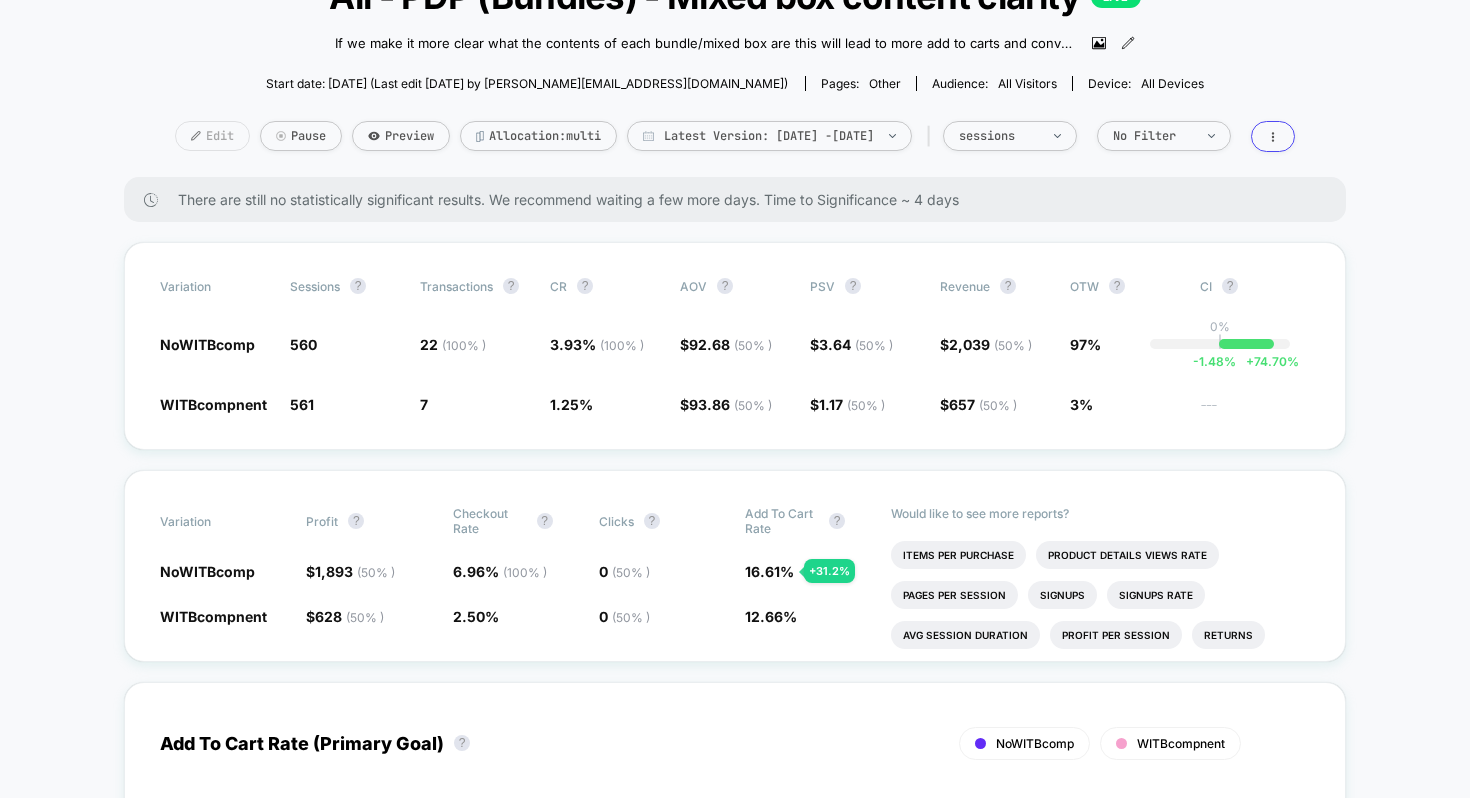 click on "Edit" at bounding box center [212, 136] 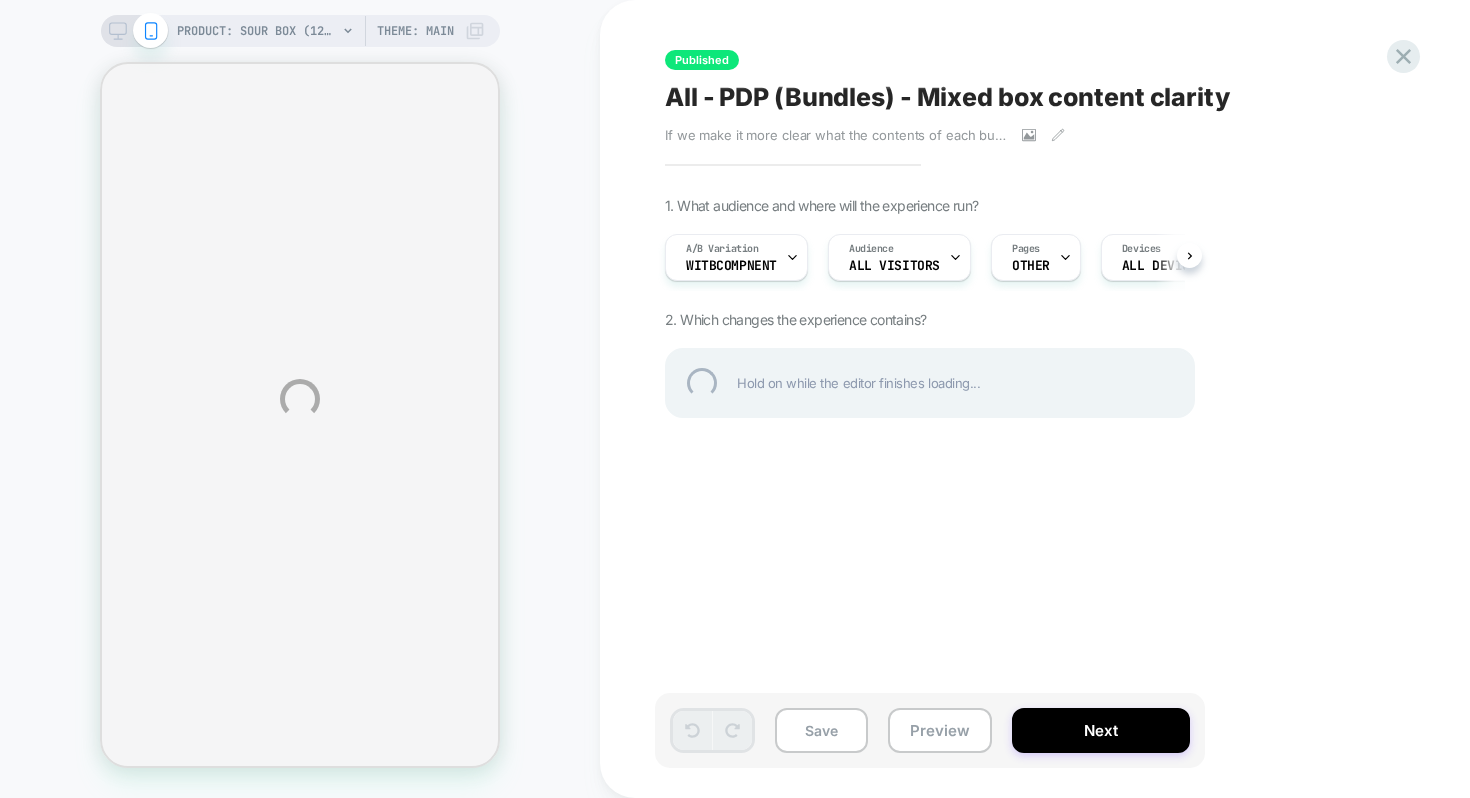 click on "PRODUCT: Sour Box (12 BAGS IN EVERY BOX) PRODUCT: Sour Box (12 BAGS IN EVERY BOX) Theme: MAIN Published All - PDP (Bundles) - Mixed box content clarity If we make it more clear what the contents of each bundle/mixed box are this will lead to more add to carts and conversions as confusion is reduced and users are able to clearly identify what's in each box.  Click to view images Click to edit experience details If we make it more clear what the contents of each bundle/mixed box are this will lead to more add to carts and conversions as confusion is reduced and users are able to clearly identify what's in each box.  1. What audience and where will the experience run? A/B Variation WITBcompnent Audience All Visitors Pages OTHER Devices ALL DEVICES Trigger Page Load 2. Which changes the experience contains? Hold on while the editor finishes loading... Save Preview Next" at bounding box center [735, 399] 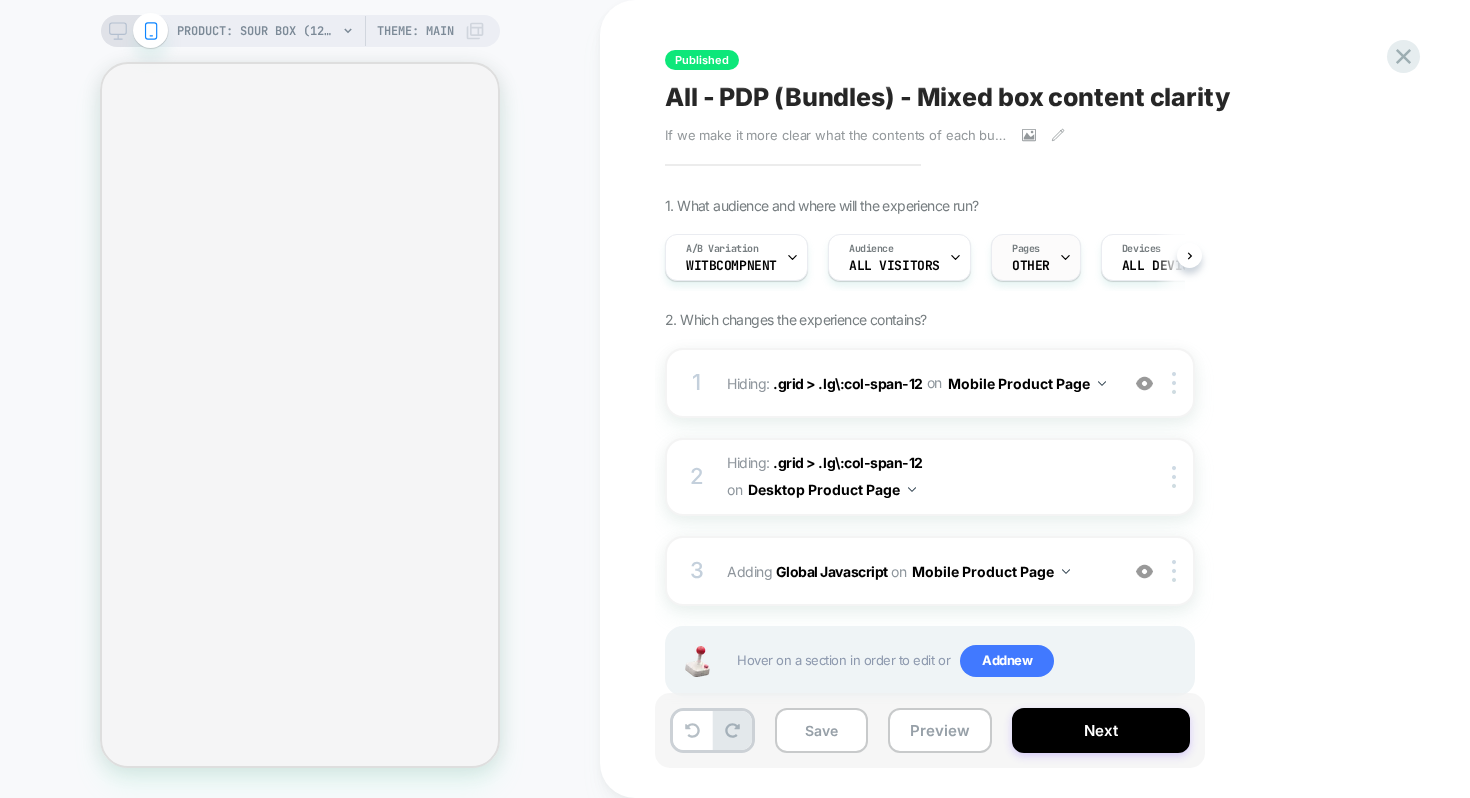 scroll, scrollTop: 0, scrollLeft: 1, axis: horizontal 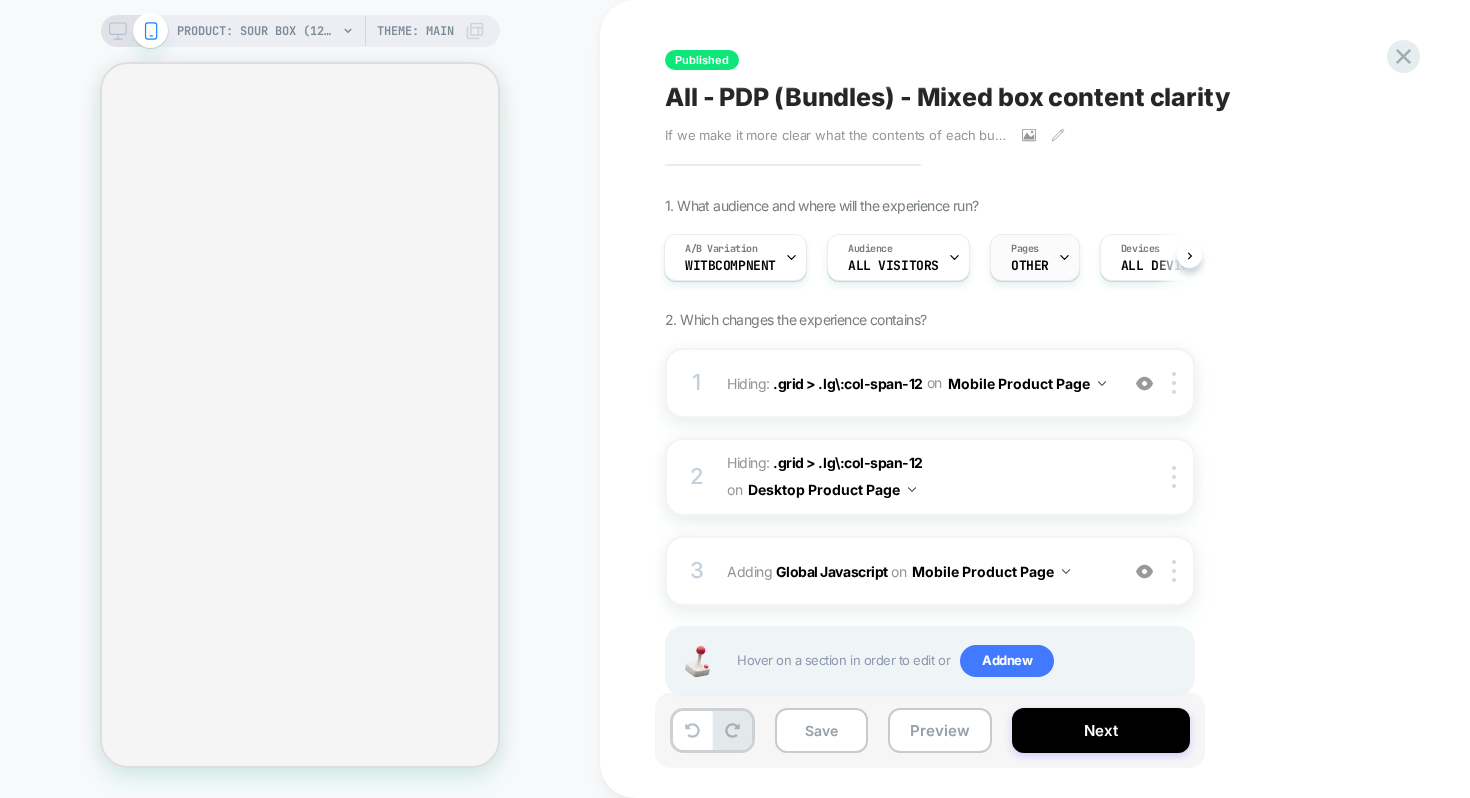 click on "OTHER" at bounding box center (1030, 266) 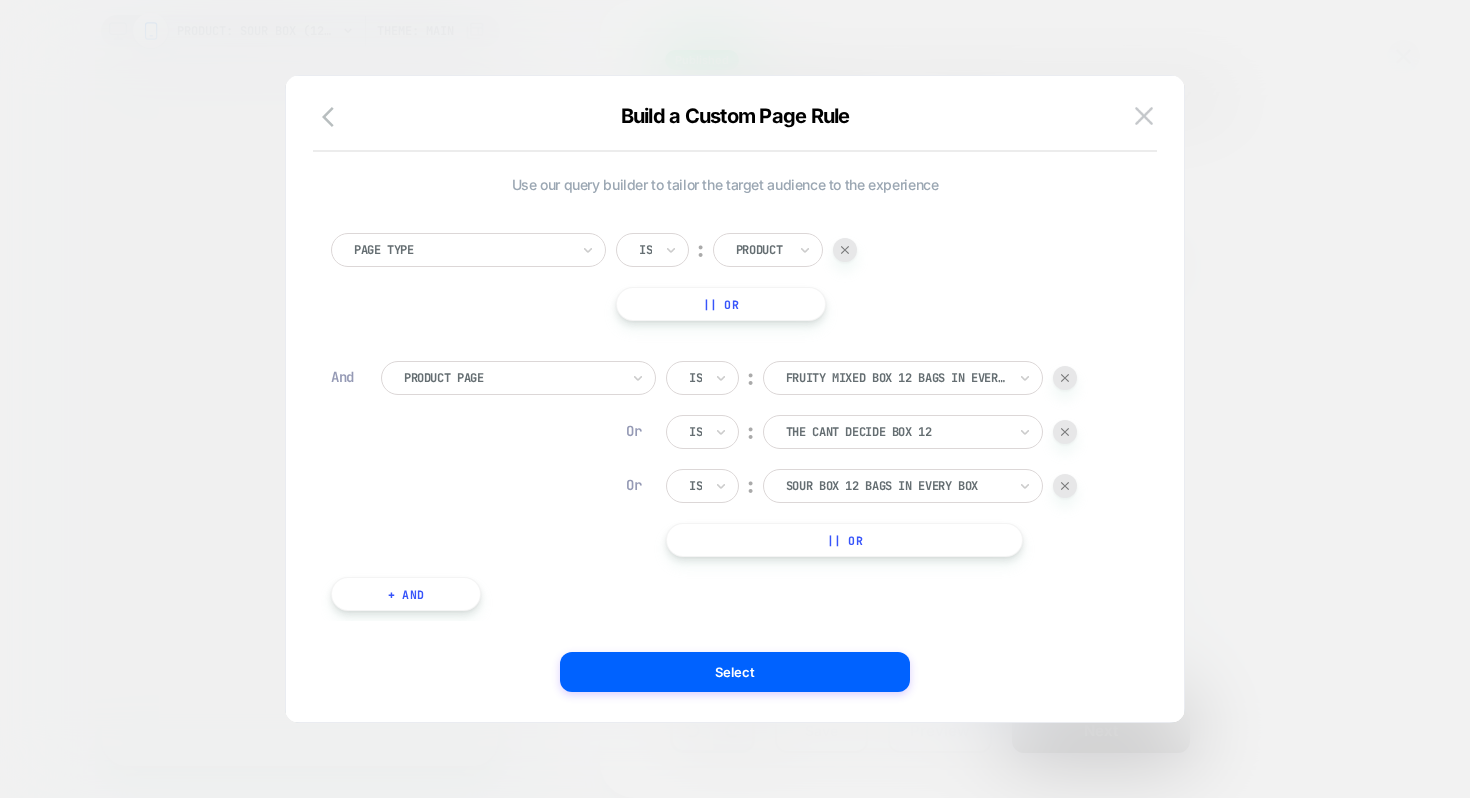 scroll, scrollTop: 20, scrollLeft: 0, axis: vertical 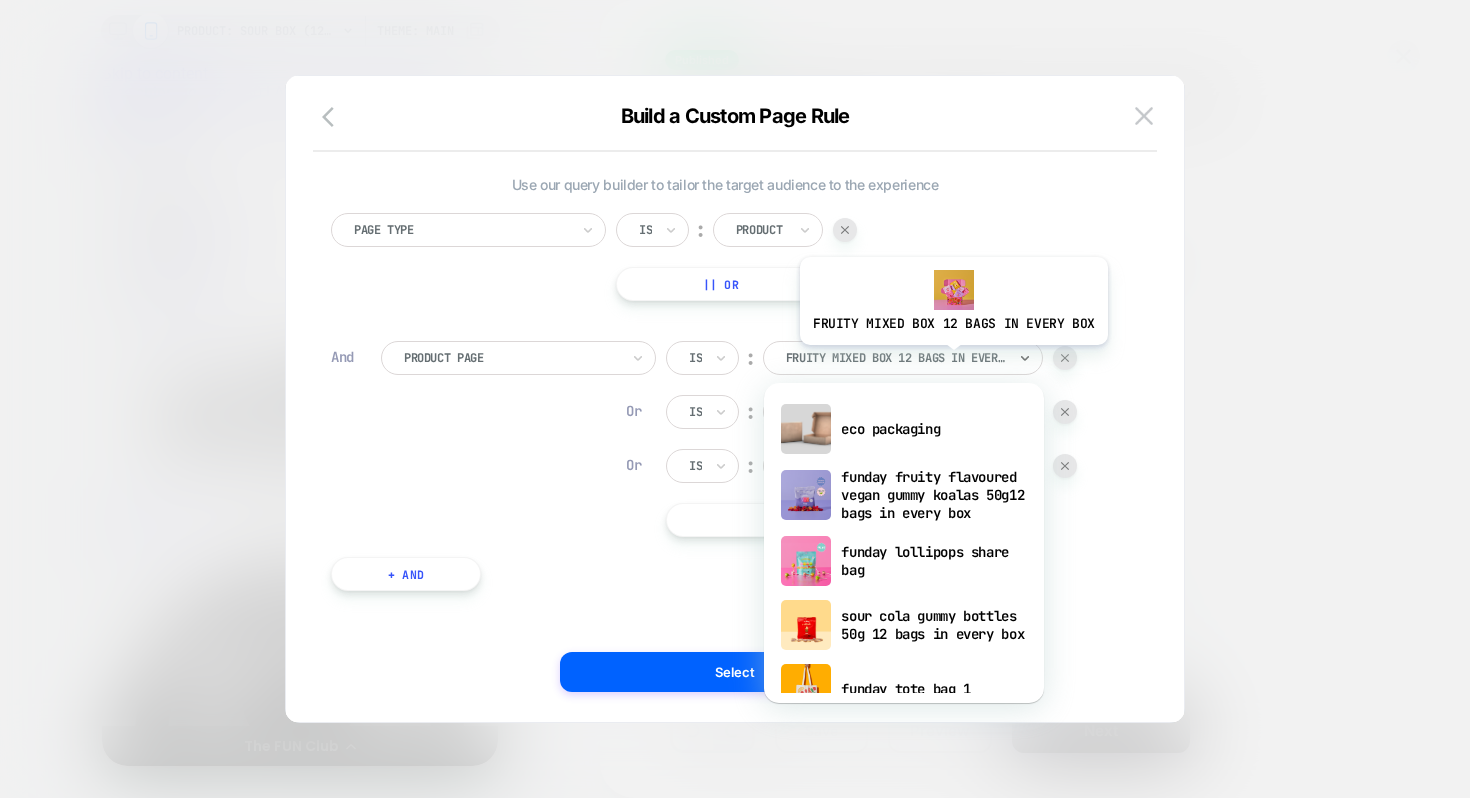 click at bounding box center (896, 358) 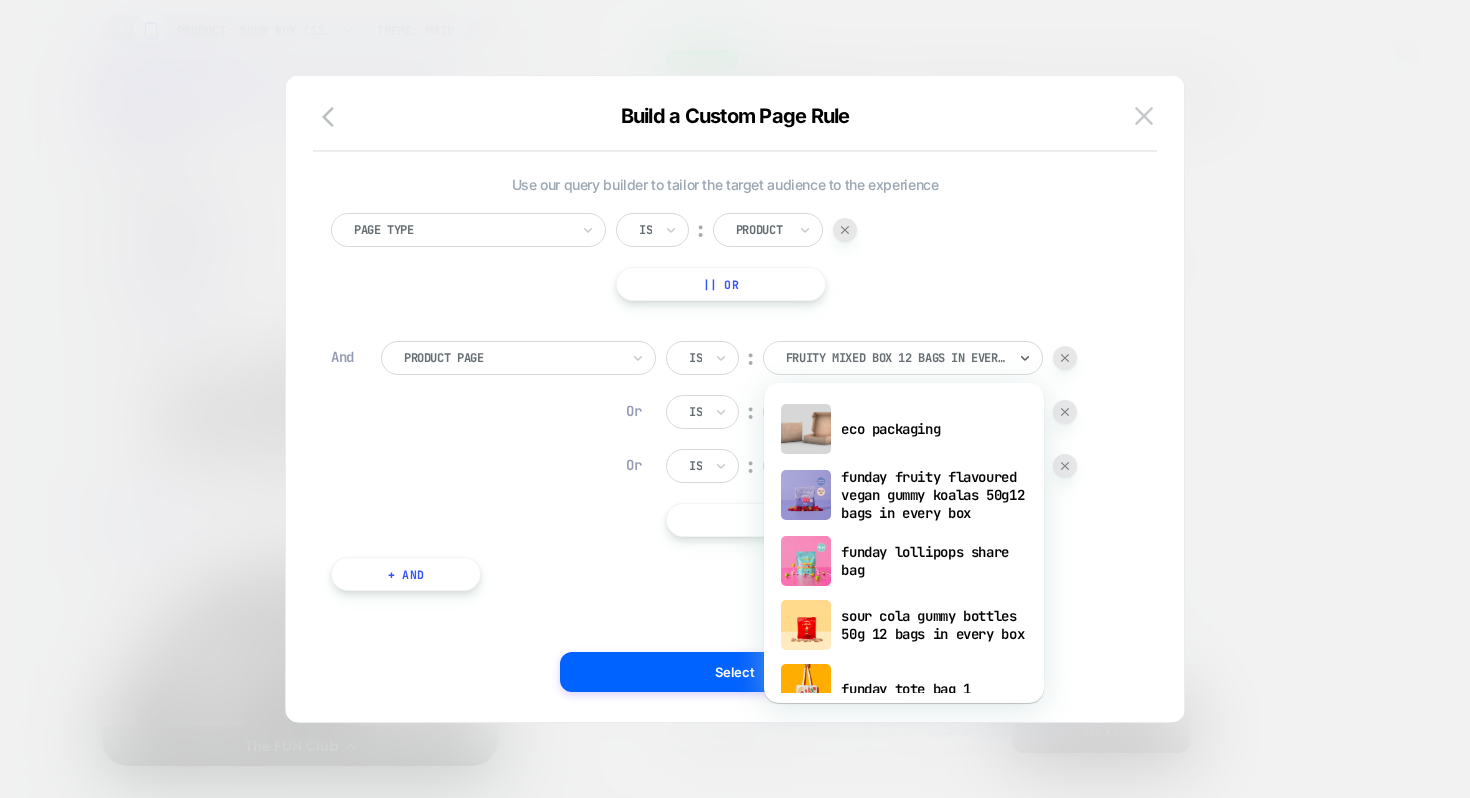 click on "Page Type Is ︰ Product || Or" at bounding box center [725, 257] 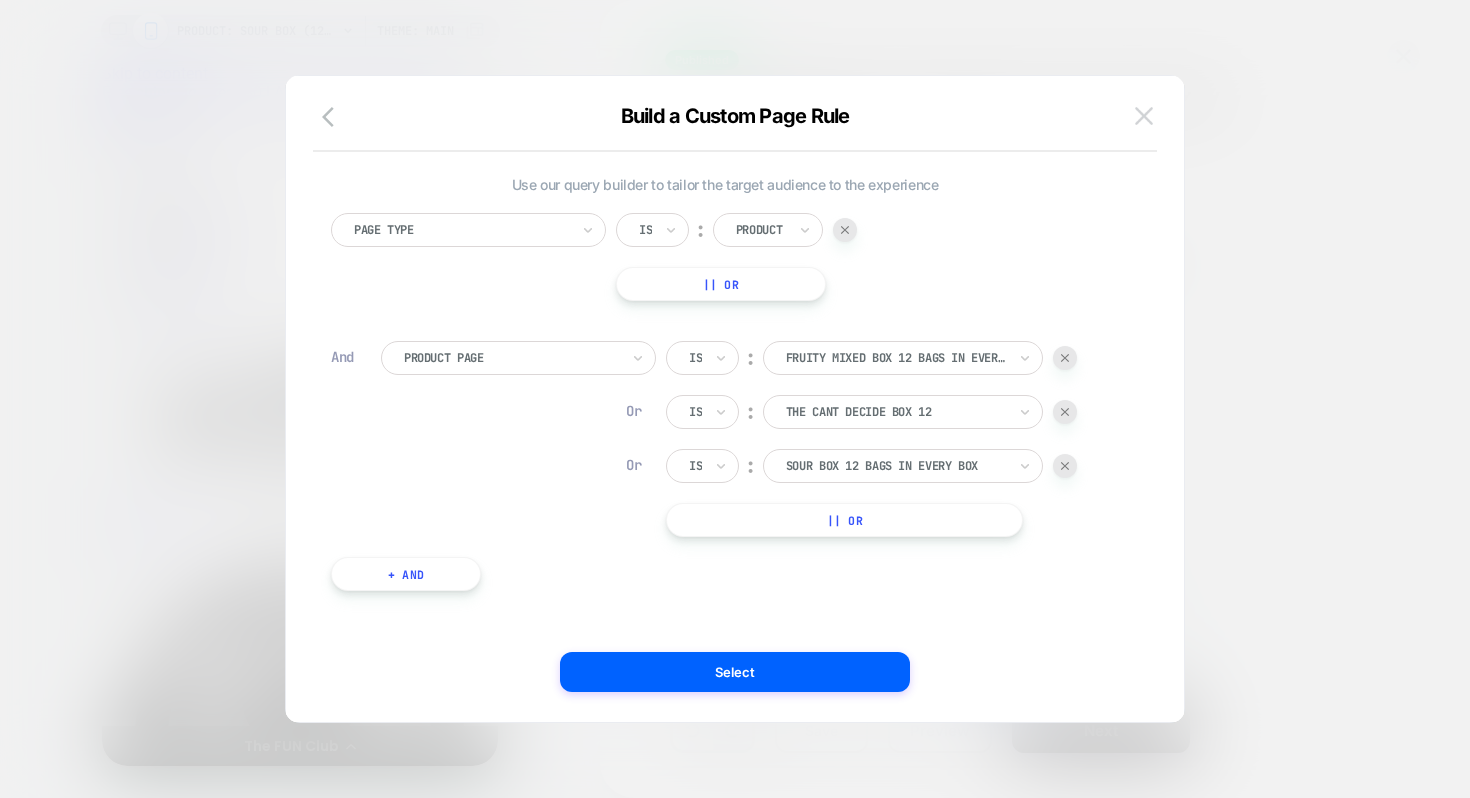 click at bounding box center (1144, 116) 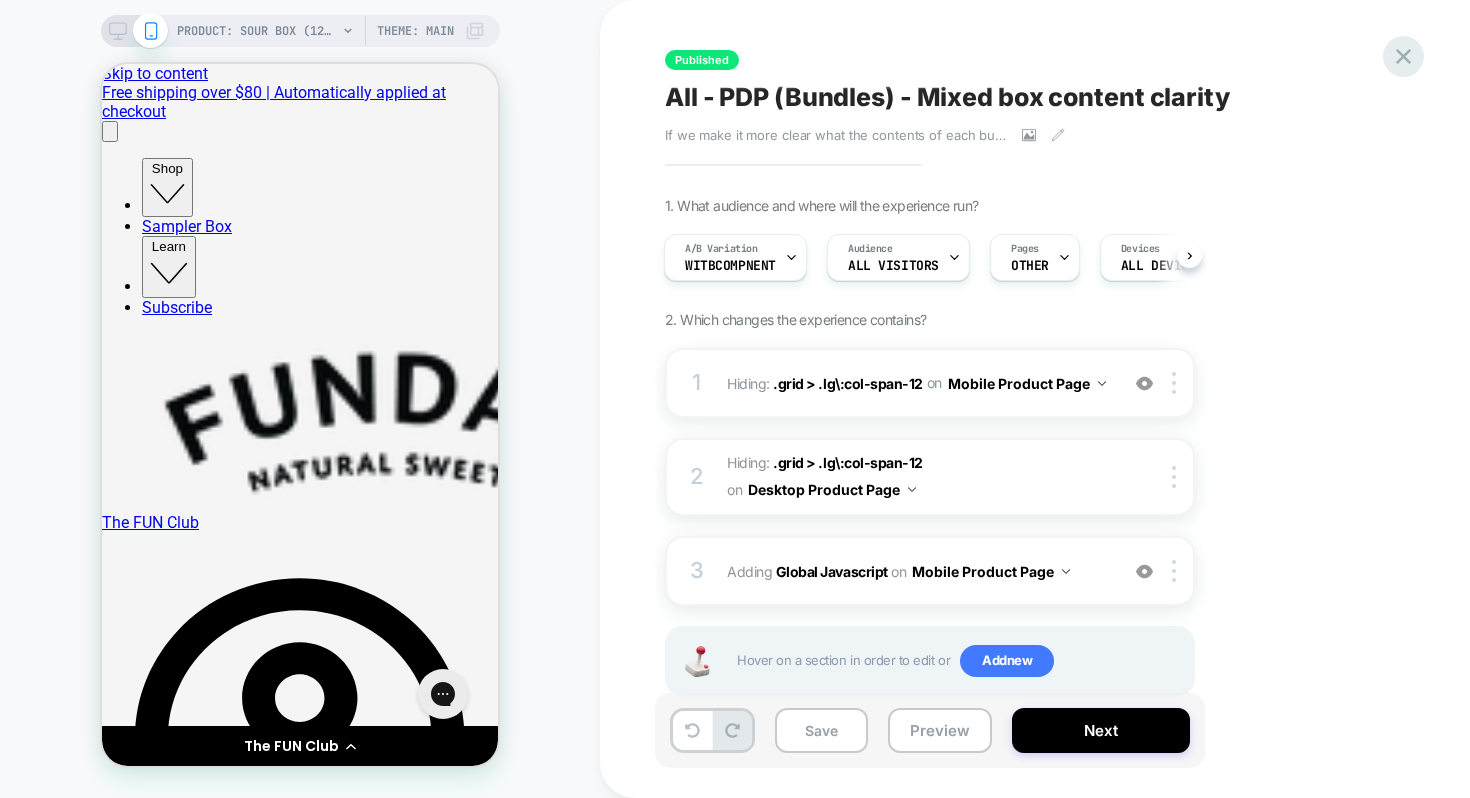 click 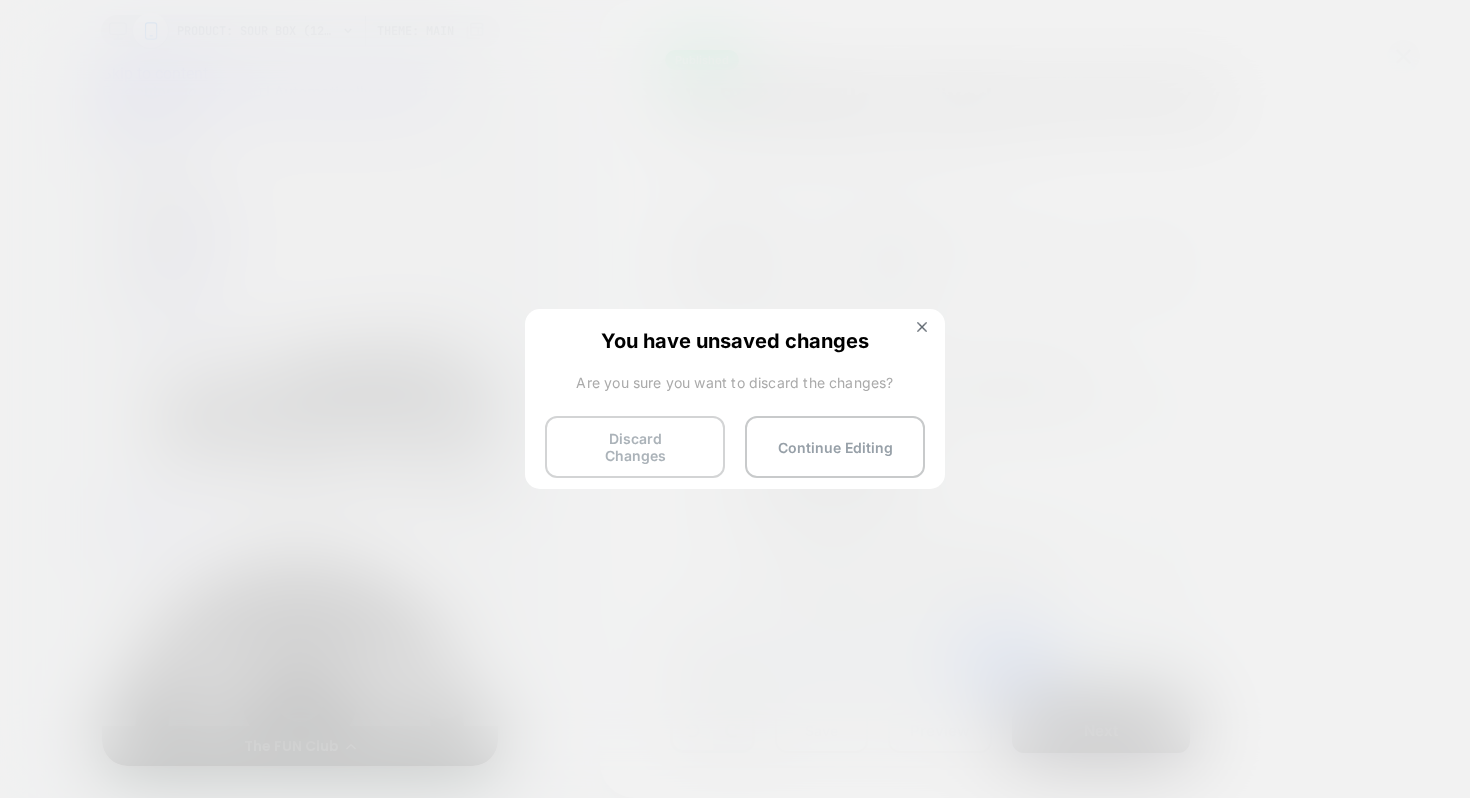 click on "Discard Changes" at bounding box center (635, 447) 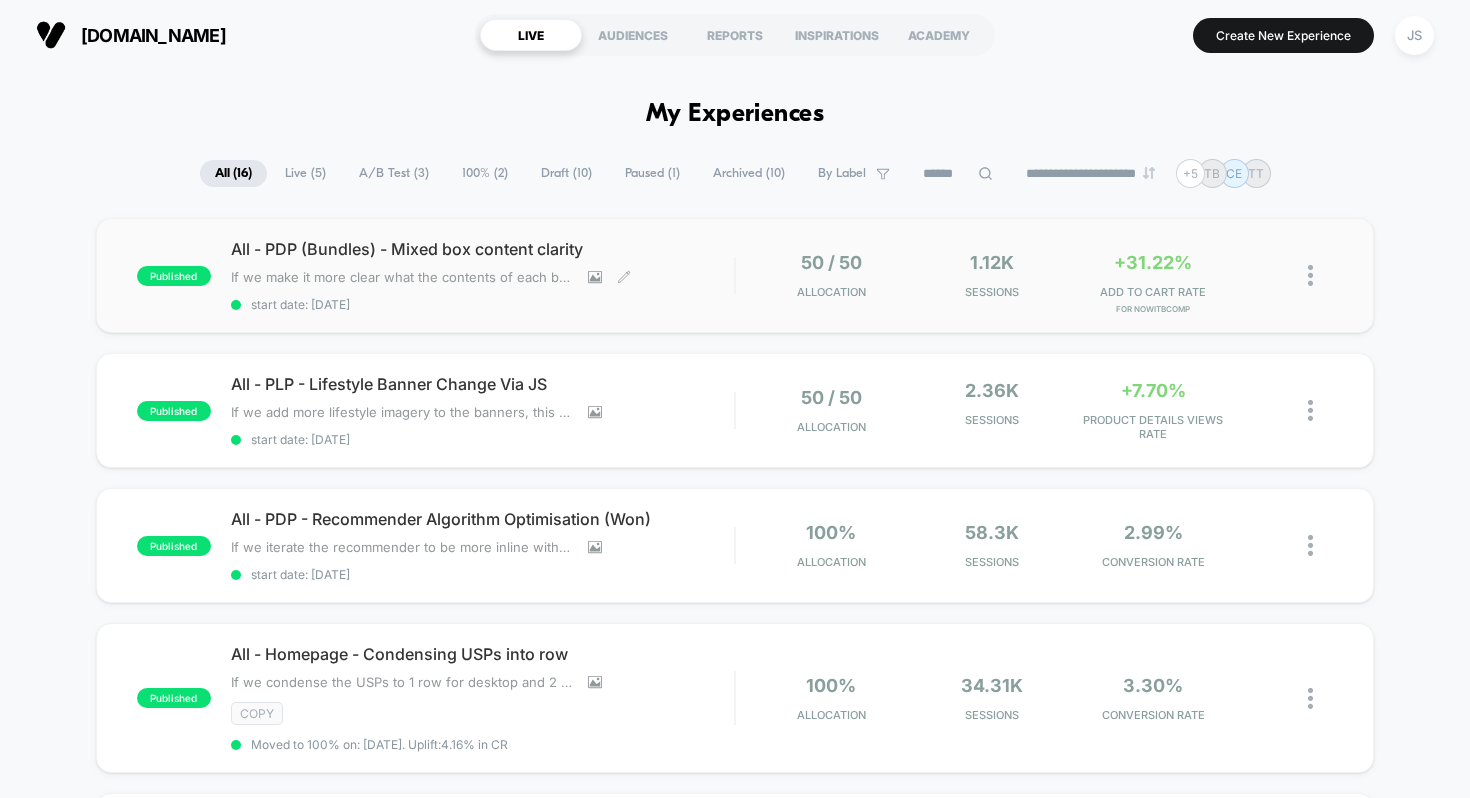 click on "All - PDP (Bundles) - Mixed box content clarity" at bounding box center (483, 249) 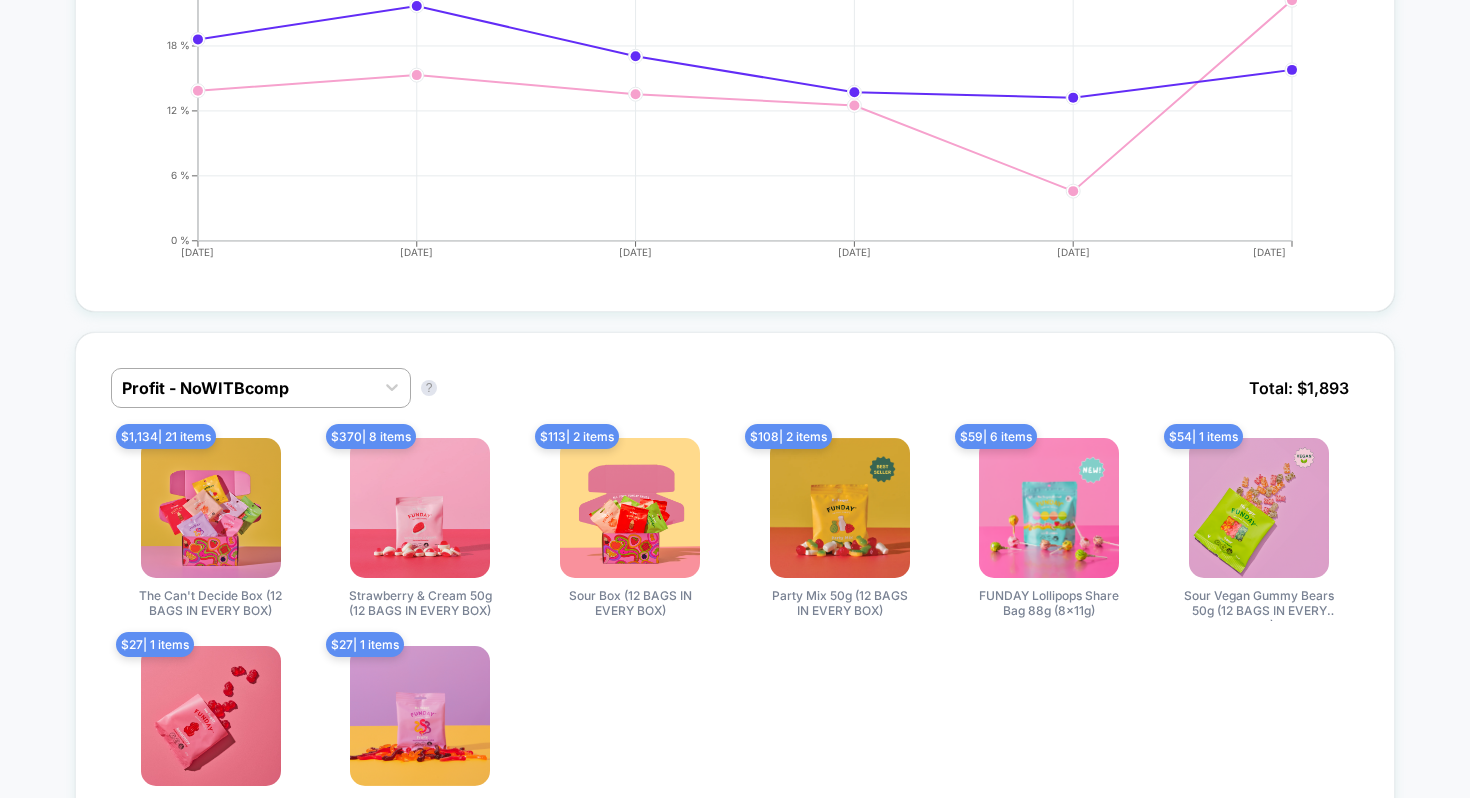 scroll, scrollTop: 0, scrollLeft: 0, axis: both 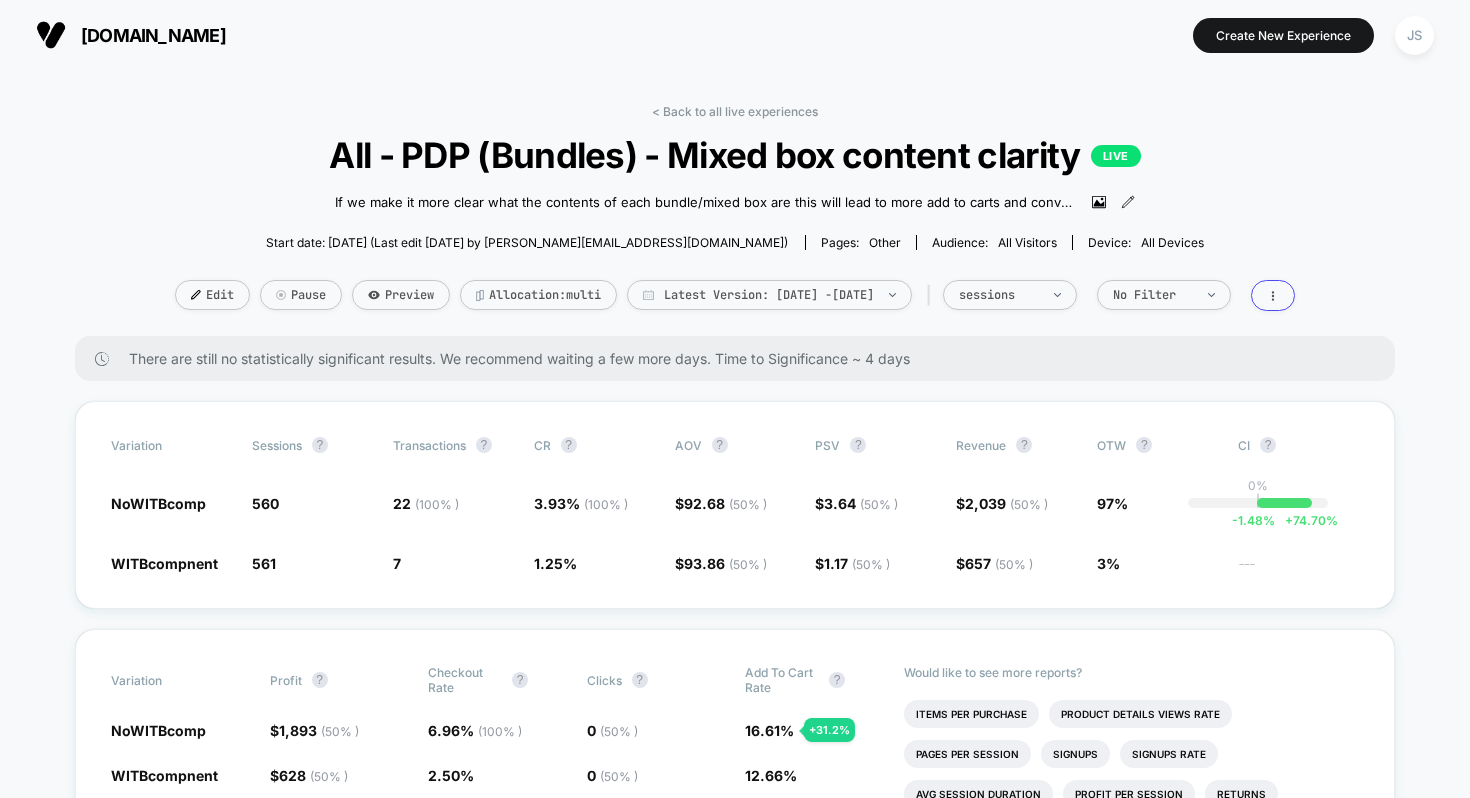 click on "< Back to all live experiences  All - PDP (Bundles) - Mixed box content clarity LIVE If we make it more clear what the contents of each bundle/mixed box are this will lead to more add to carts and conversions as confusion is reduced and users are able to clearly identify what's in each box.  Click to view images Click to edit experience details If we make it more clear what the contents of each bundle/mixed box are this will lead to more add to carts and conversions as confusion is reduced and users are able to clearly identify what's in each box.  Start date: 26/06/2025 (Last edit 30/06/2025 by justin.s@wearetag.co) Pages: other Audience: All Visitors Device: all devices Edit Pause  Preview Allocation:  multi Latest Version:     Jun 26, 2025    -    Jul 1, 2025 |   sessions   No Filter There are still no statistically significant results. We recommend waiting a few more days . Time to Significance ~ 4 days Variation Sessions ? Transactions ? CR ? AOV ? PSV ? Revenue ? OTW ? CI ? NoWITBcomp 560 - 0.18 % 22" at bounding box center [735, 3221] 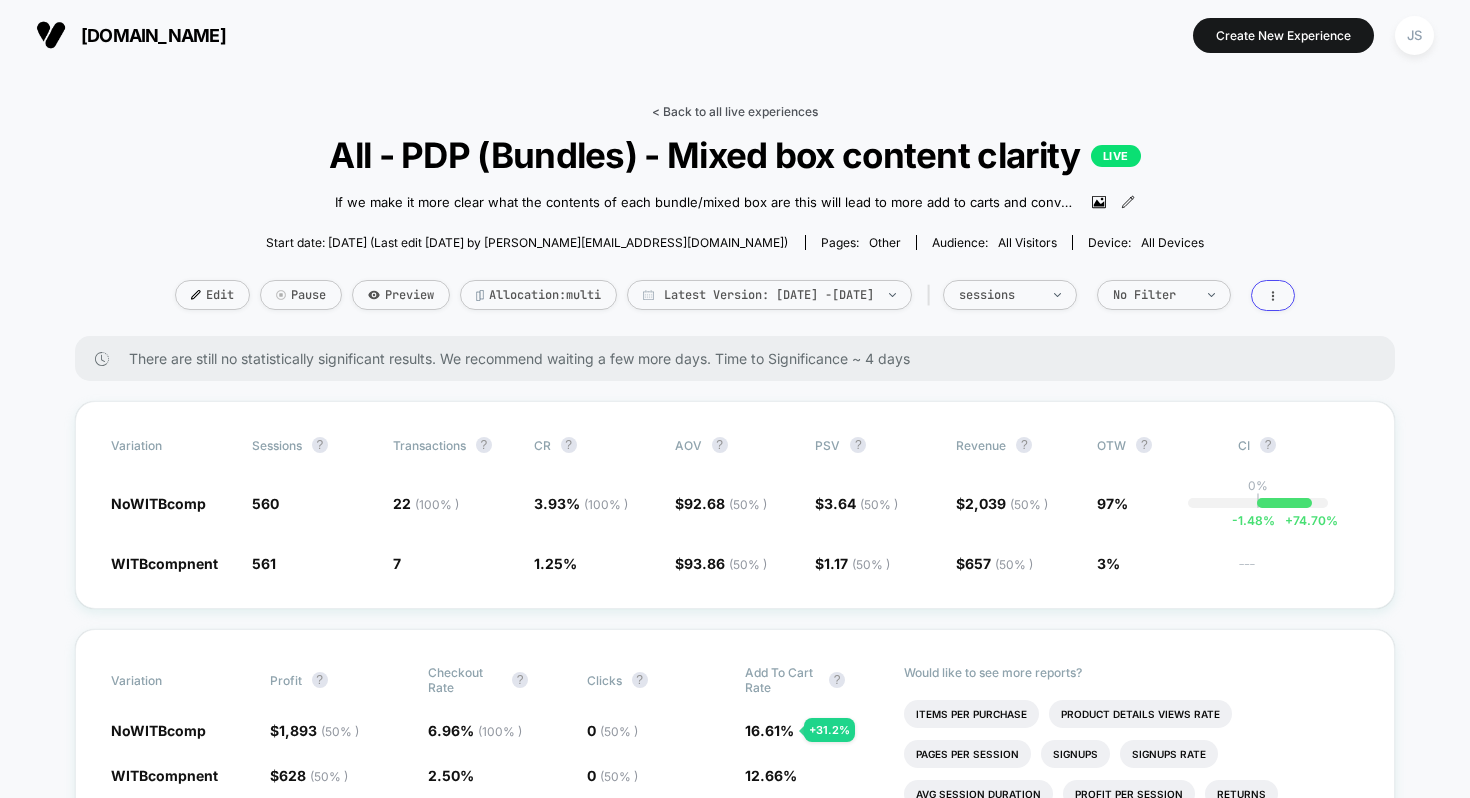 click on "< Back to all live experiences" at bounding box center (735, 111) 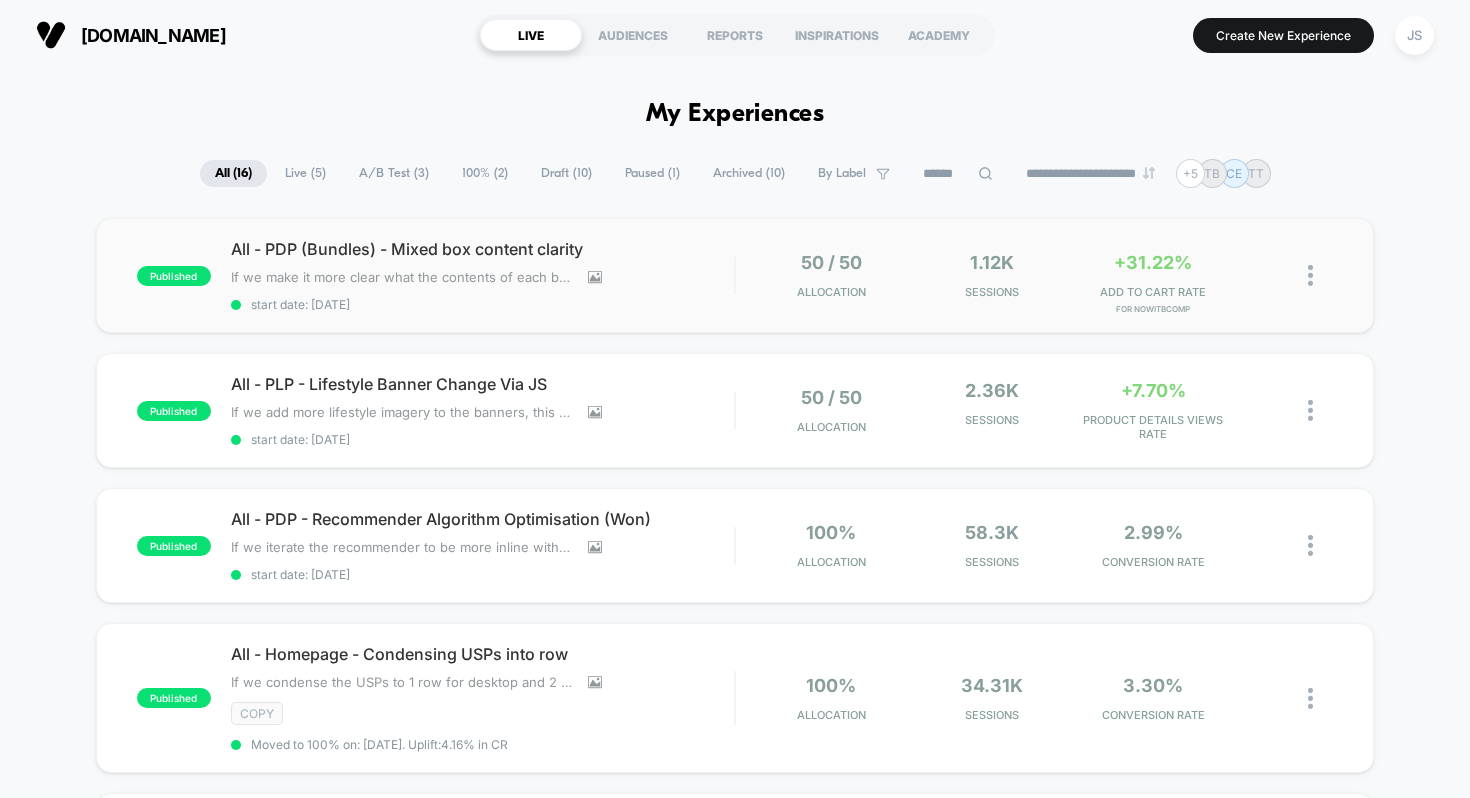 click on "published All - PDP (Bundles) - Mixed box content clarity If we make it more clear what the contents of each bundle/mixed box are this will lead to more add to carts and conversions as confusion is reduced and users are able to clearly identify what's in each box.  Click to view images Click to edit experience details If we make it more clear what the contents of each bundle/mixed box are this will lead to more add to carts and conversions as confusion is reduced and users are able to clearly identify what's in each box.  start date: 26/06/2025 50 / 50 Allocation 1.12k Sessions +31.22% ADD TO CART RATE for NoWITBcomp" at bounding box center (735, 275) 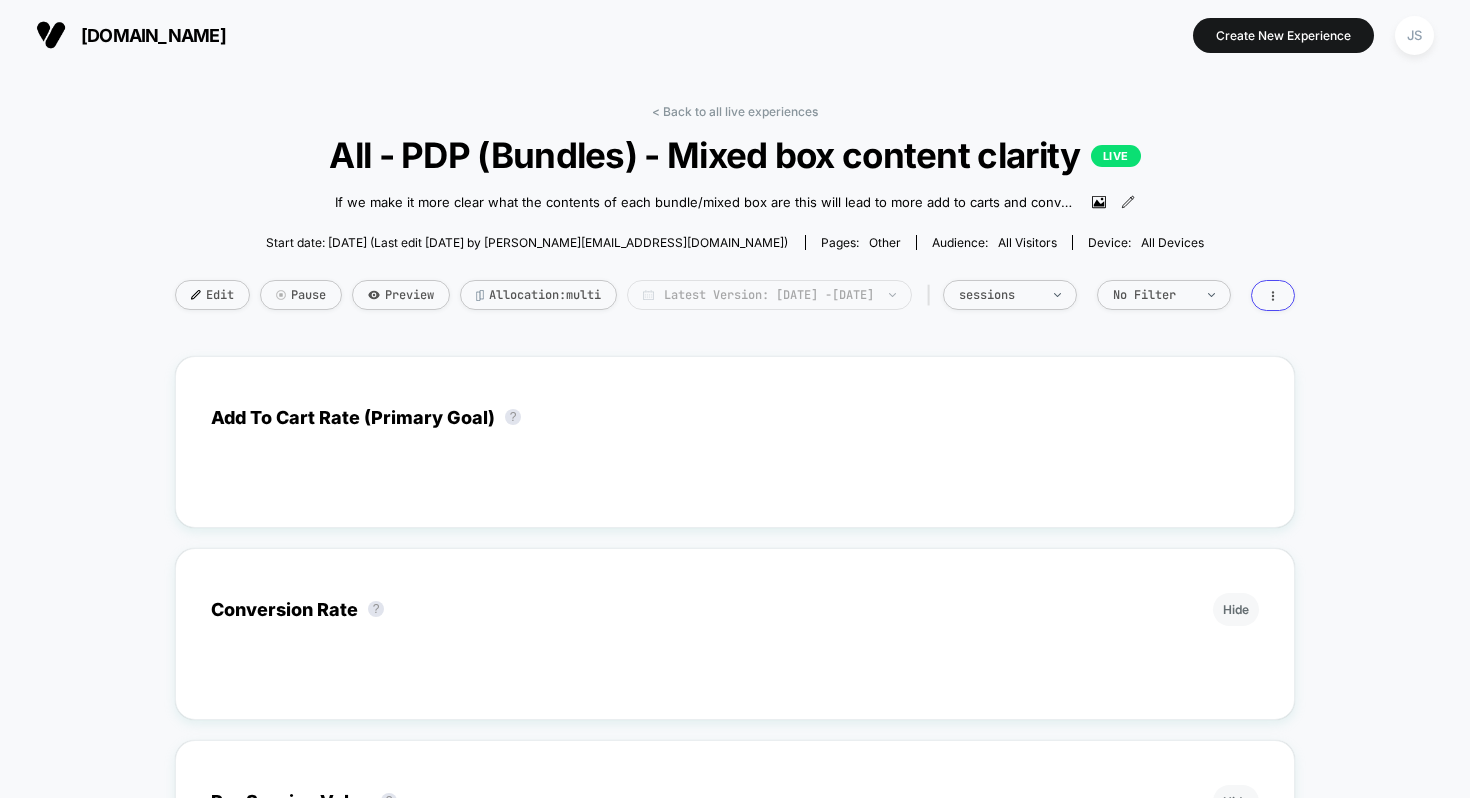 click on "Latest Version:     Jun 26, 2025    -    Jul 1, 2025" at bounding box center (769, 295) 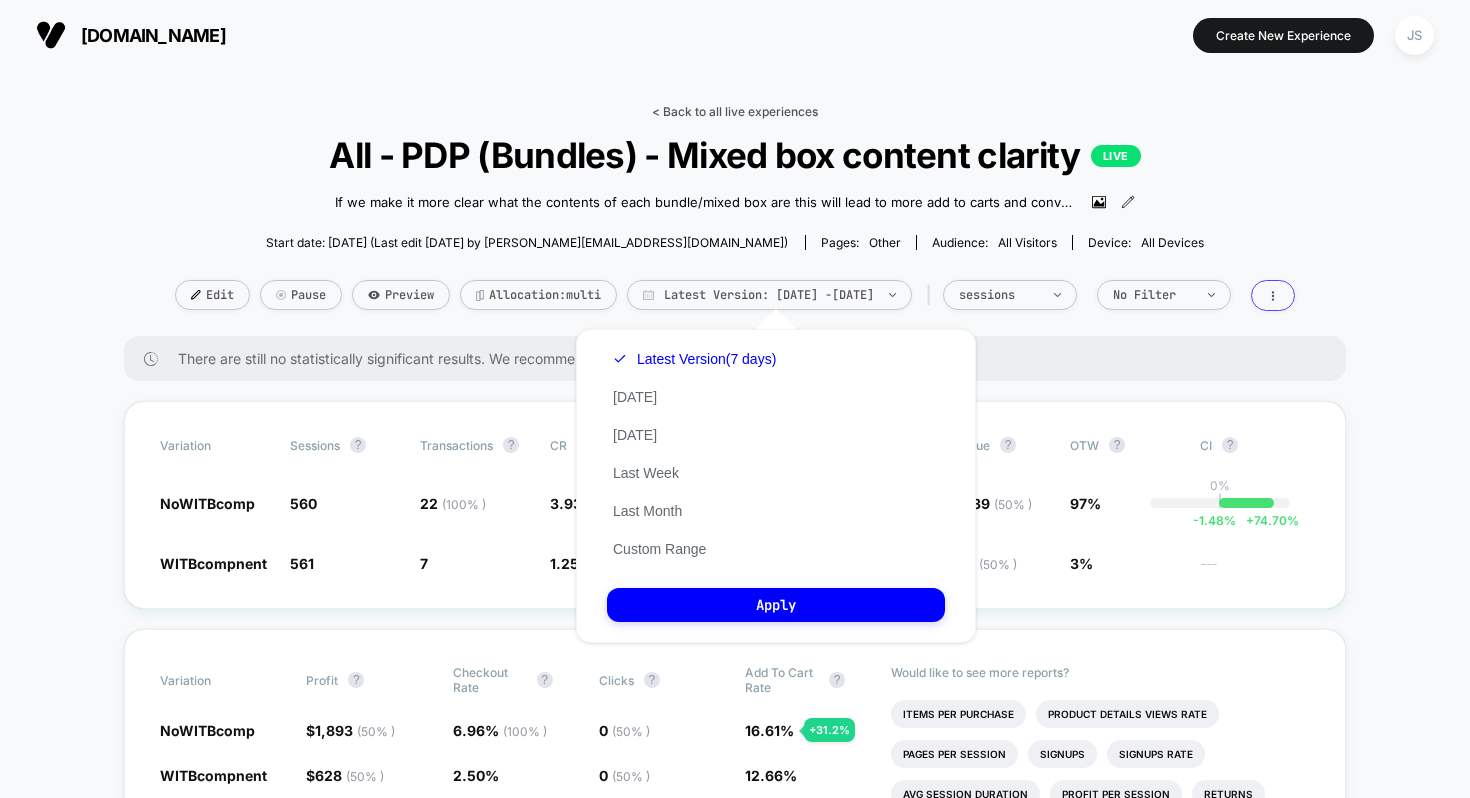 click on "< Back to all live experiences" at bounding box center (735, 111) 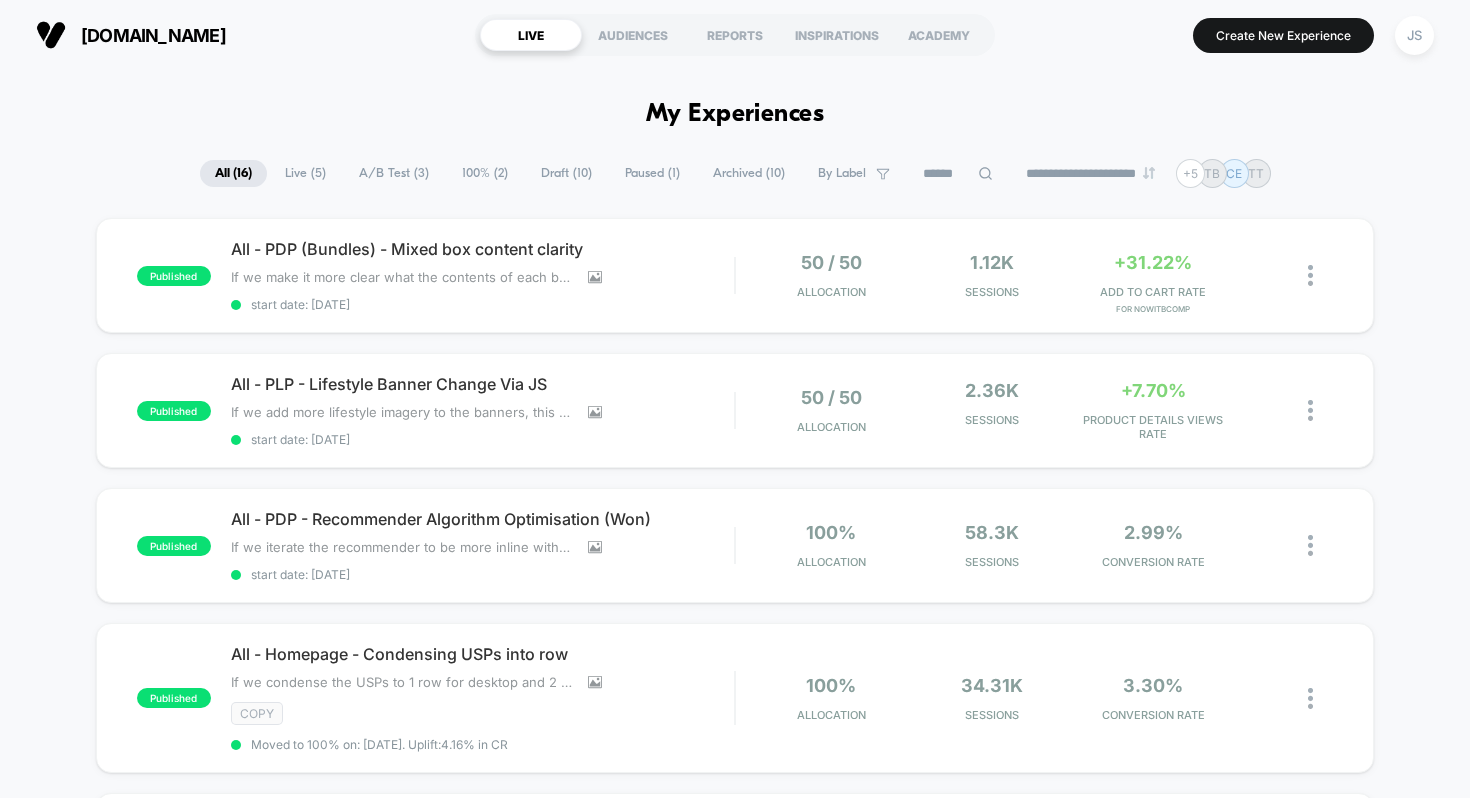 click on "**********" at bounding box center (735, 1909) 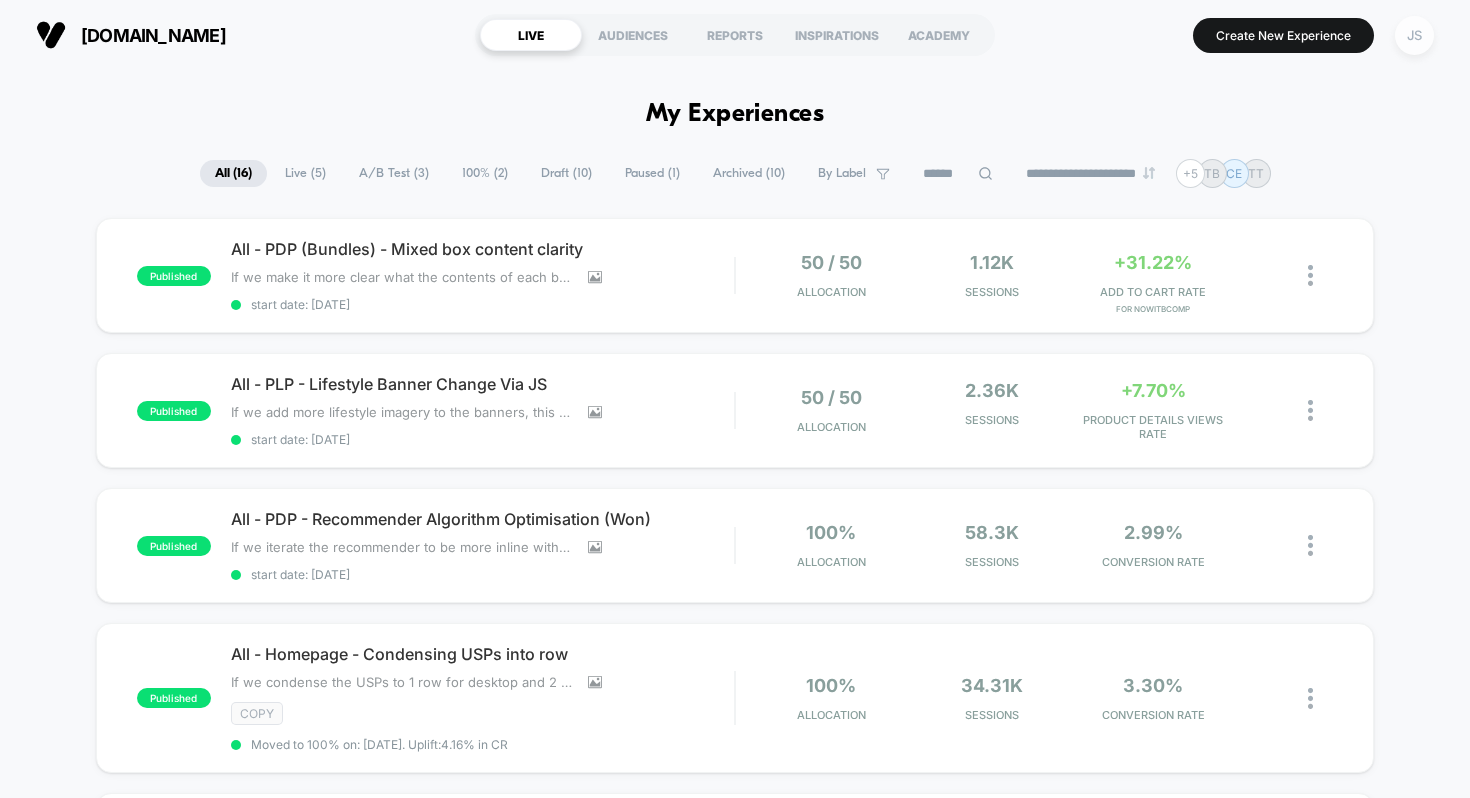 click on "JS" at bounding box center [1414, 35] 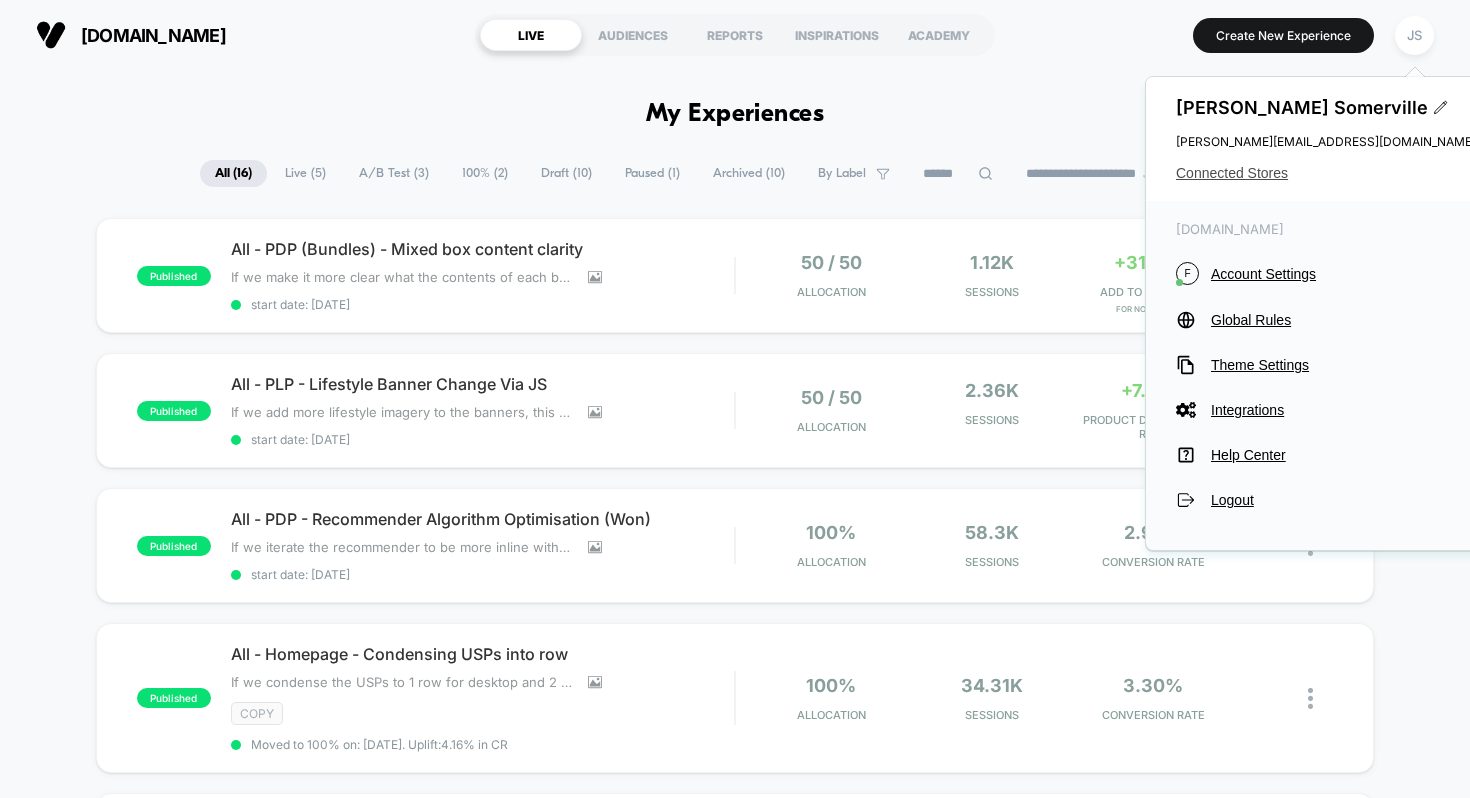 click on "Connected Stores" at bounding box center (1326, 173) 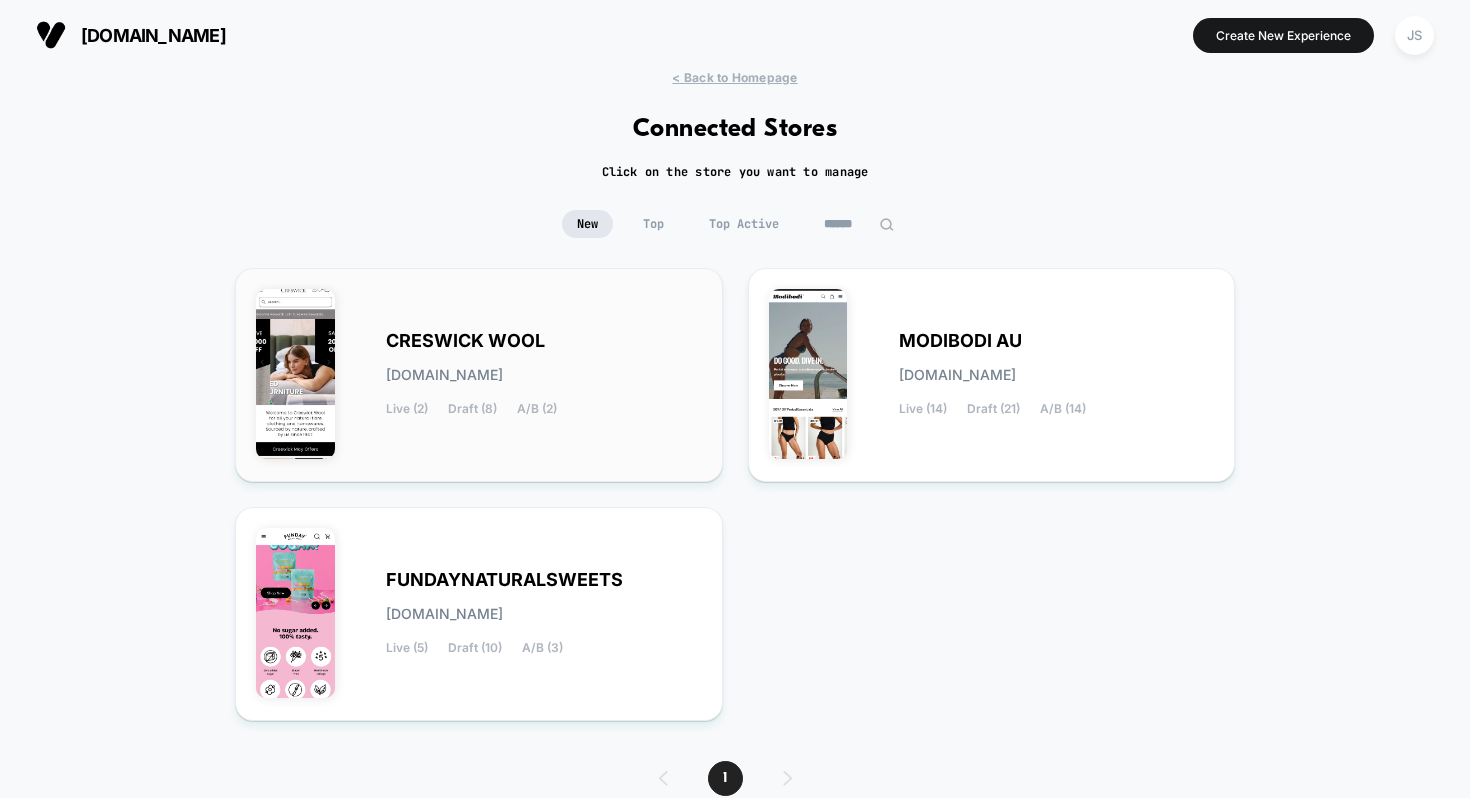 click on "CRESWICK WOOL [DOMAIN_NAME] Live (2) Draft (8) A/B (2)" at bounding box center [544, 375] 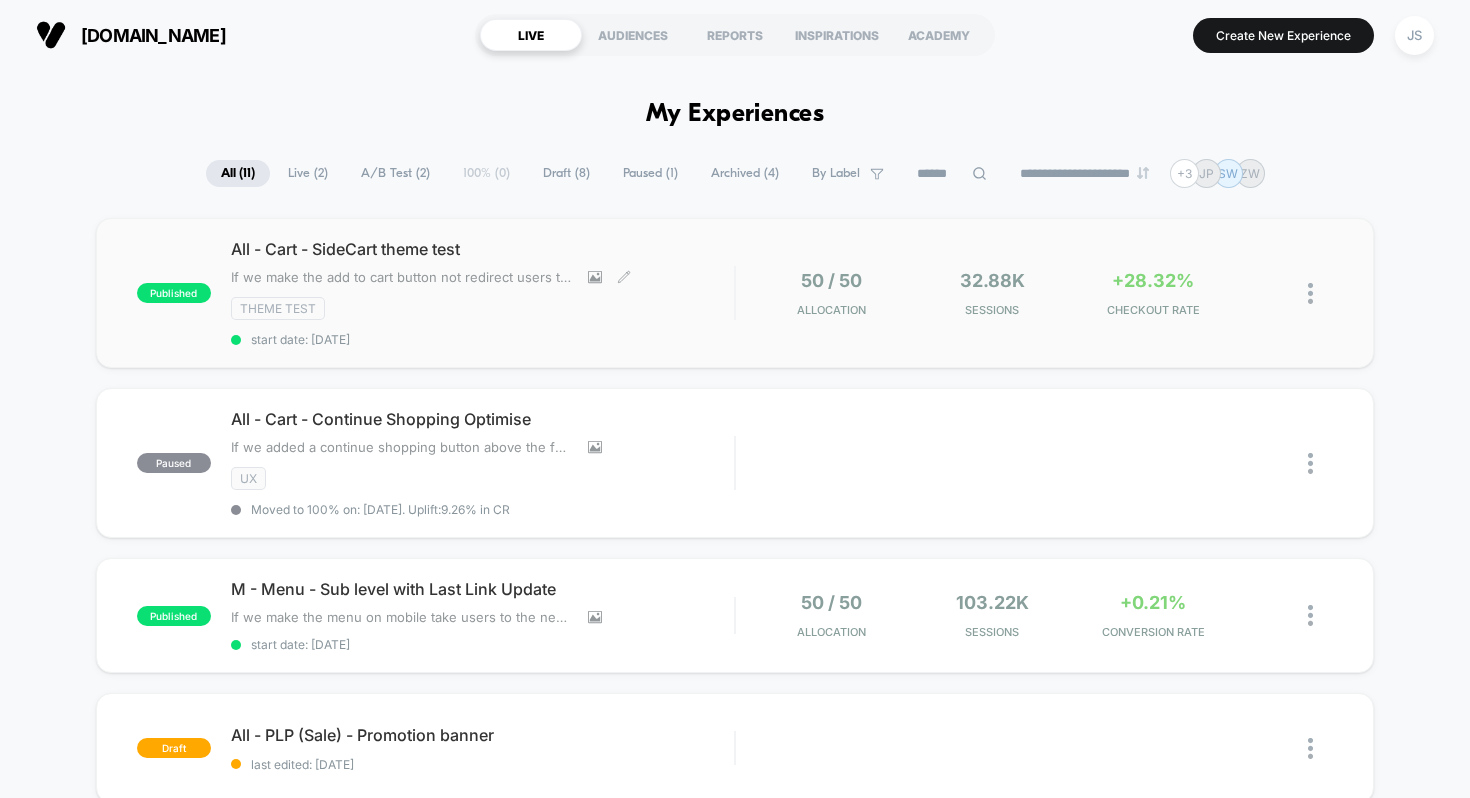 click on "All - Cart - SideCart theme test If we  make the add to cart button not redirect users to the checkout , then  conversions  will  increase , because  it is increasing friction . Click to view images Click to edit experience details If we make the add to cart button not redirect users to the checkout,then conversions will increase,because it is increasing friction. Theme Test start date: 23/06/2025" at bounding box center [483, 293] 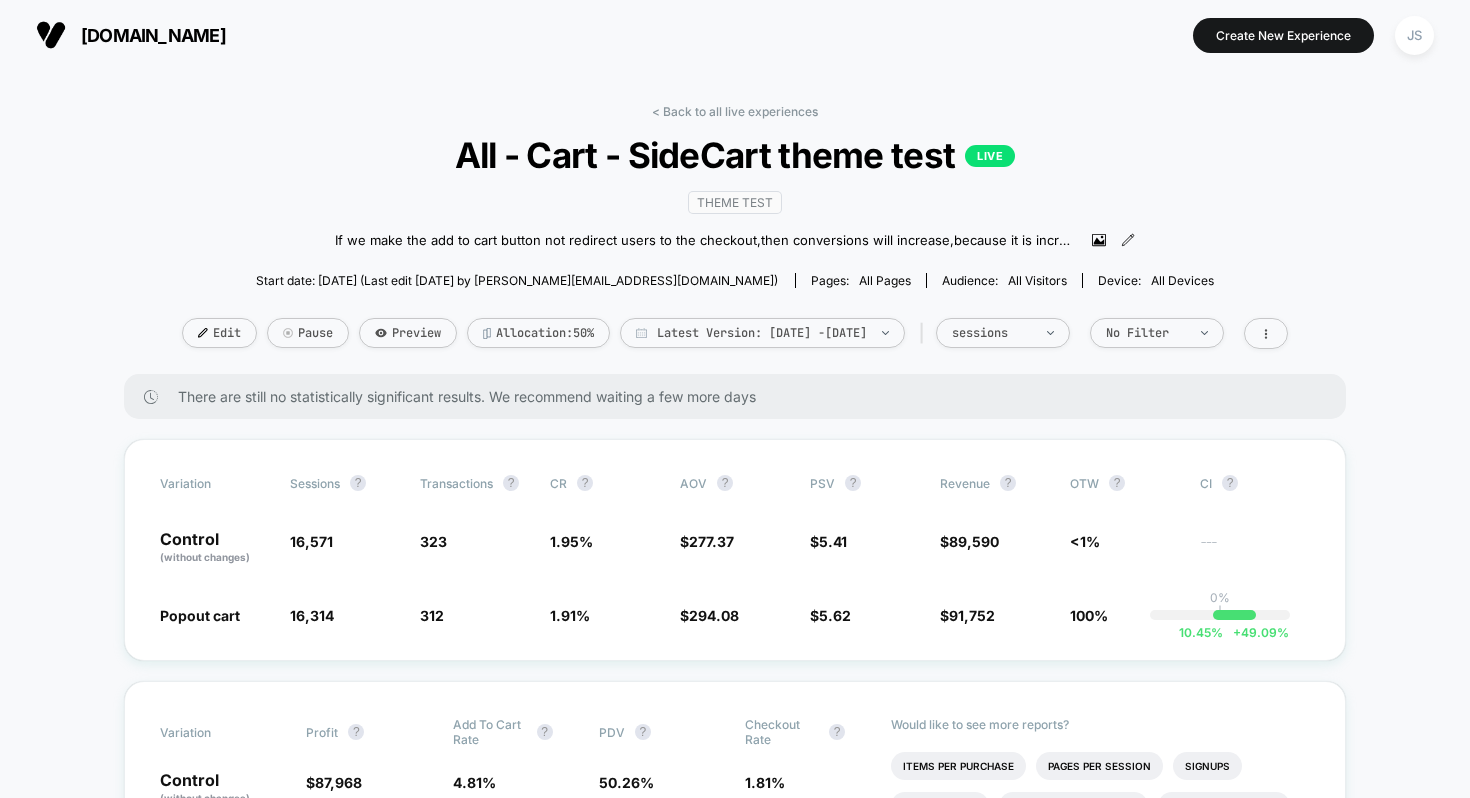 click on "Theme Test If we  make the add to cart button not redirect users to the checkout , then  conversions  will  increase , because  it is increasing friction . Click to view images Click to edit experience details If we make the add to cart button not redirect users to the checkout,then conversions will increase,because it is increasing friction." at bounding box center [735, 219] 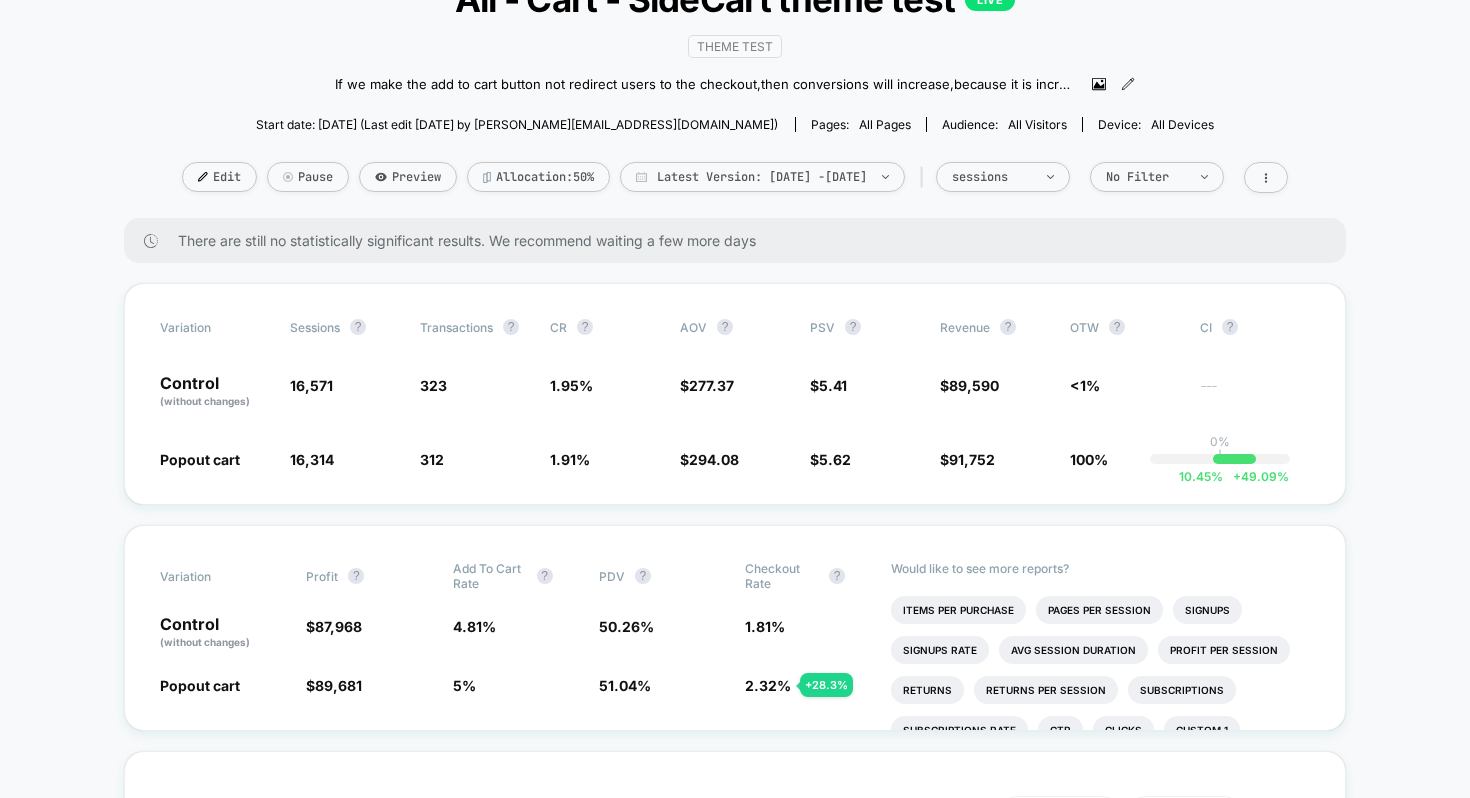 scroll, scrollTop: 154, scrollLeft: 0, axis: vertical 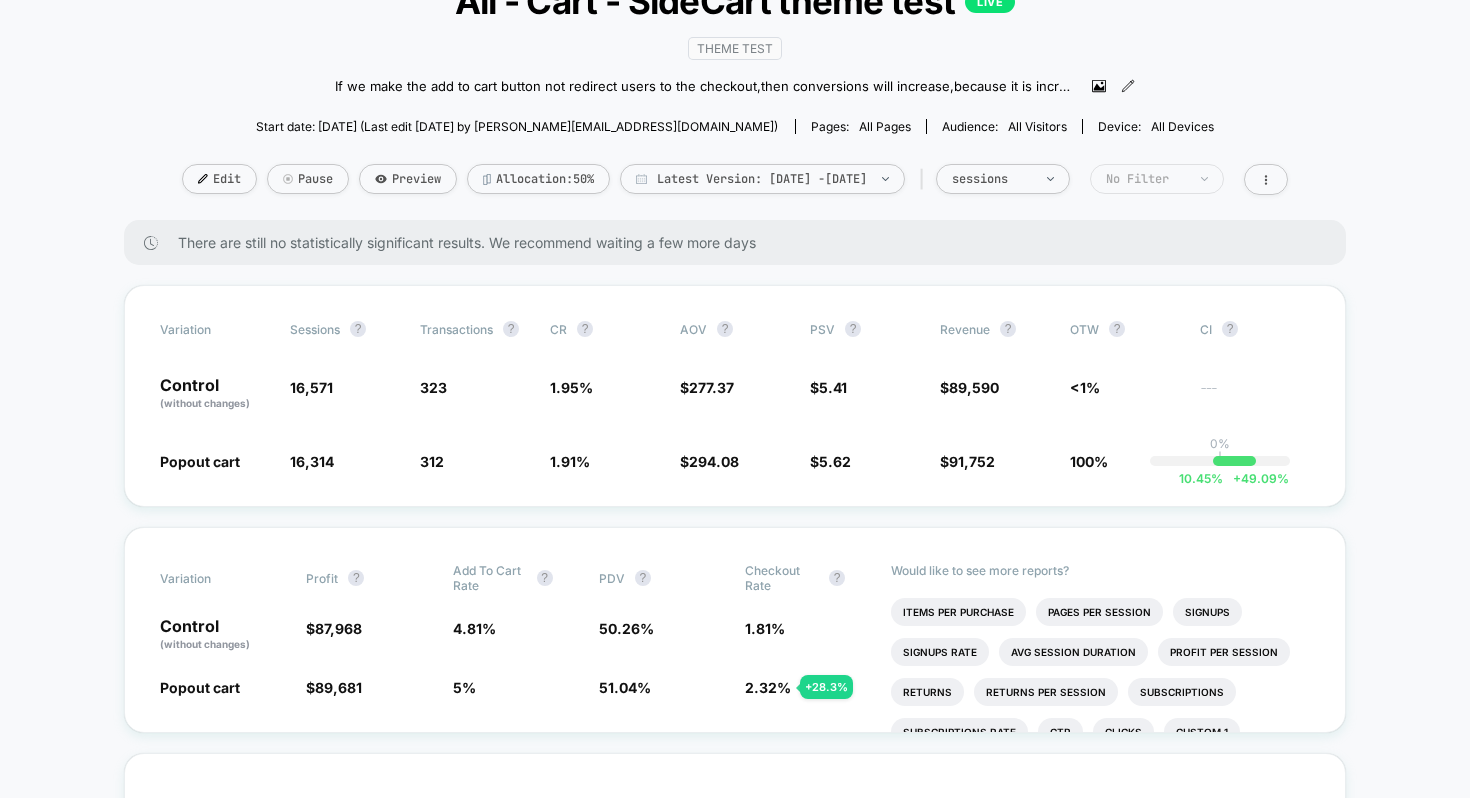 click on "No Filter" at bounding box center [1146, 179] 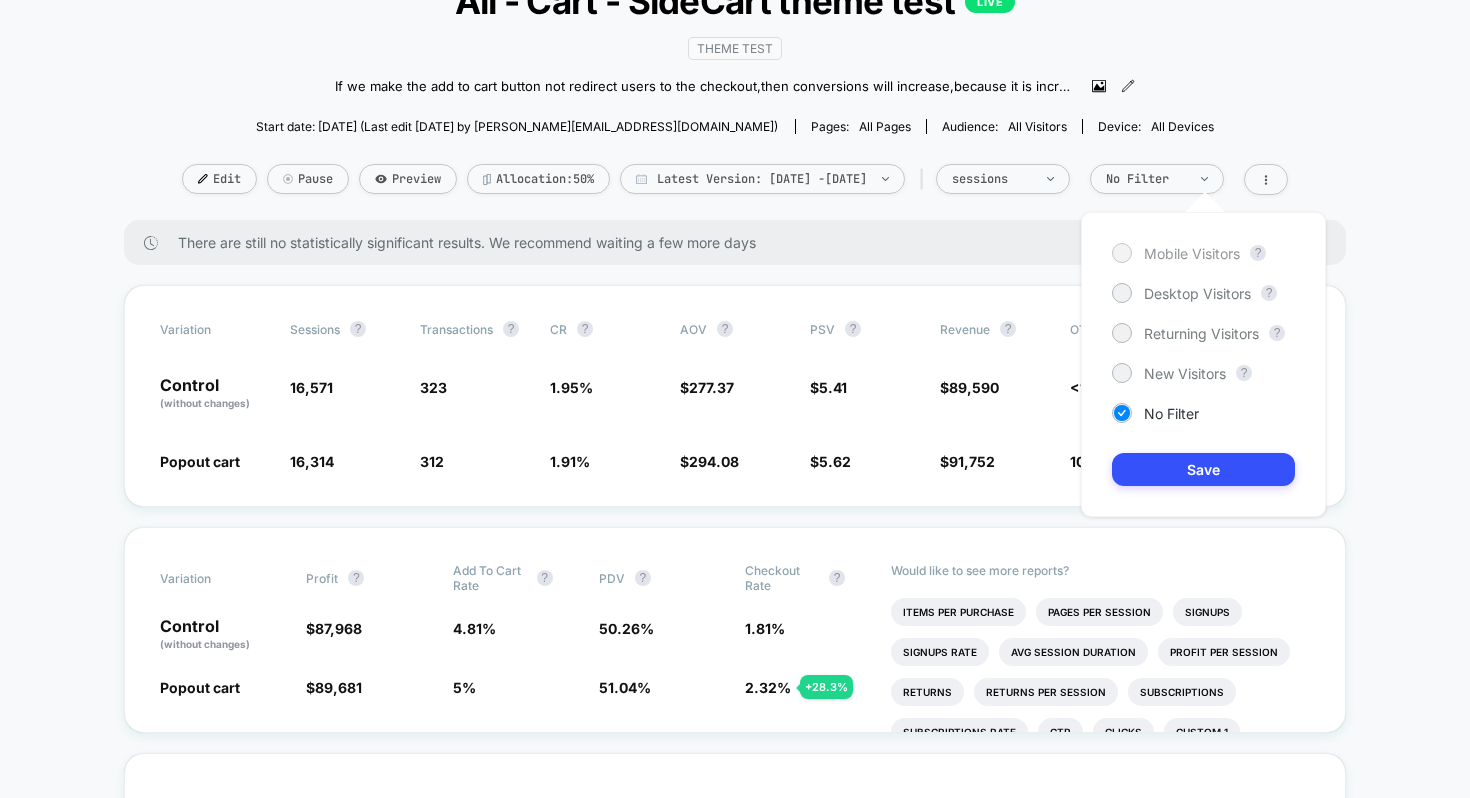 click on "Mobile Visitors" at bounding box center (1192, 253) 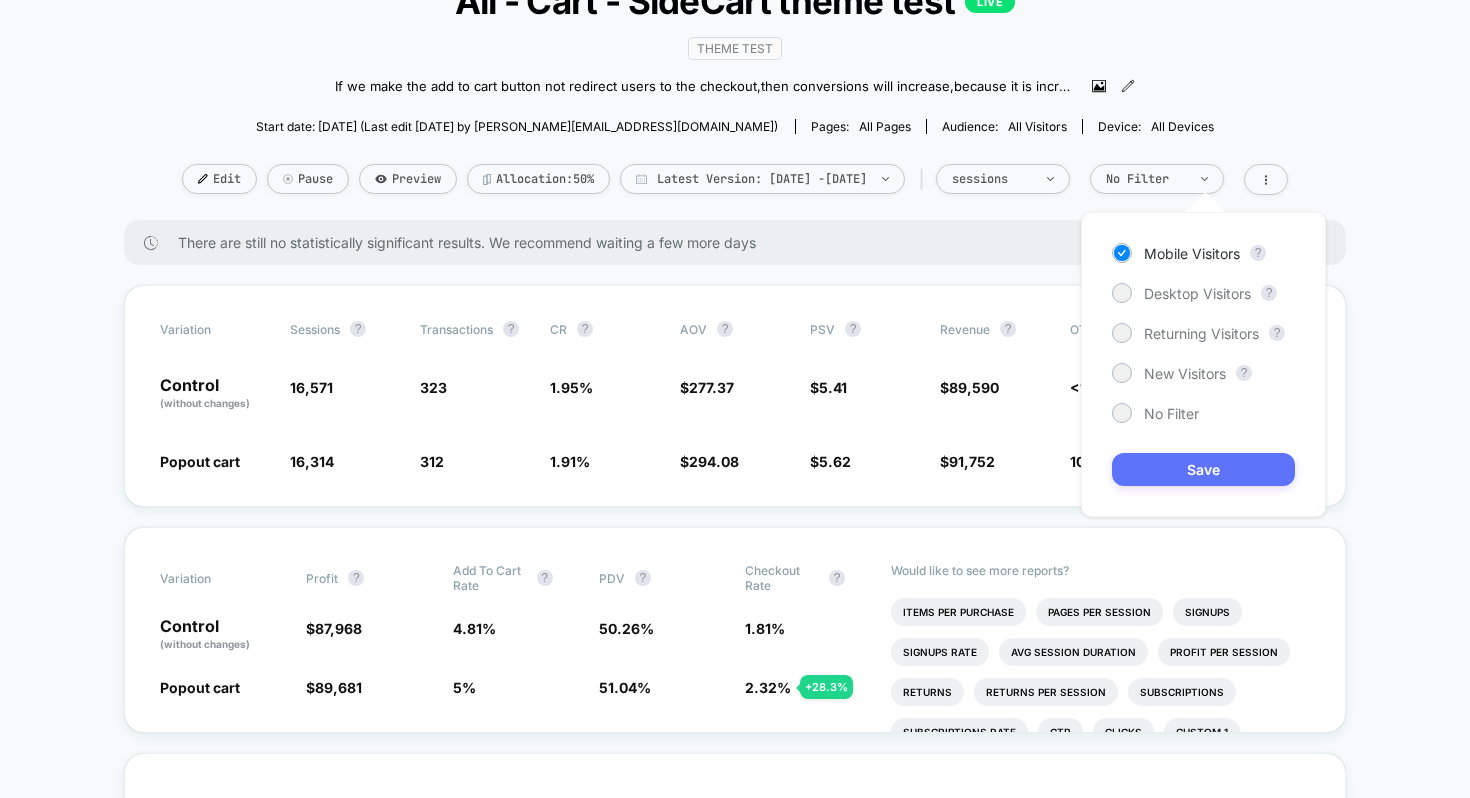 click on "Save" at bounding box center [1203, 469] 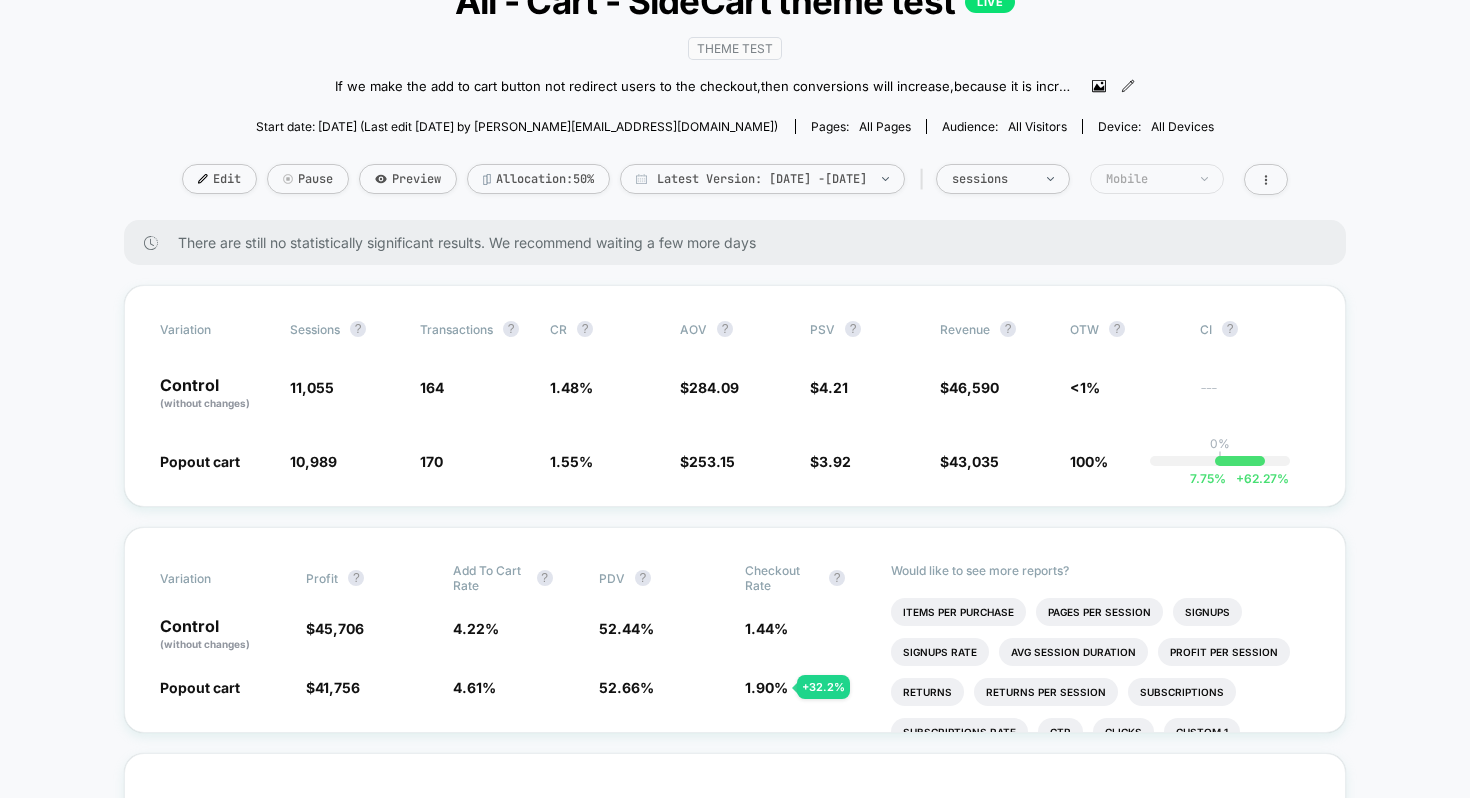 click on "Mobile" at bounding box center [1146, 179] 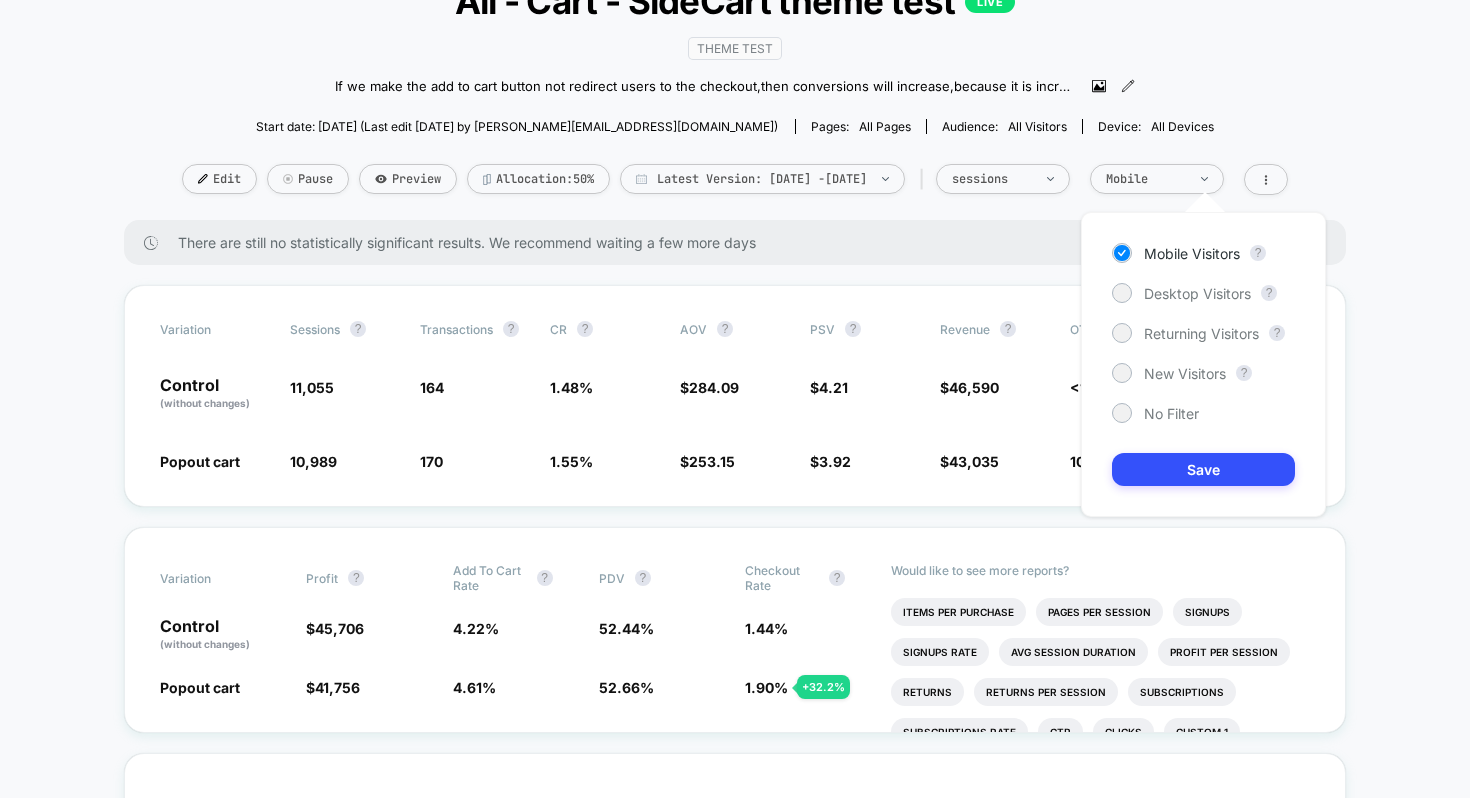 click on "Mobile Visitors ? Desktop Visitors ? Returning Visitors ? New Visitors ? No Filter Save" at bounding box center (1203, 364) 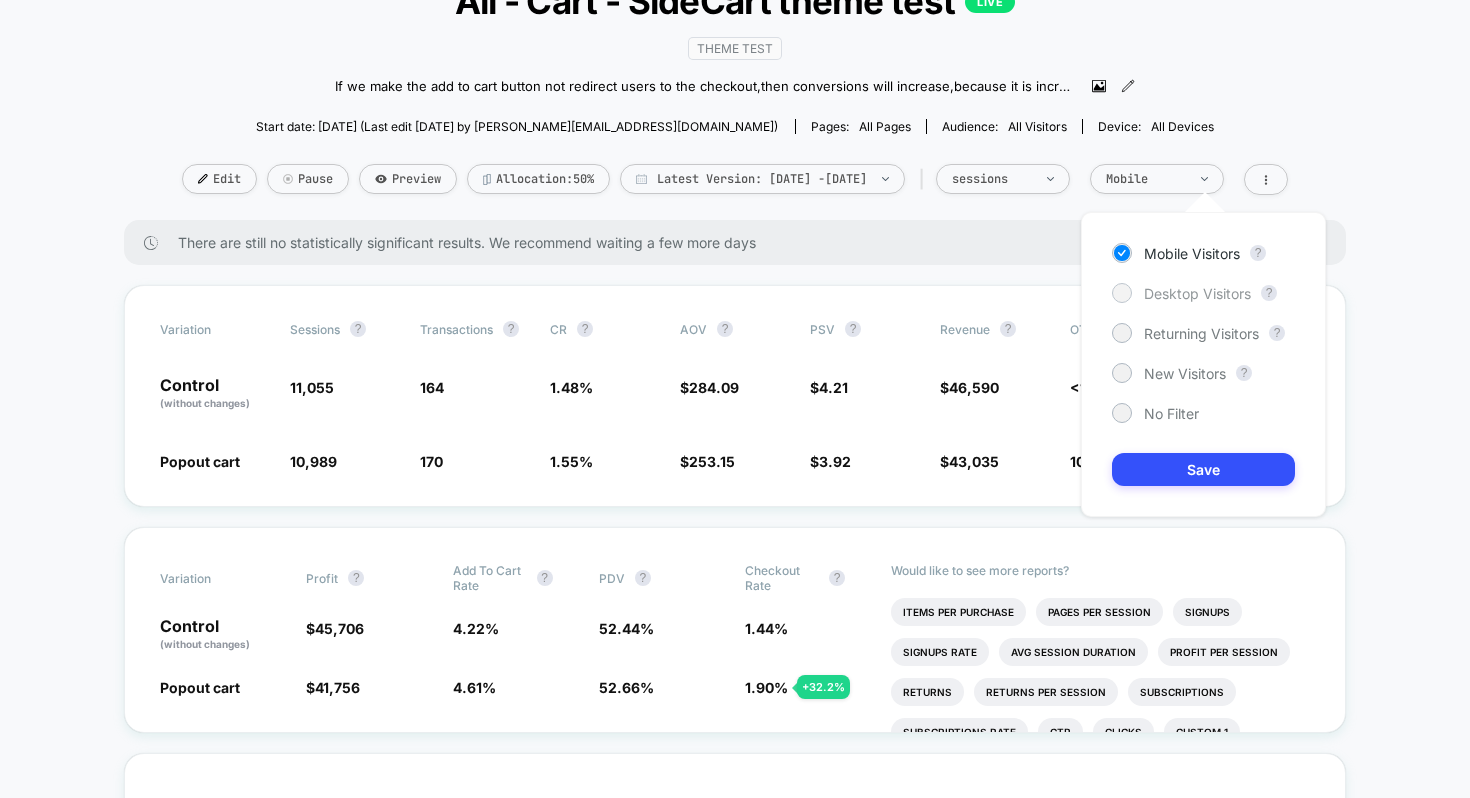 click on "Mobile Visitors ? Desktop Visitors ? Returning Visitors ? New Visitors ? No Filter Save" at bounding box center [1203, 364] 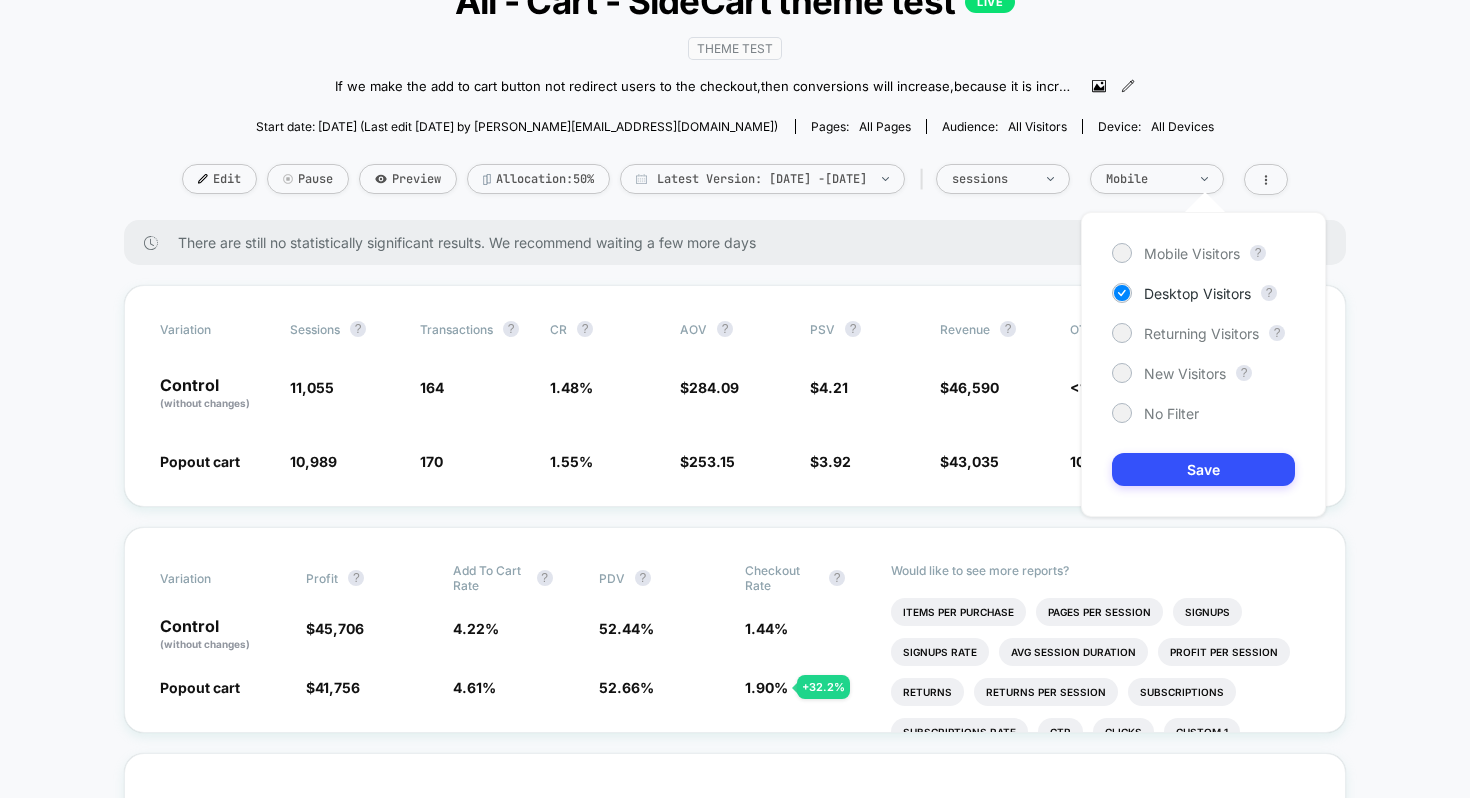 click on "Mobile Visitors ? Desktop Visitors ? Returning Visitors ? New Visitors ? No Filter Save" at bounding box center (1203, 364) 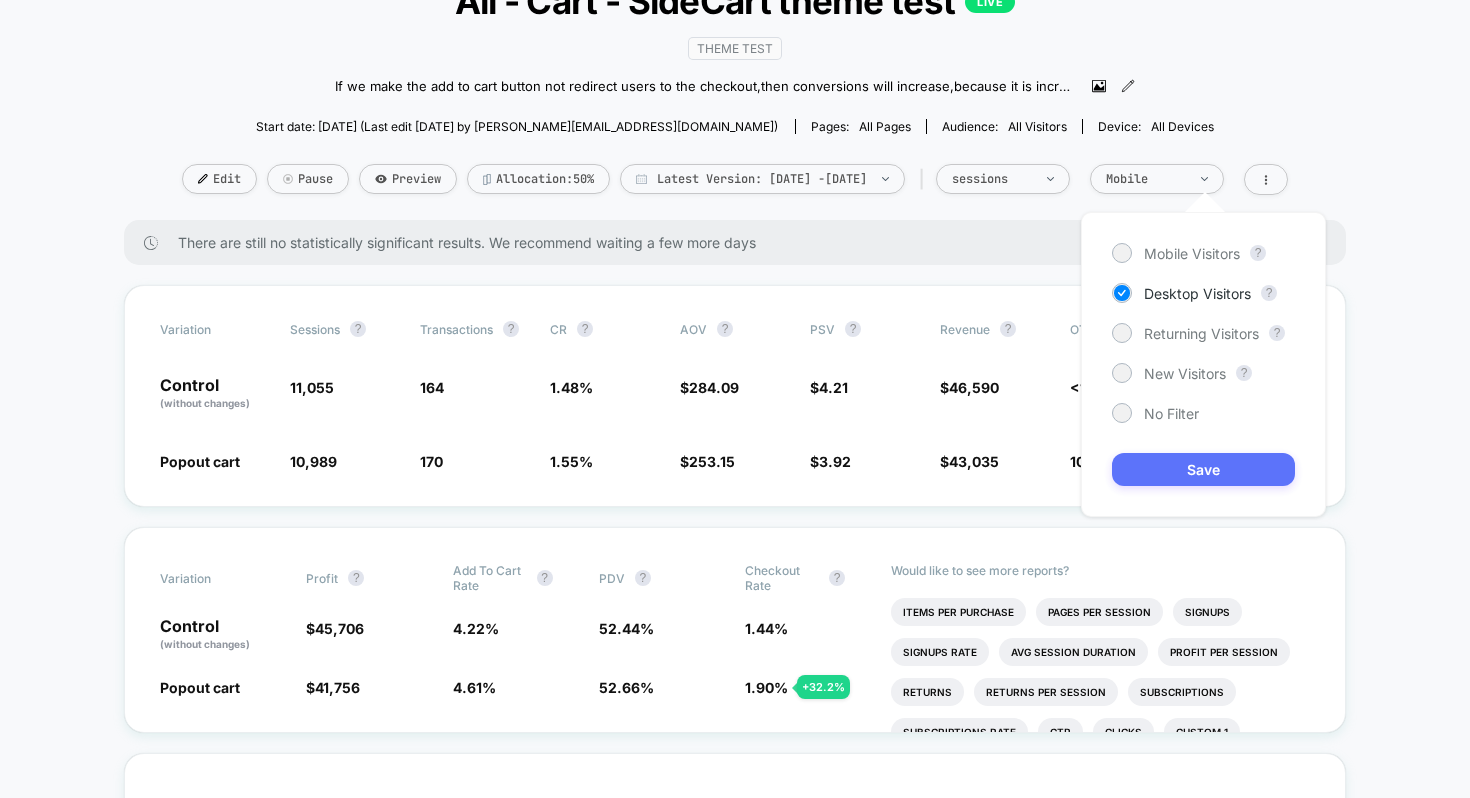 click on "Save" at bounding box center [1203, 469] 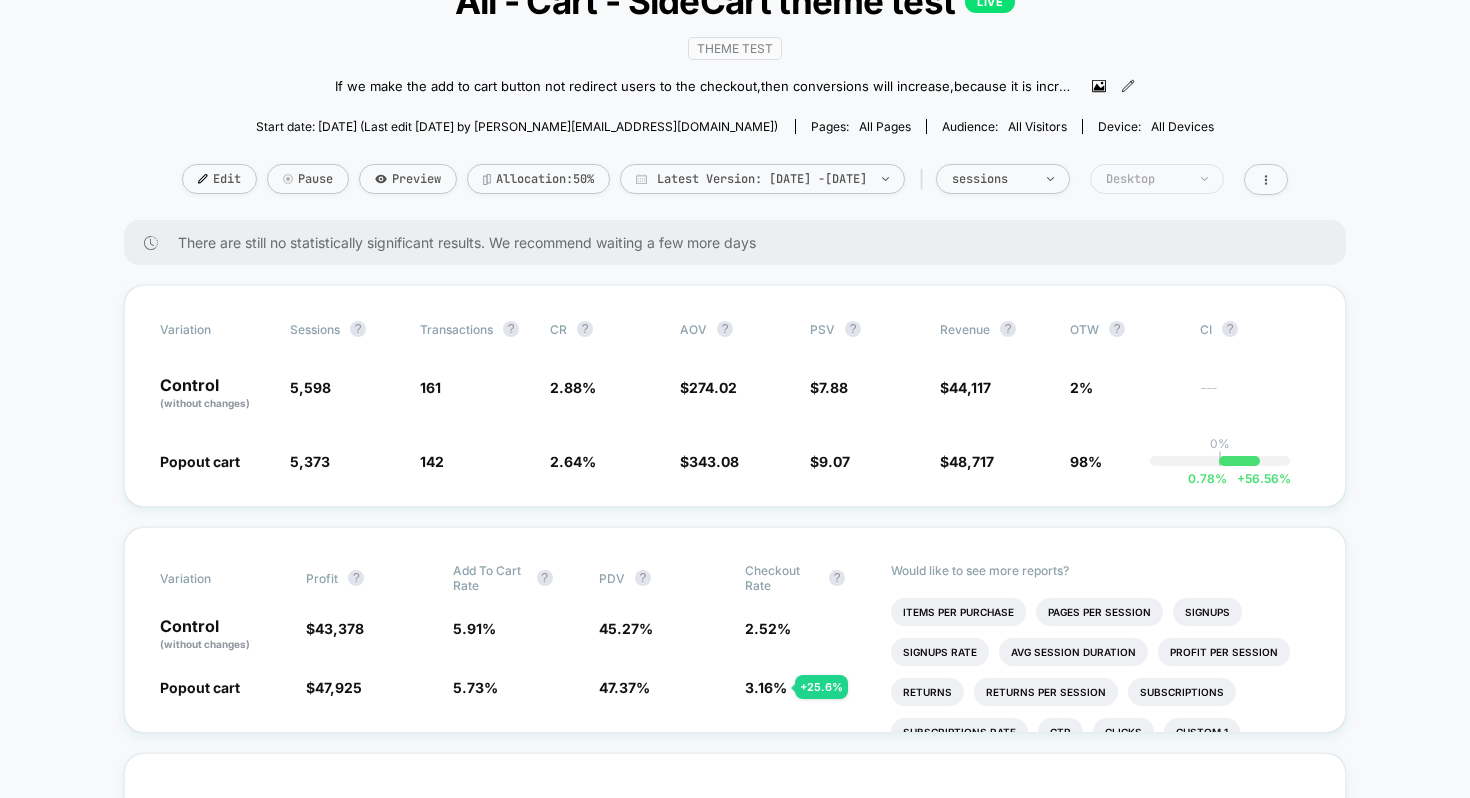 click on "Desktop" at bounding box center [1146, 179] 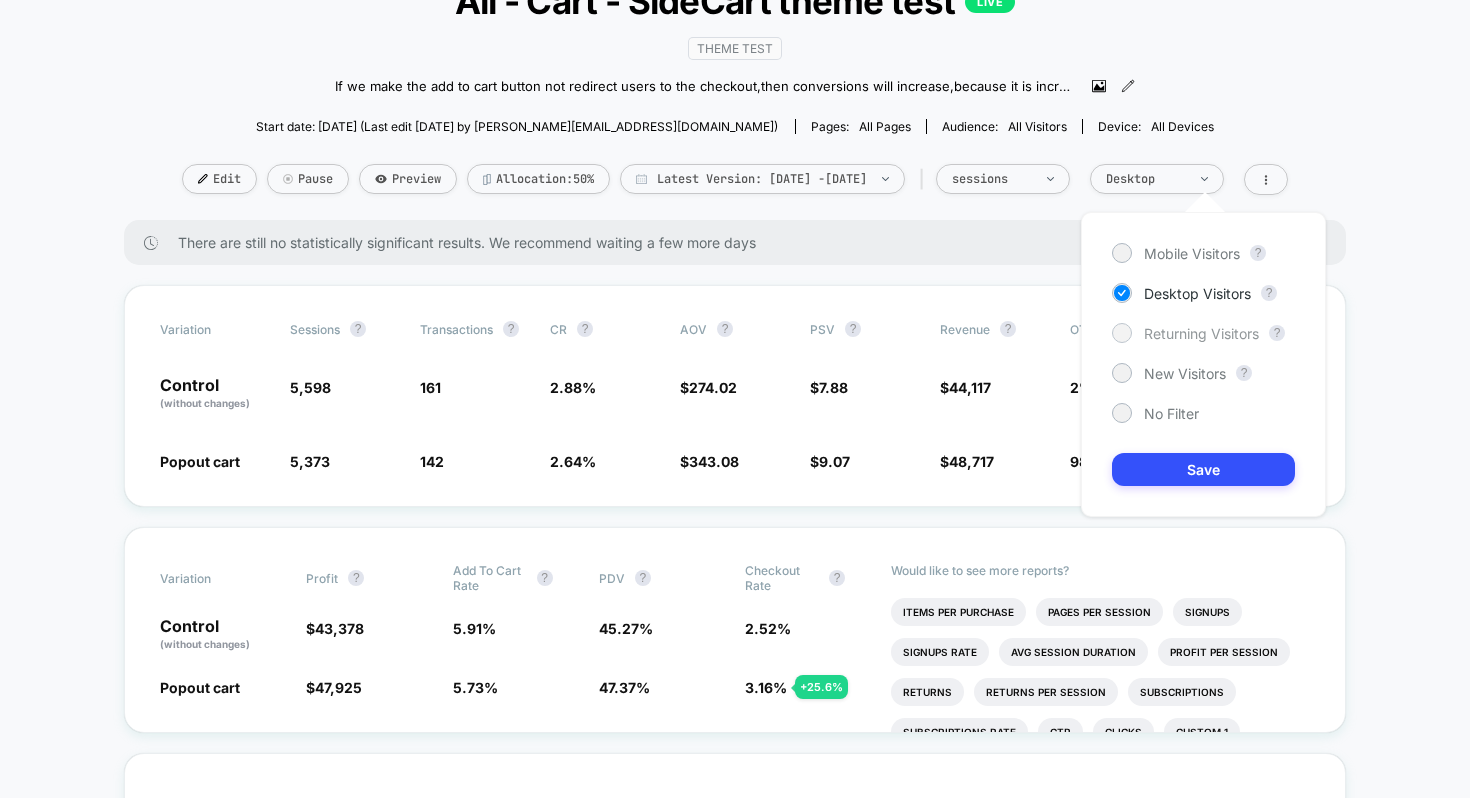 click on "Returning Visitors" at bounding box center (1201, 333) 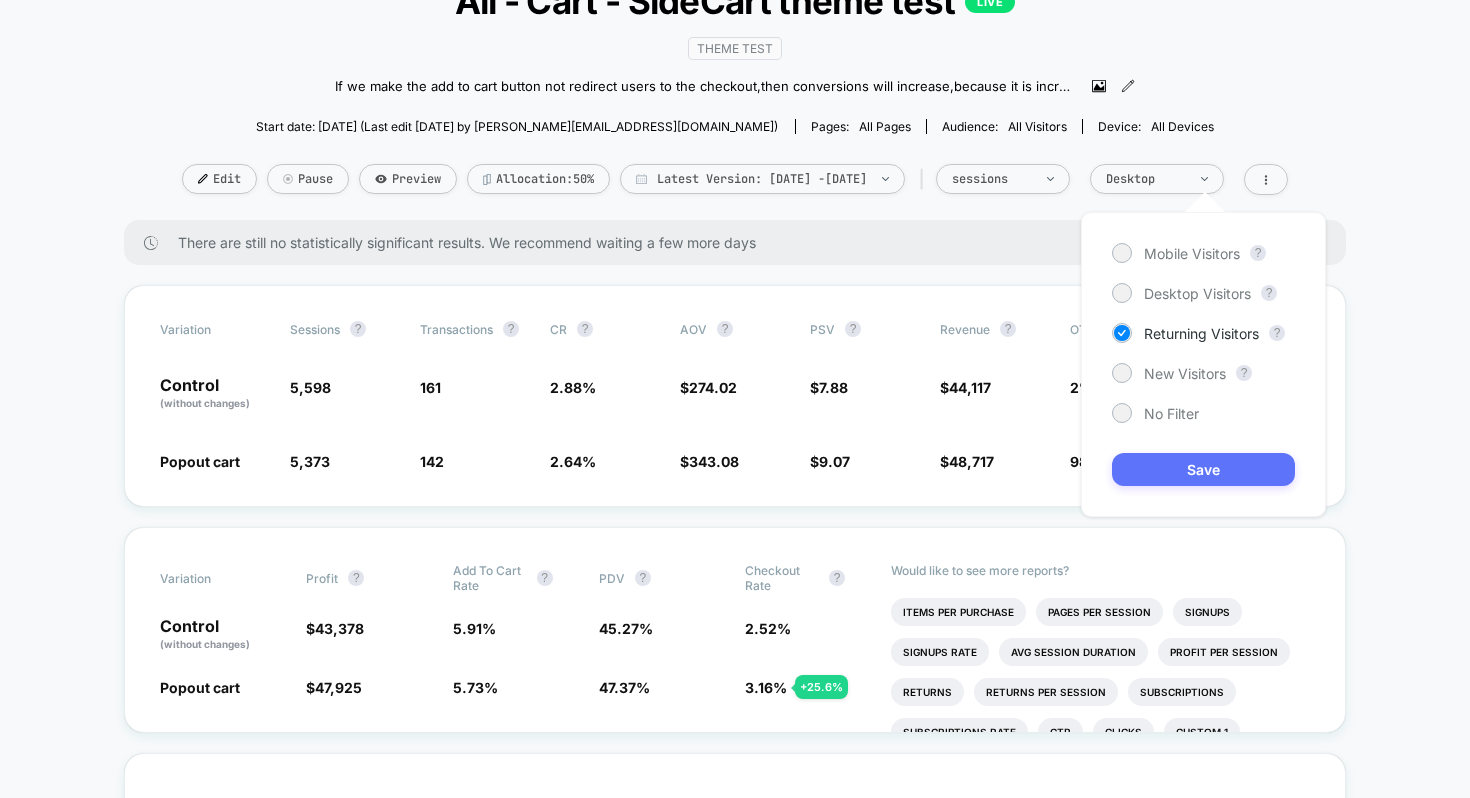 click on "Save" at bounding box center (1203, 469) 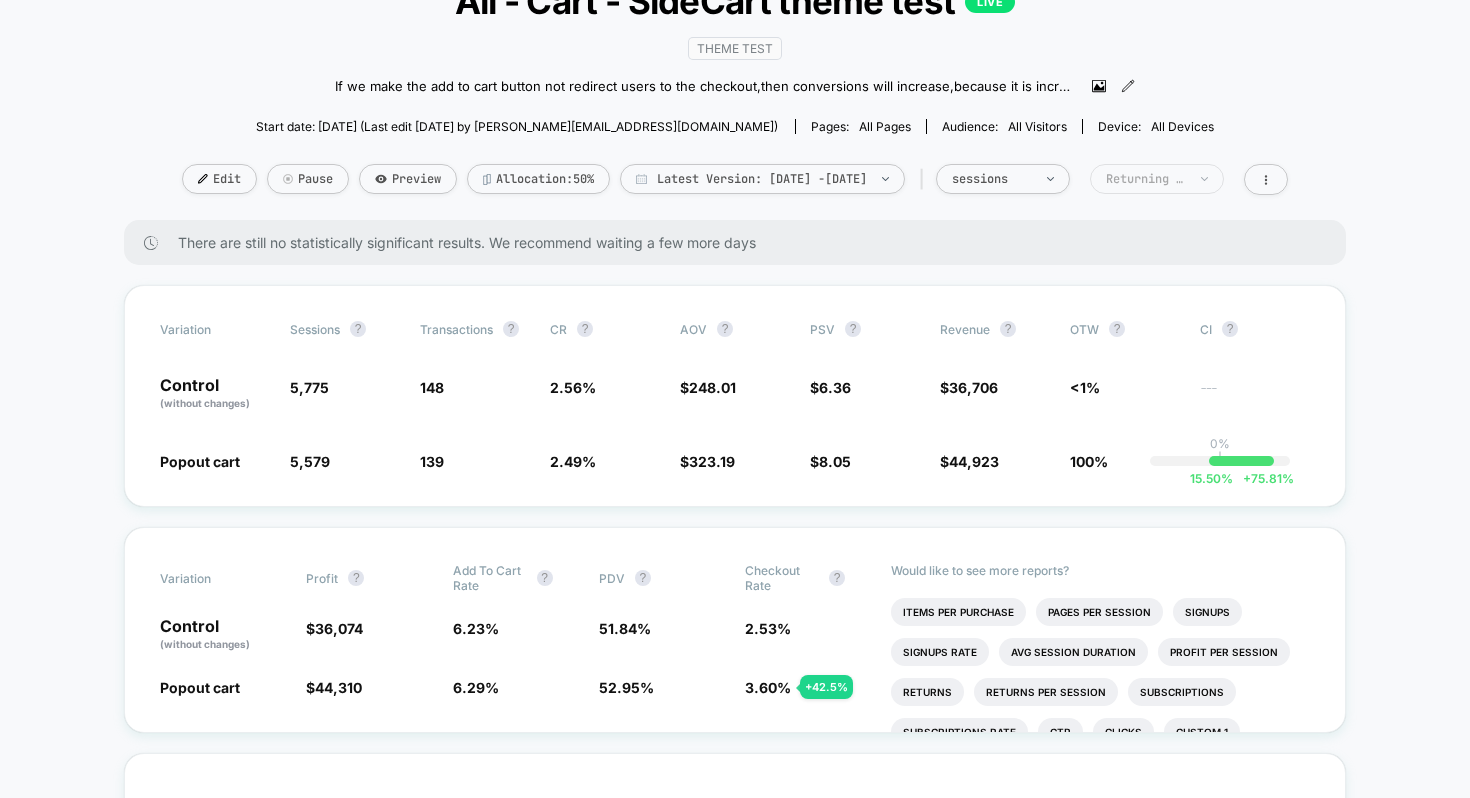 click on "Returning Visitors" at bounding box center [1157, 179] 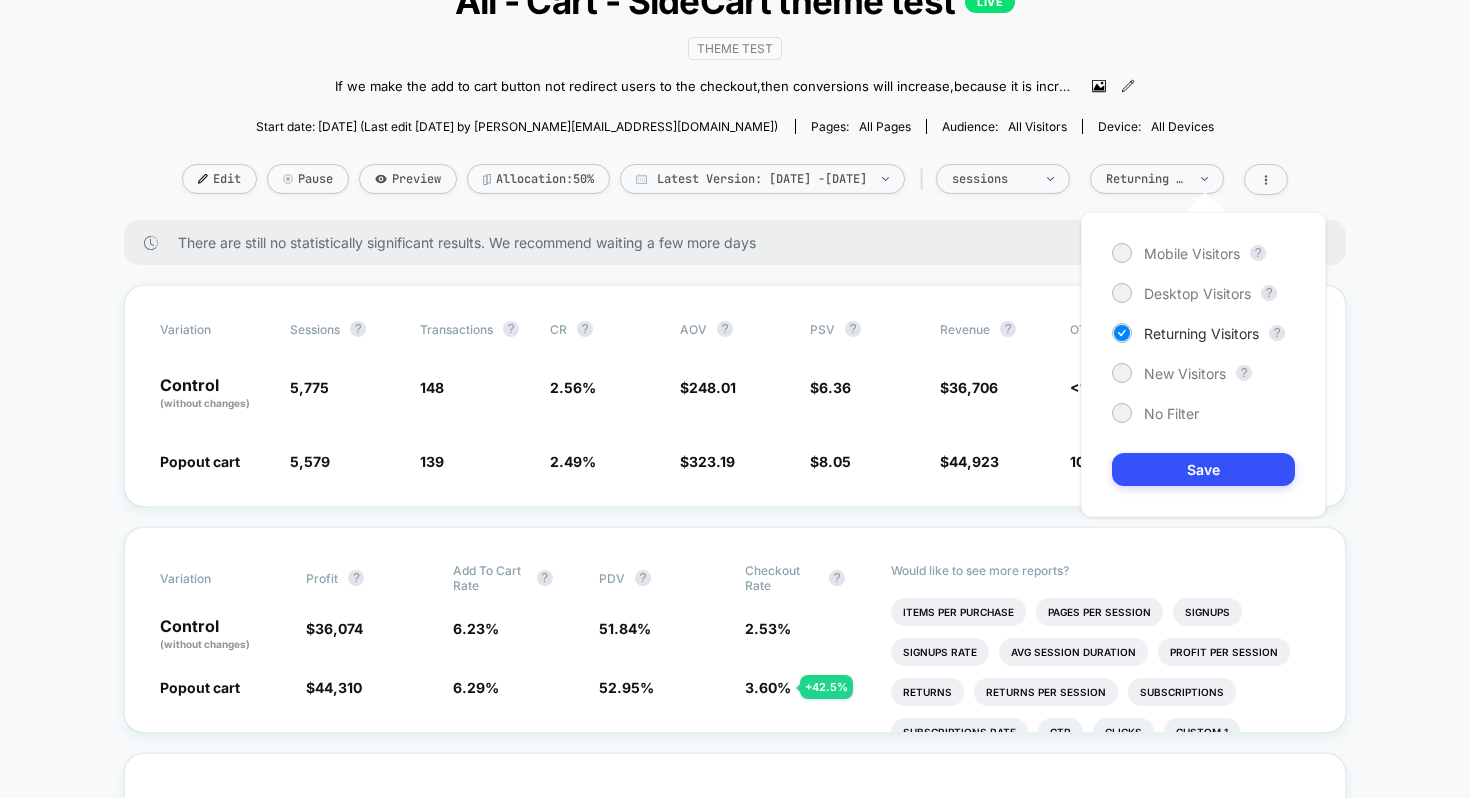click on "Mobile Visitors ? Desktop Visitors ? Returning Visitors ? New Visitors ? No Filter Save" at bounding box center (1203, 364) 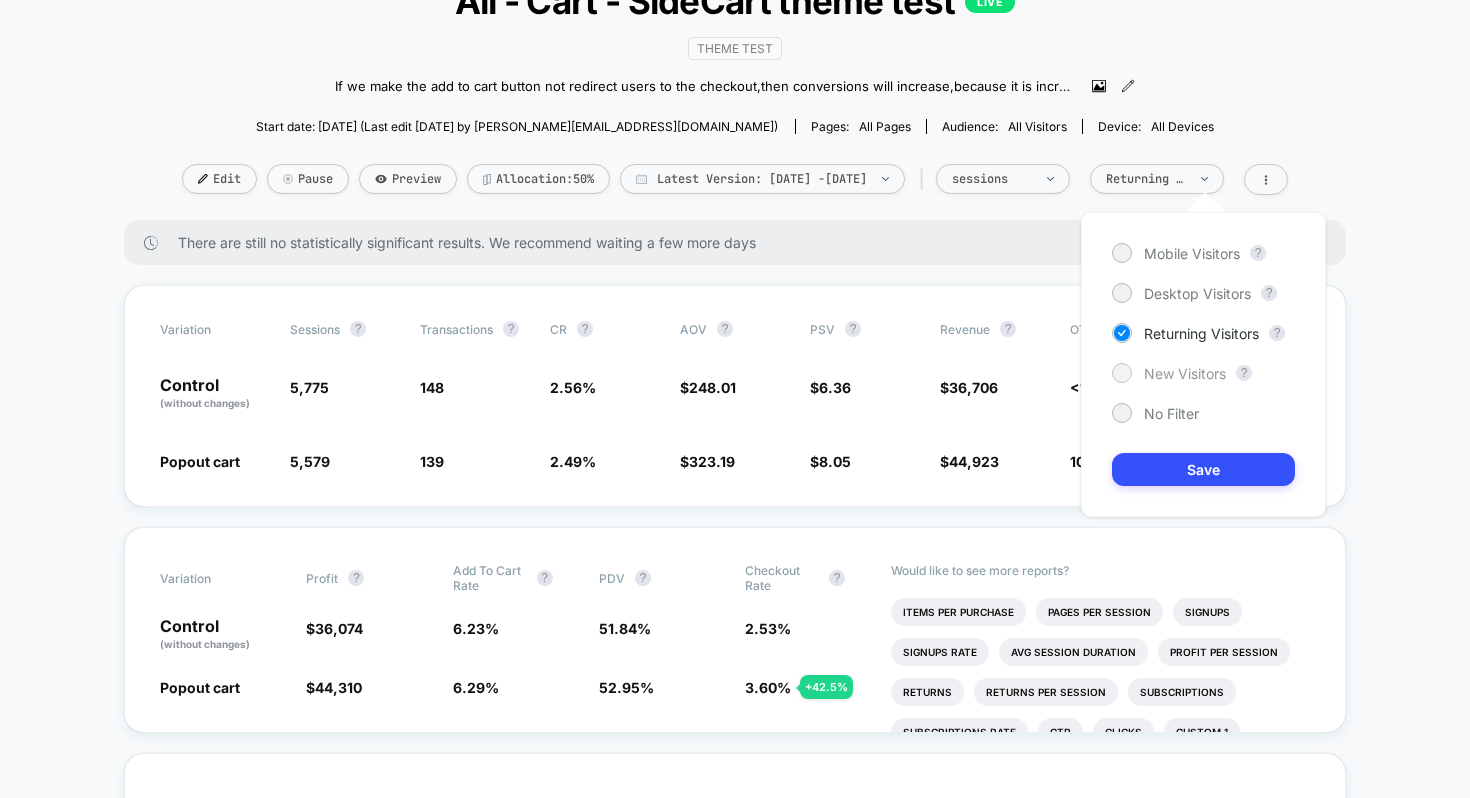click on "New Visitors" at bounding box center [1185, 373] 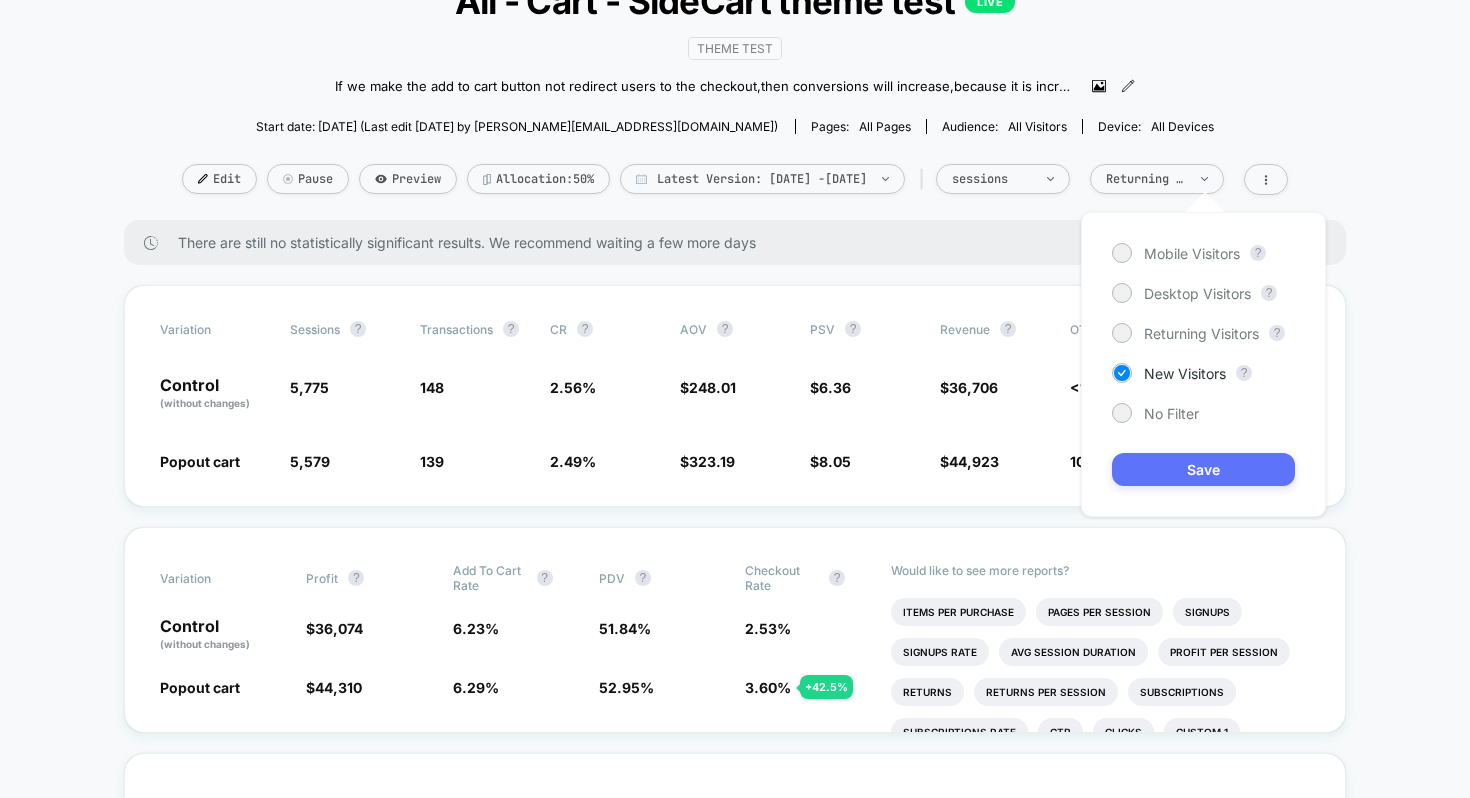 click on "Save" at bounding box center (1203, 469) 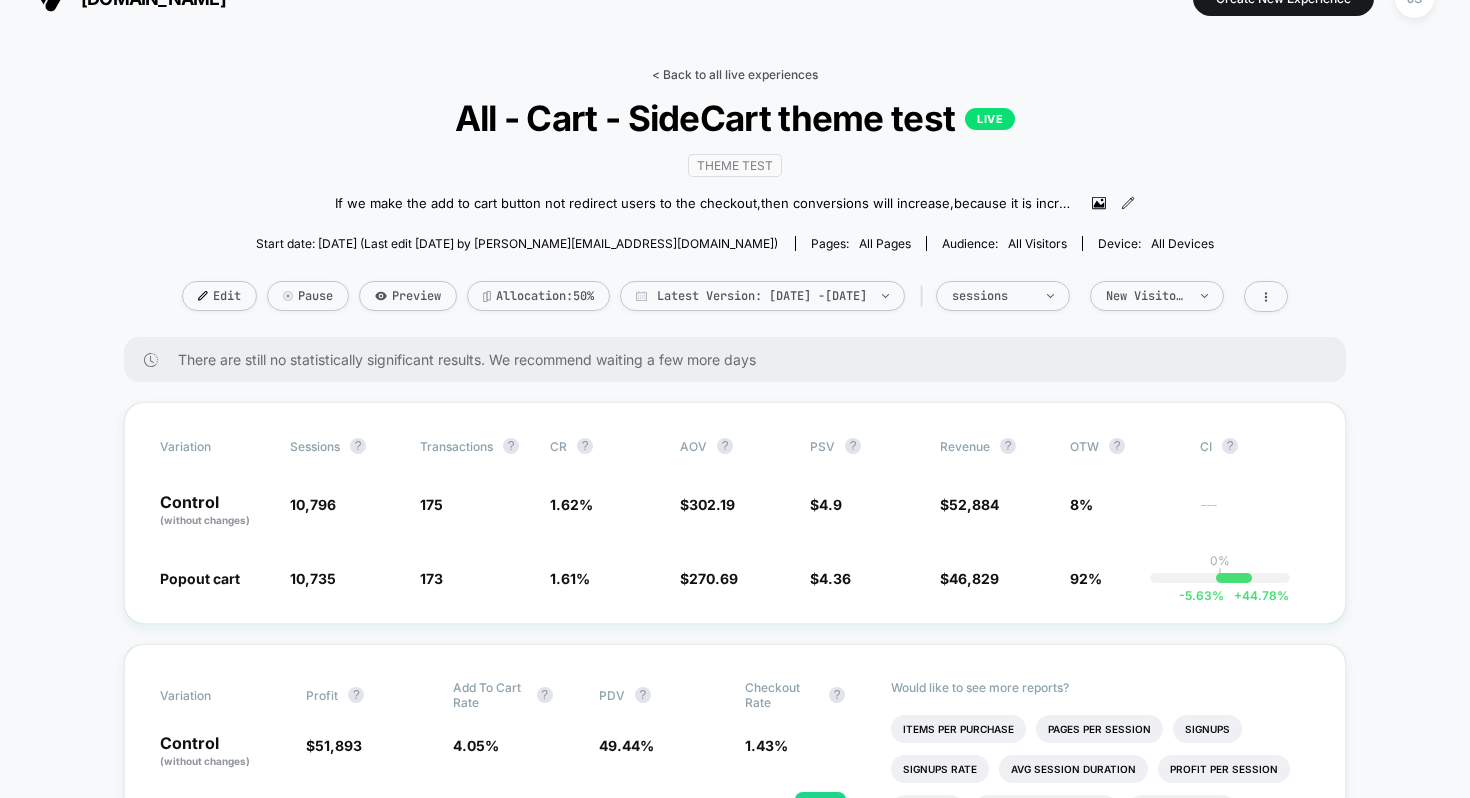 scroll, scrollTop: 39, scrollLeft: 0, axis: vertical 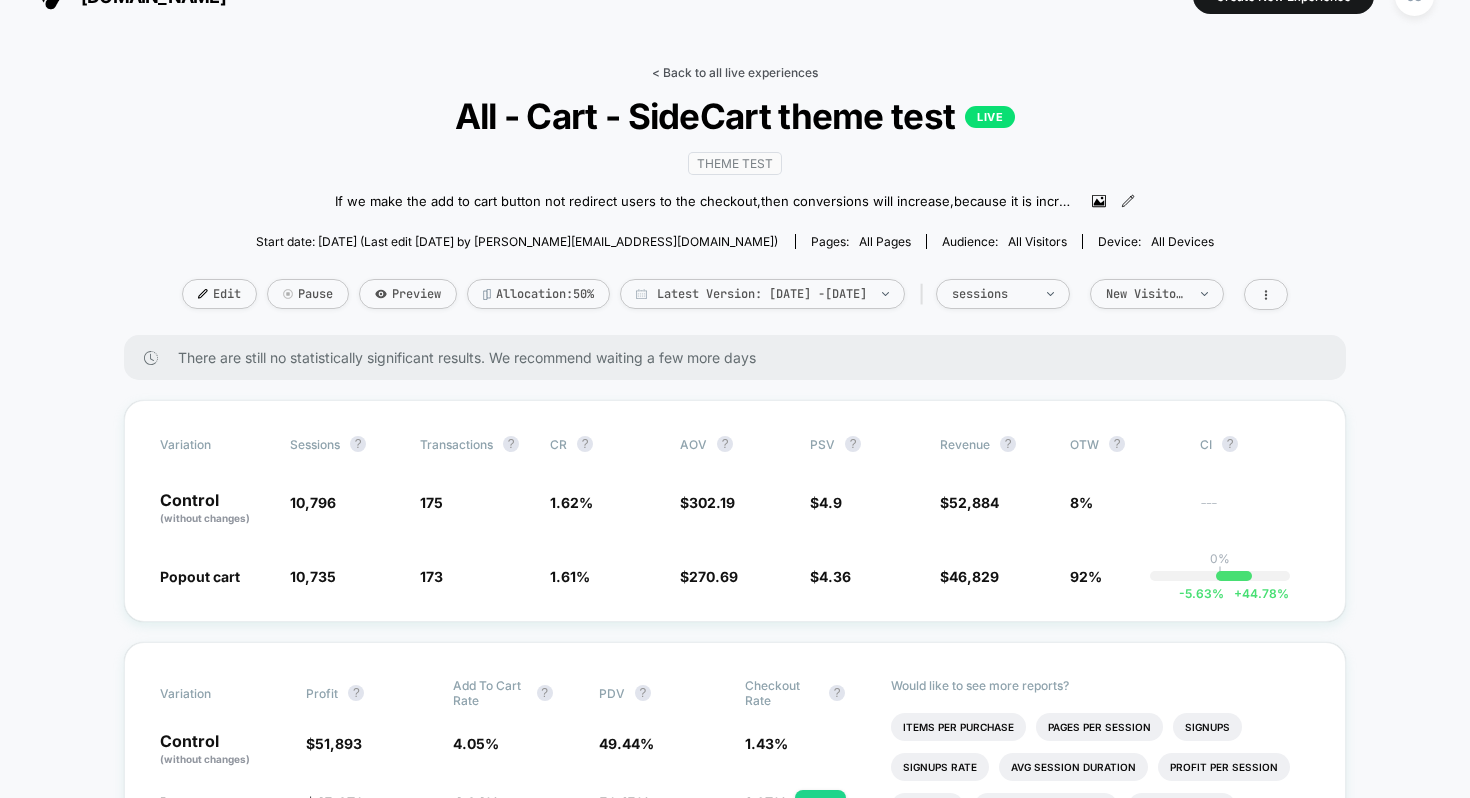 click on "< Back to all live experiences" at bounding box center [735, 72] 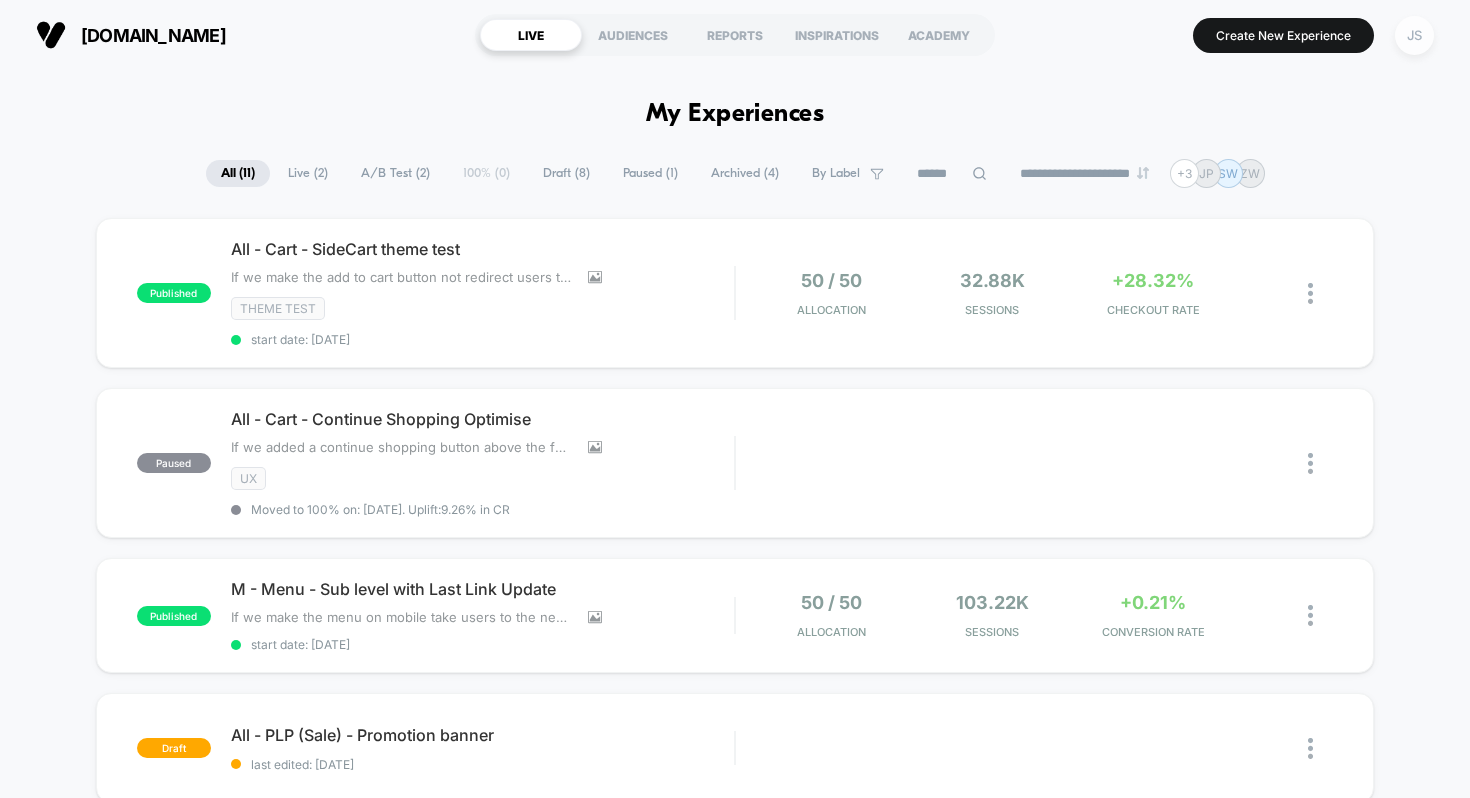 click on "JS" at bounding box center (1414, 35) 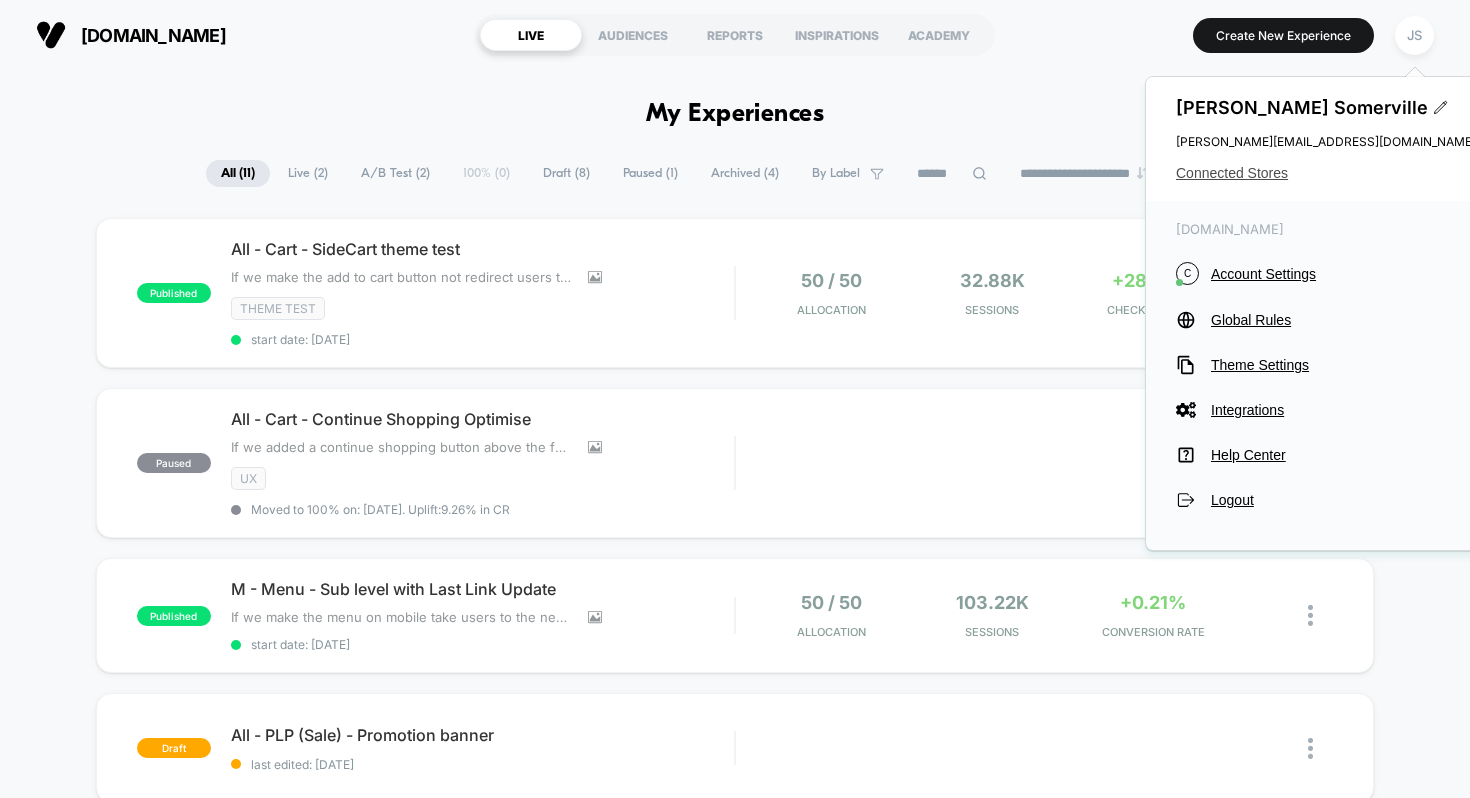 click on "Connected Stores" at bounding box center [1326, 173] 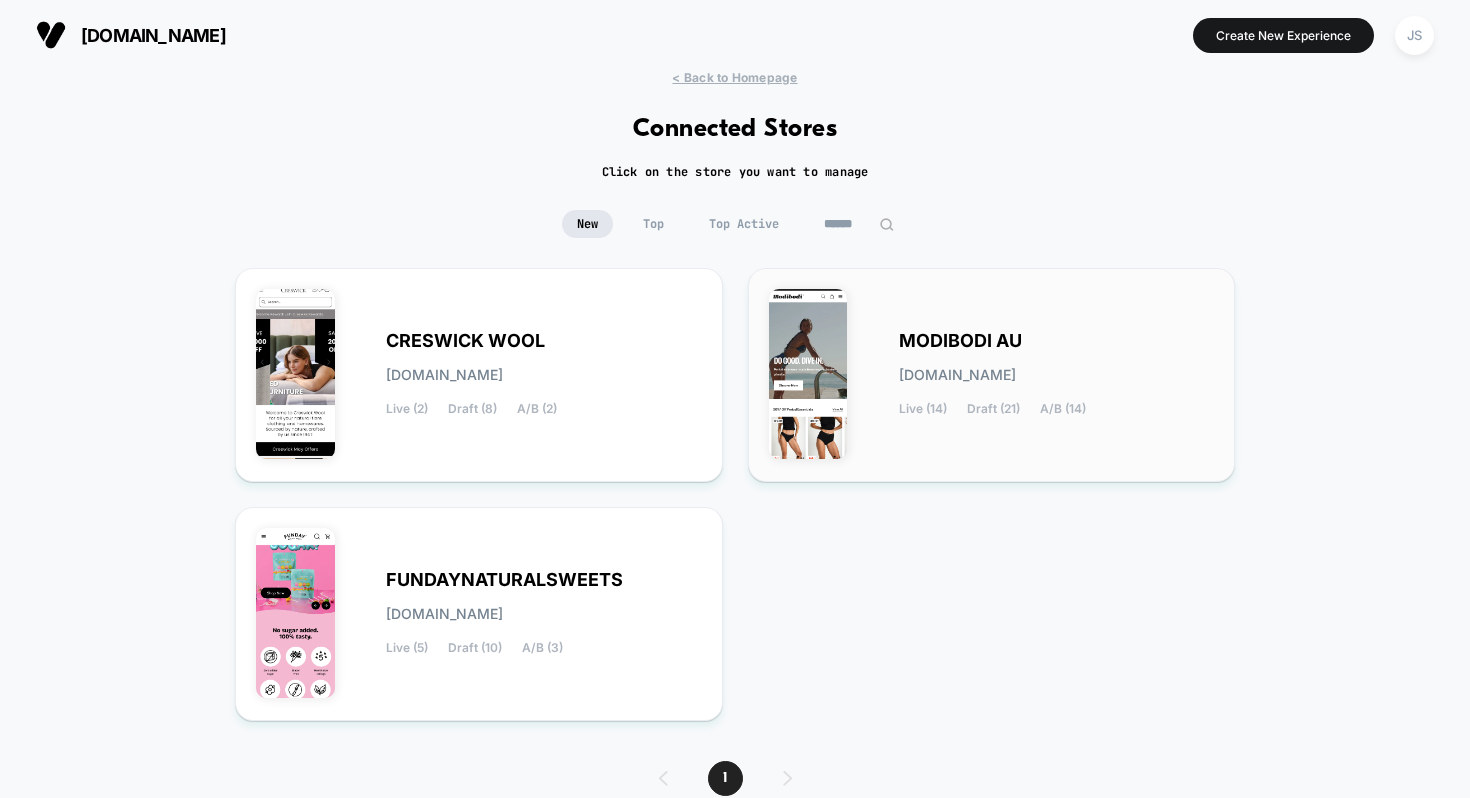 click on "MODIBODI AU modibodi-au.myshopify.com Live (14) Draft (21) A/B (14)" at bounding box center (992, 375) 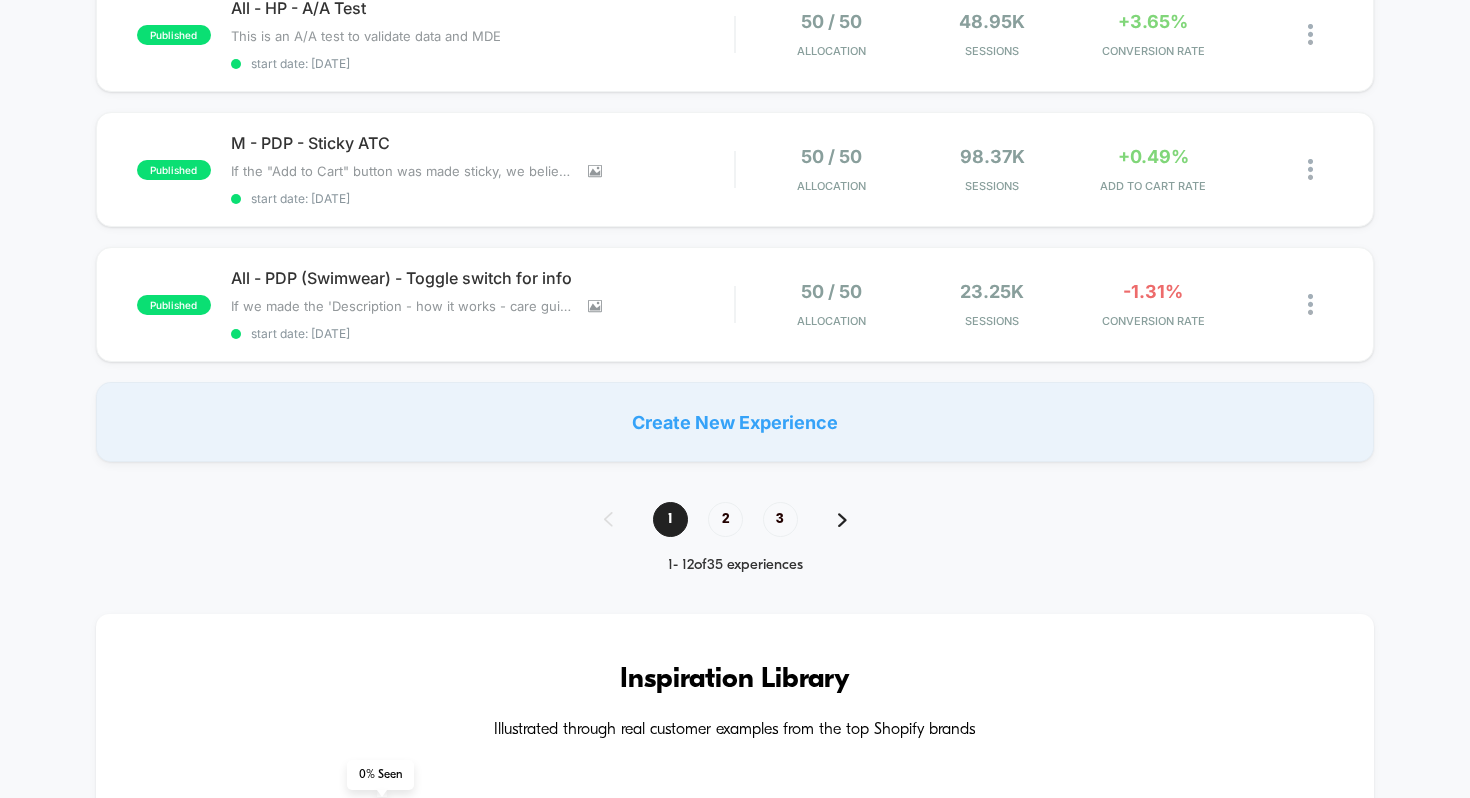 scroll, scrollTop: 1517, scrollLeft: 0, axis: vertical 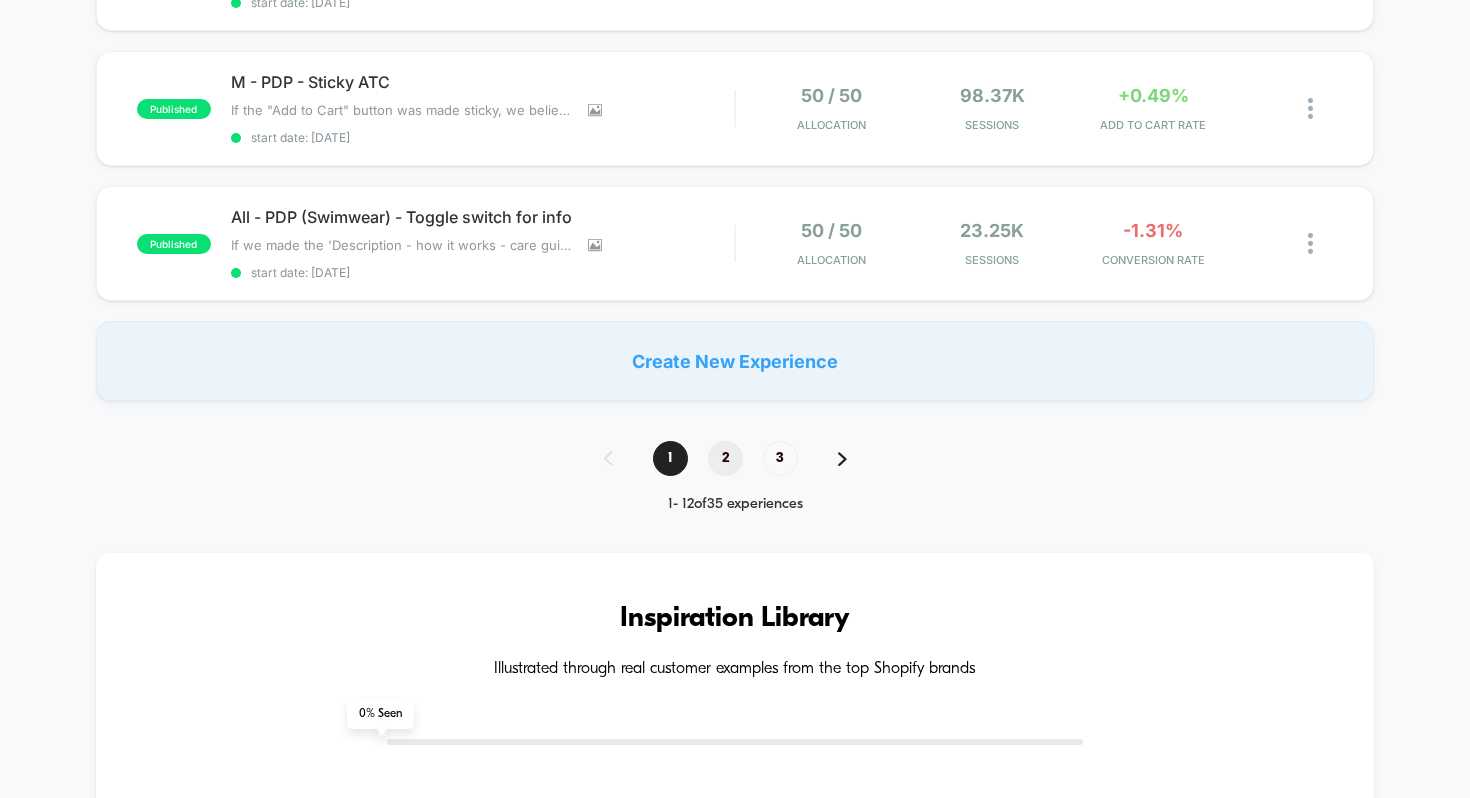 click on "2" at bounding box center (725, 458) 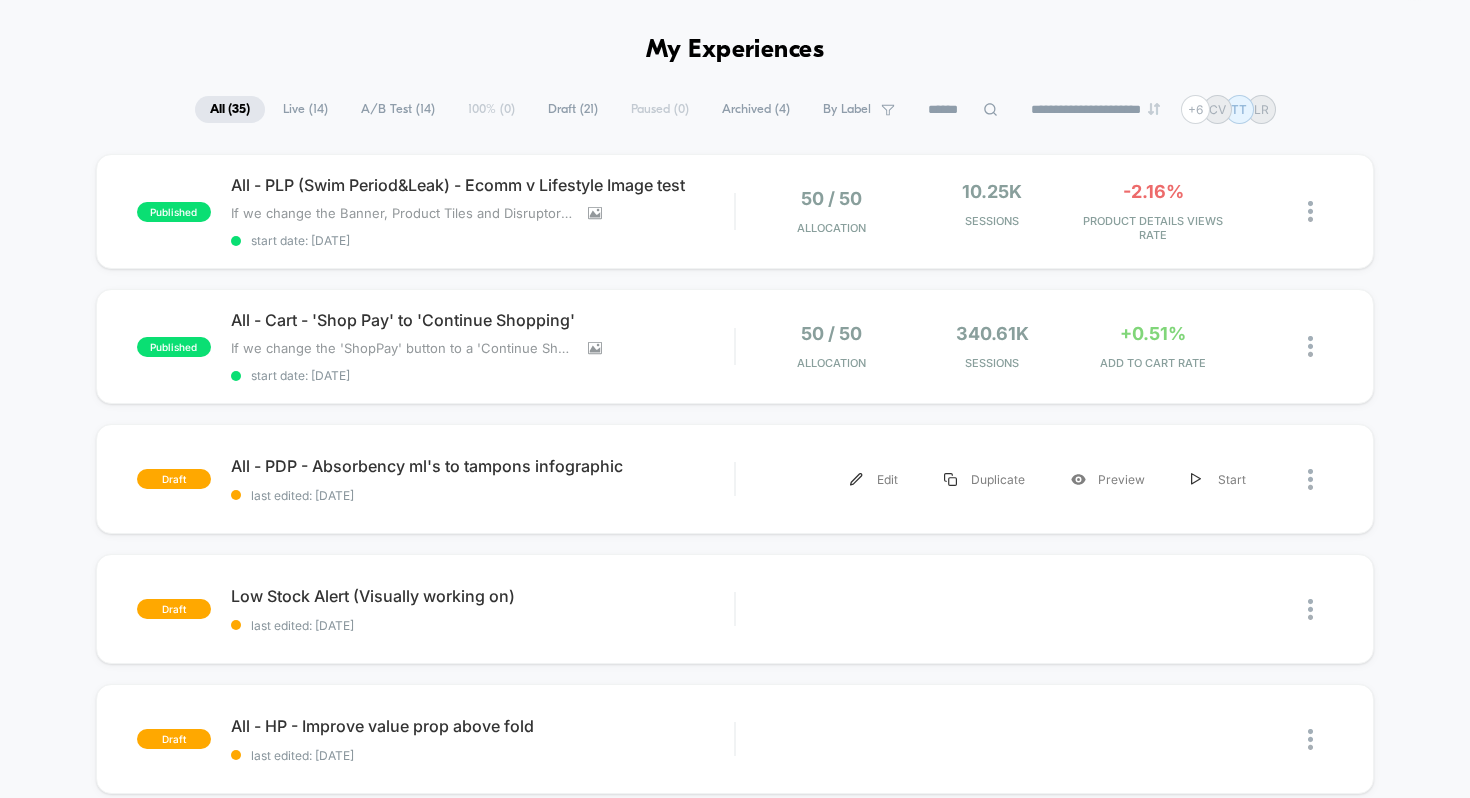 scroll, scrollTop: 0, scrollLeft: 0, axis: both 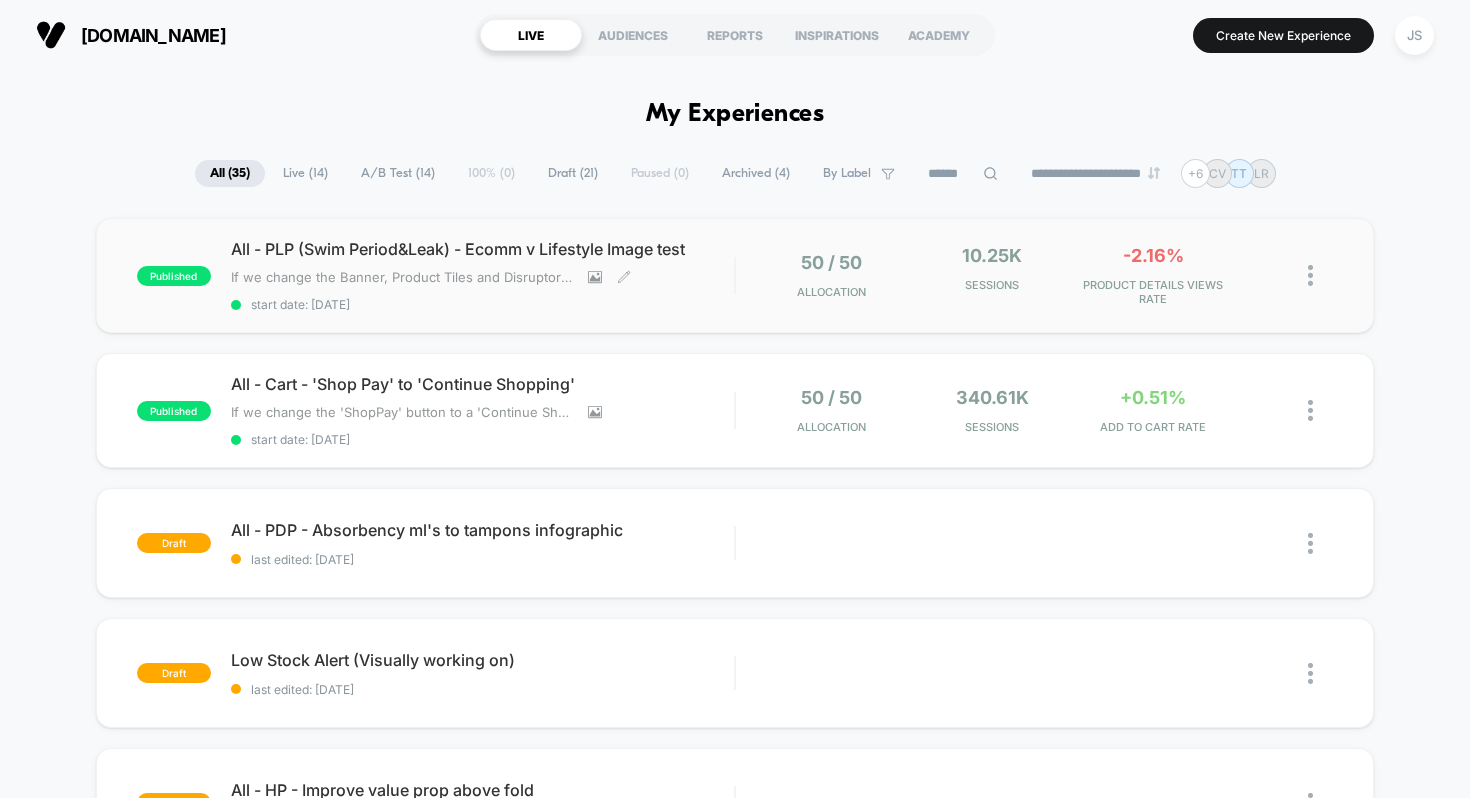 click on "All - PLP (Swim Period&Leak) - Ecomm v Lifestyle Image test" at bounding box center [483, 249] 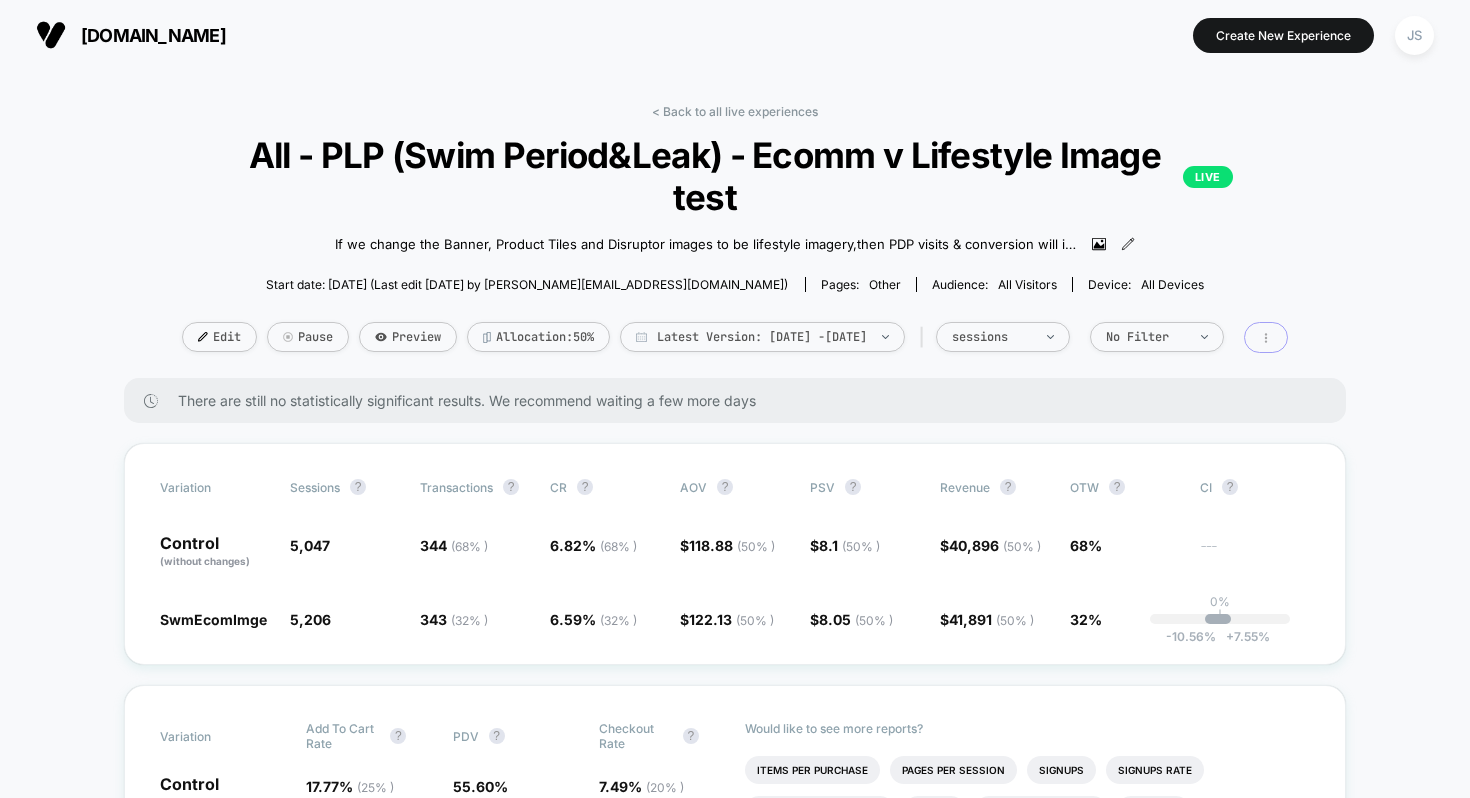 click at bounding box center (1266, 337) 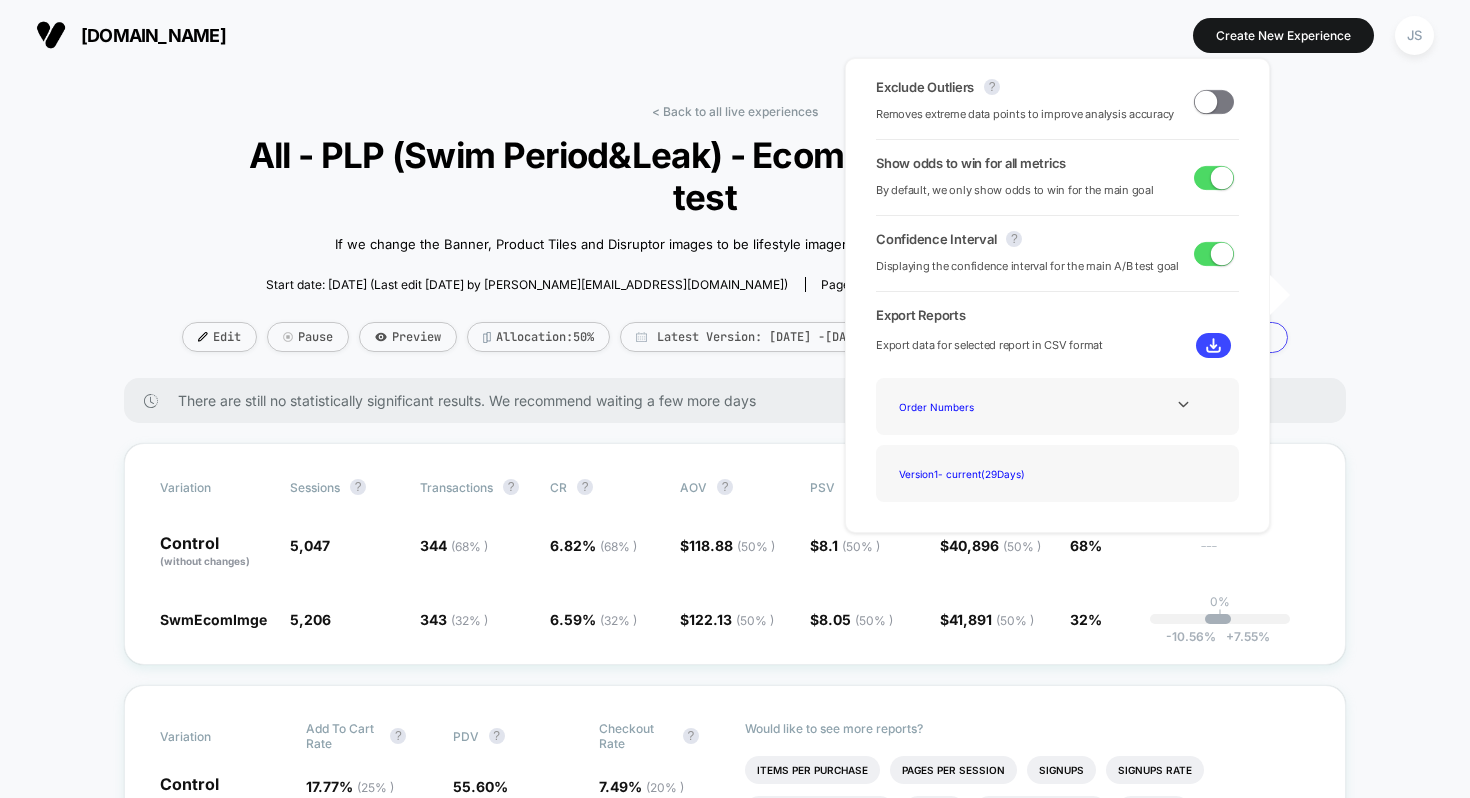 click on "Start date: [DATE] (Last edit [DATE] by [PERSON_NAME][EMAIL_ADDRESS][DOMAIN_NAME]) Pages: other Audience: All Visitors Device: all devices" at bounding box center (735, 284) 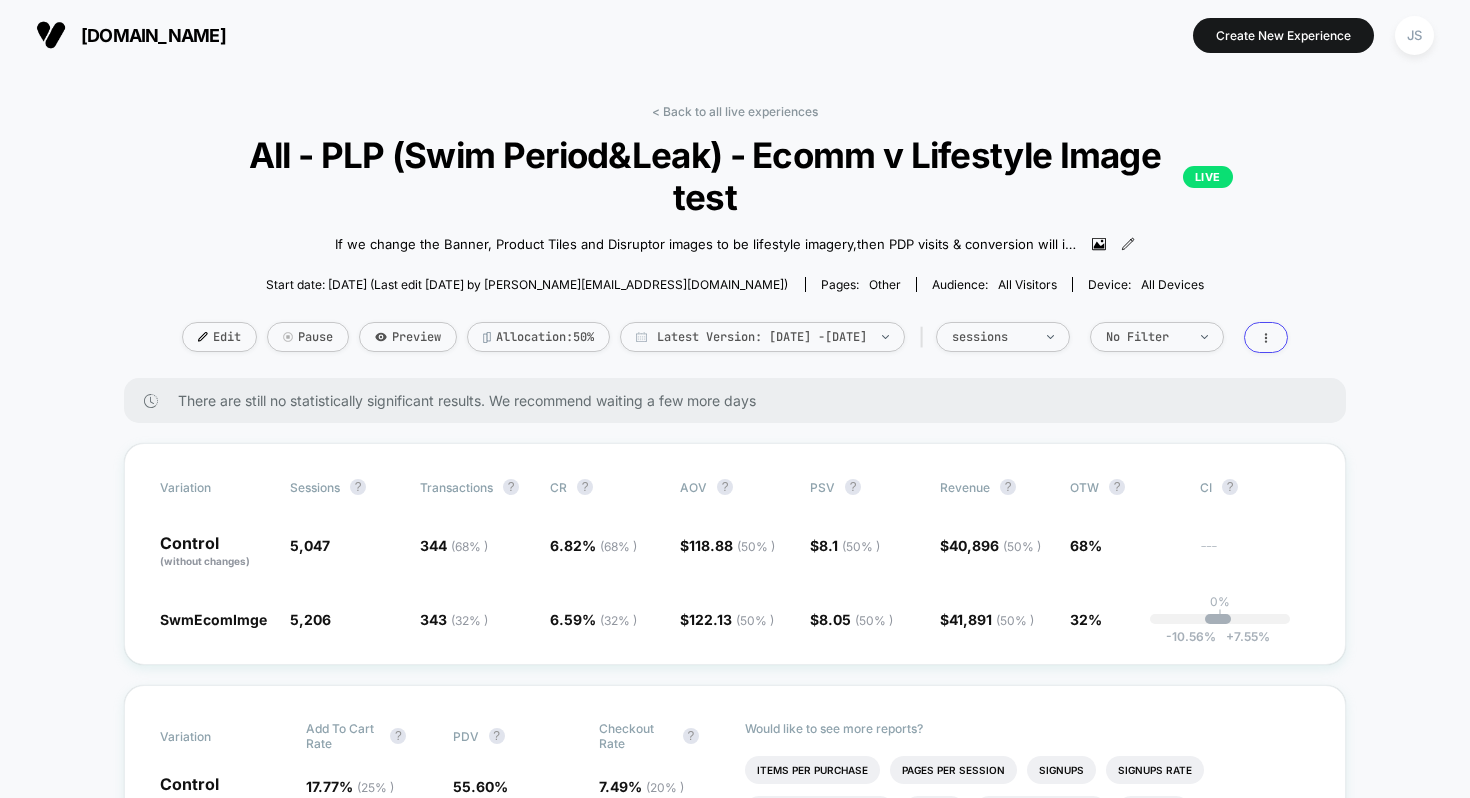 click on "Start date: [DATE] (Last edit [DATE] by [PERSON_NAME][EMAIL_ADDRESS][DOMAIN_NAME]) Pages: other Audience: All Visitors Device: all devices" at bounding box center (735, 284) 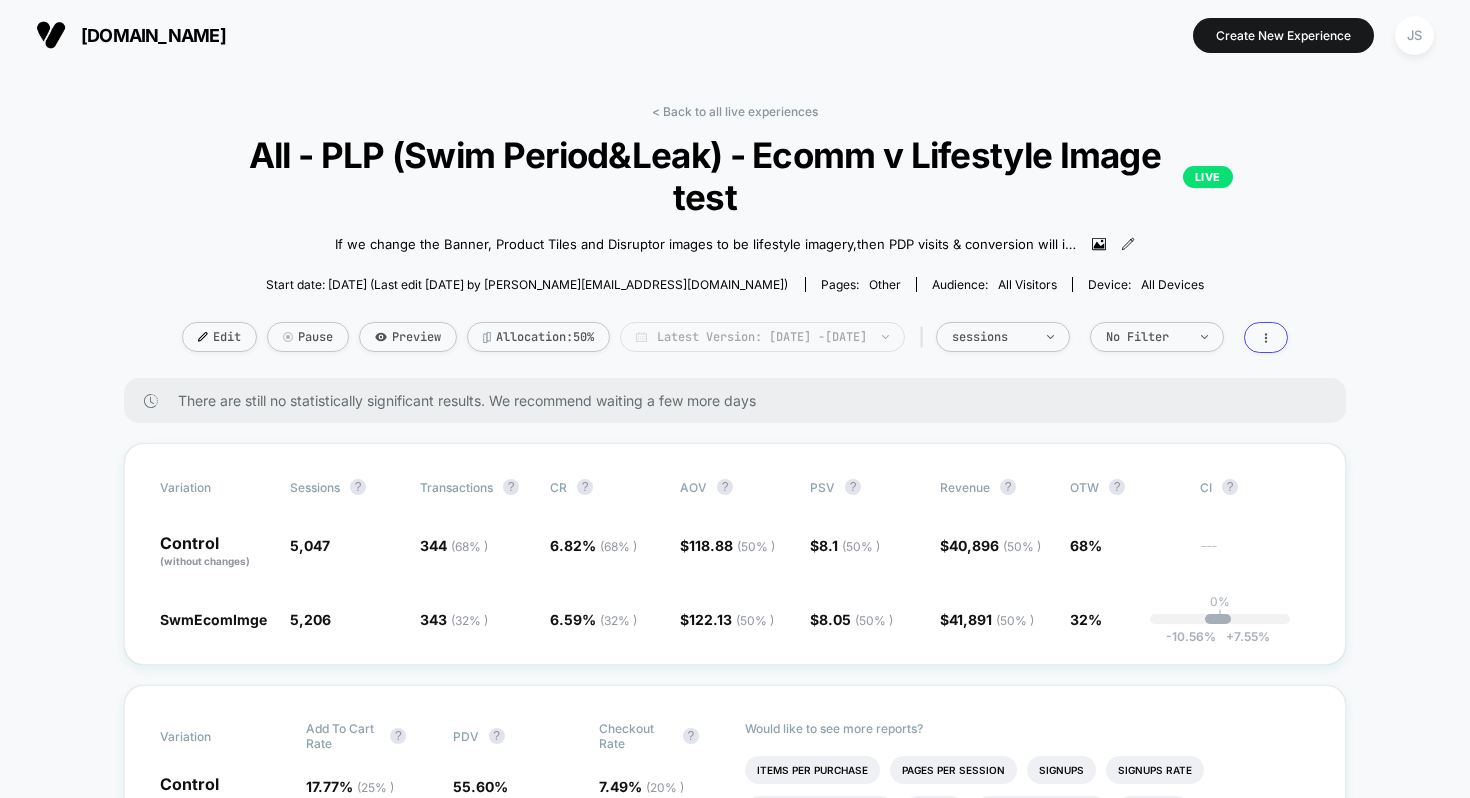 click on "Latest Version:     [DATE]    -    [DATE]" at bounding box center (762, 337) 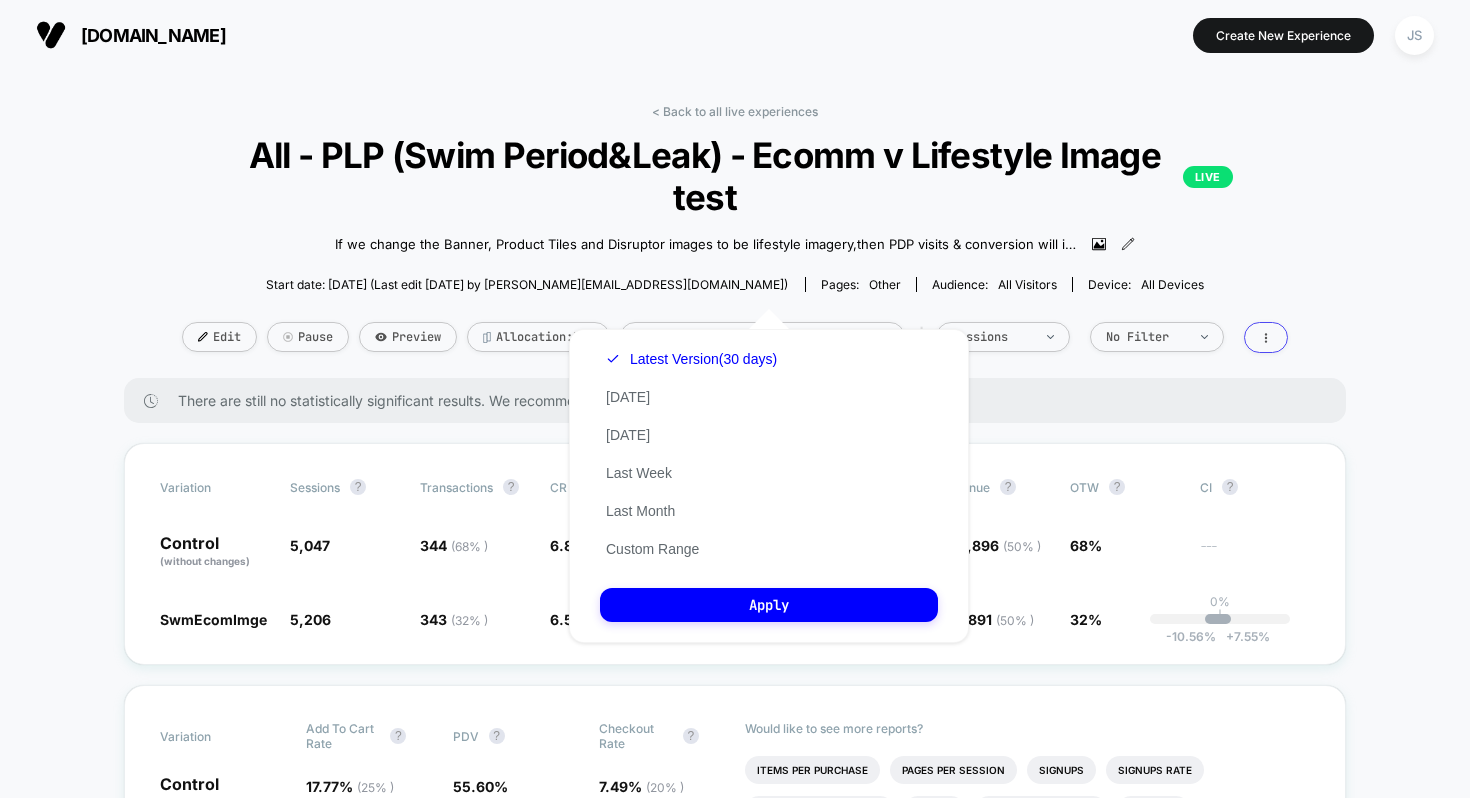 click on "There are still no statistically significant results. We recommend waiting a few more days" at bounding box center [742, 400] 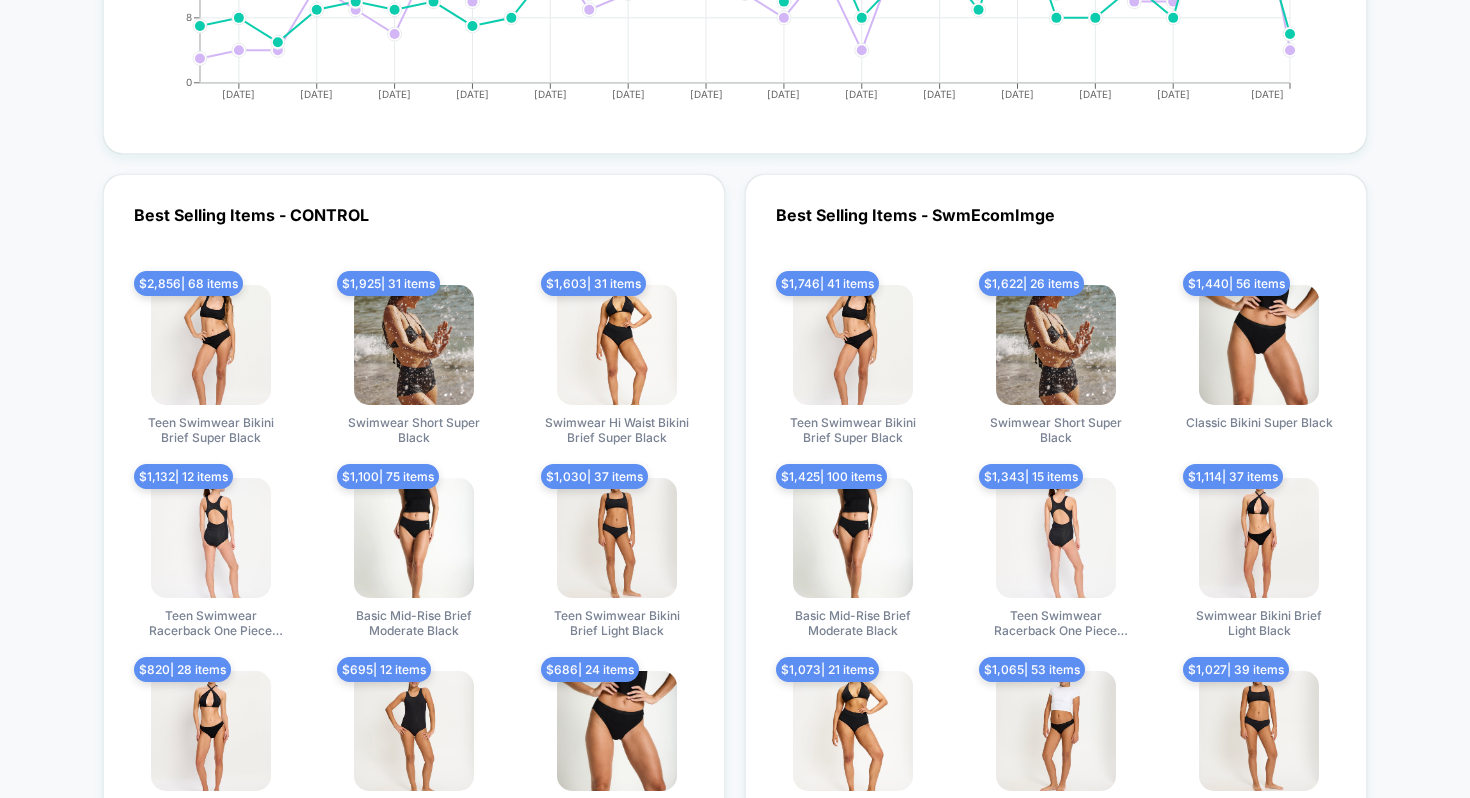 scroll, scrollTop: 5228, scrollLeft: 0, axis: vertical 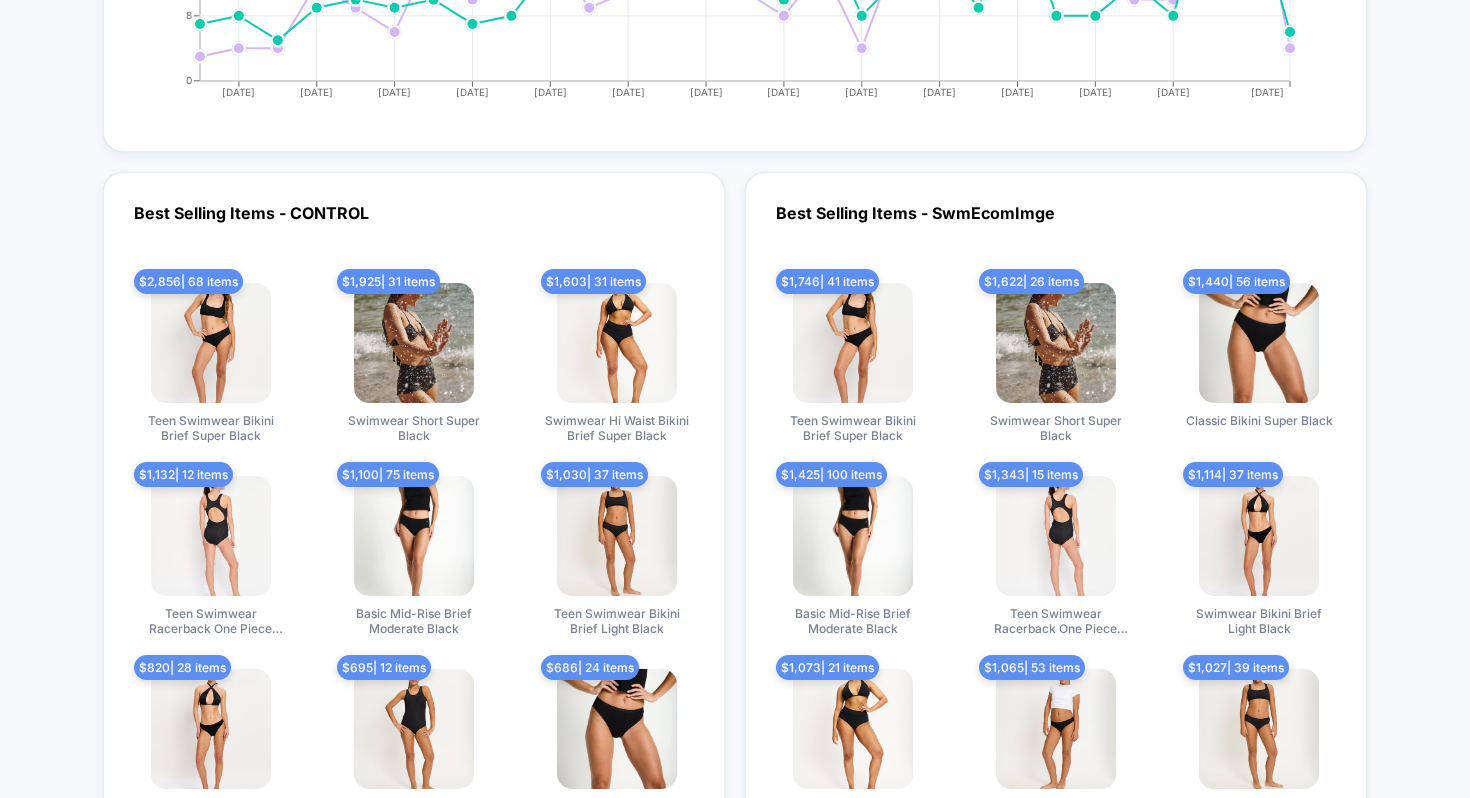 click on "Best Selling Items - CONTROL $ 2,856  | 68 items Teen Swimwear Bikini Brief Super Black $ 1,925  | 31 items Swimwear Short Super Black $ 1,603  | 31 items Swimwear Hi Waist Bikini Brief Super Black $ 1,132  | 12 items Teen Swimwear Racerback One Piece Super Black $ 1,100  | 75 items Basic Mid-Rise Brief Moderate Black $ 1,030  | 37 items Teen Swimwear Bikini Brief Light Black $ 820  | 28 items Swimwear Bikini Brief Light Black $ 695  | 12 items Teen Swimwear Racerback One Piece Light Black $ 686  | 24 items Classic Bikini Super Black" at bounding box center [414, 520] 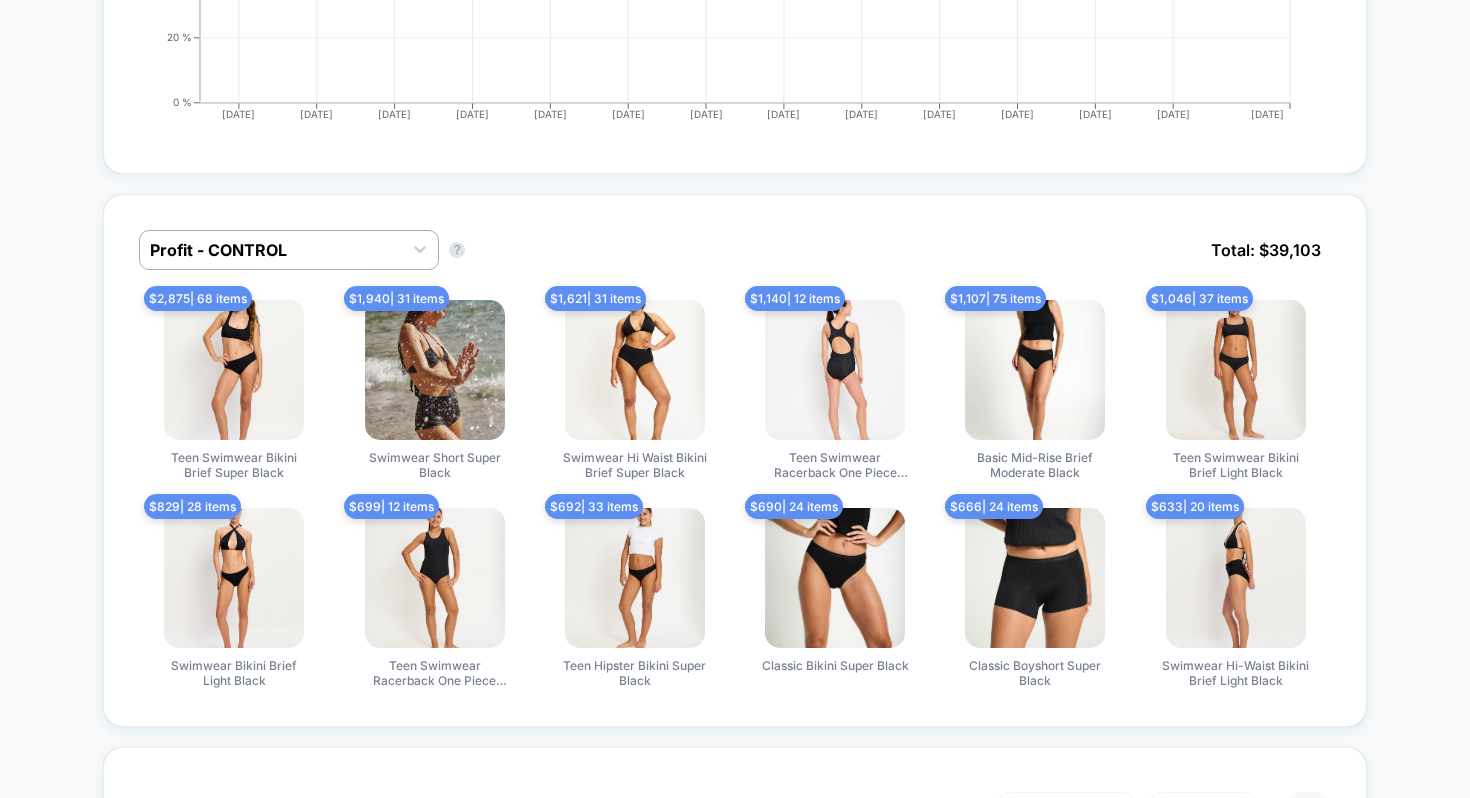 scroll, scrollTop: 1196, scrollLeft: 0, axis: vertical 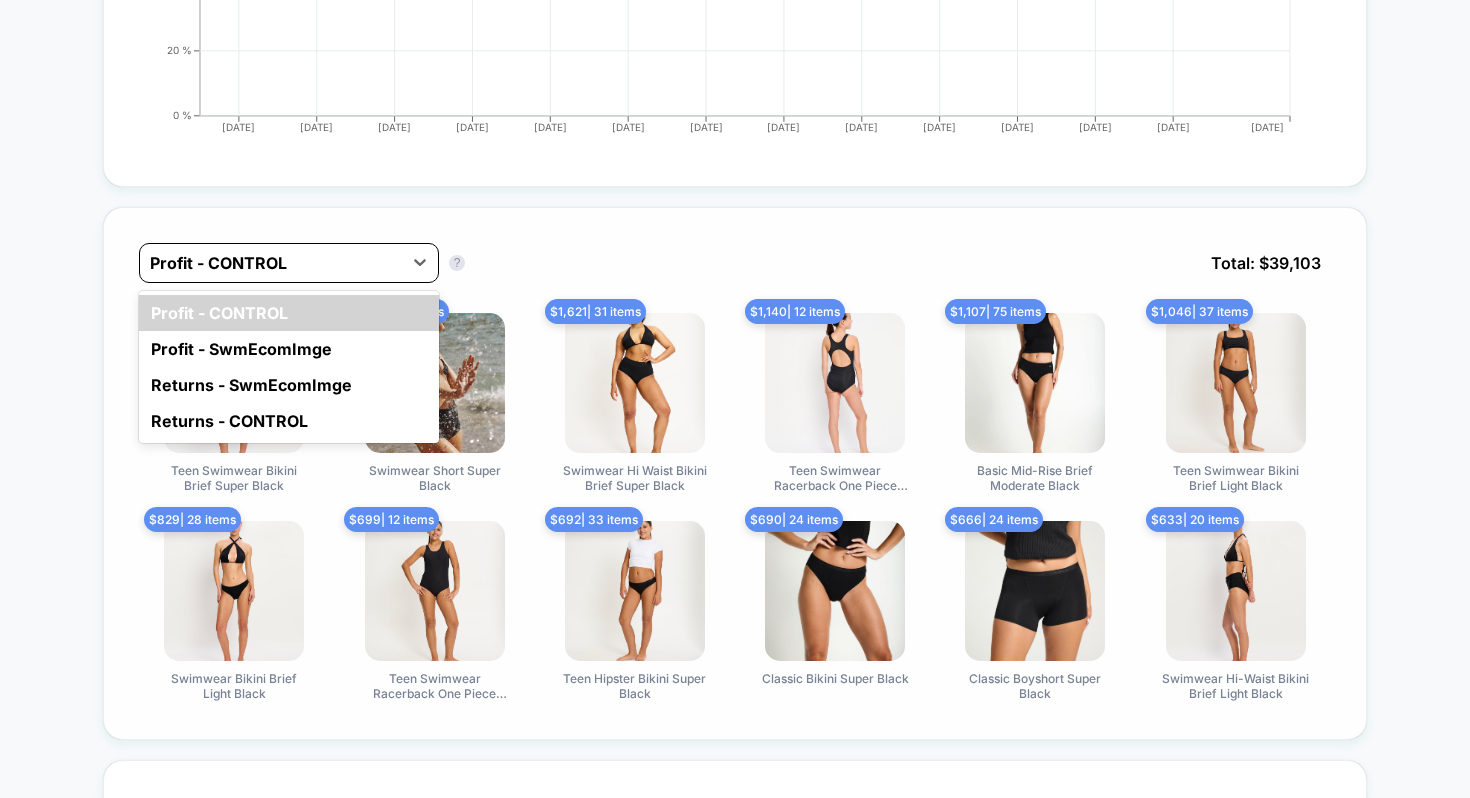 click at bounding box center [271, 263] 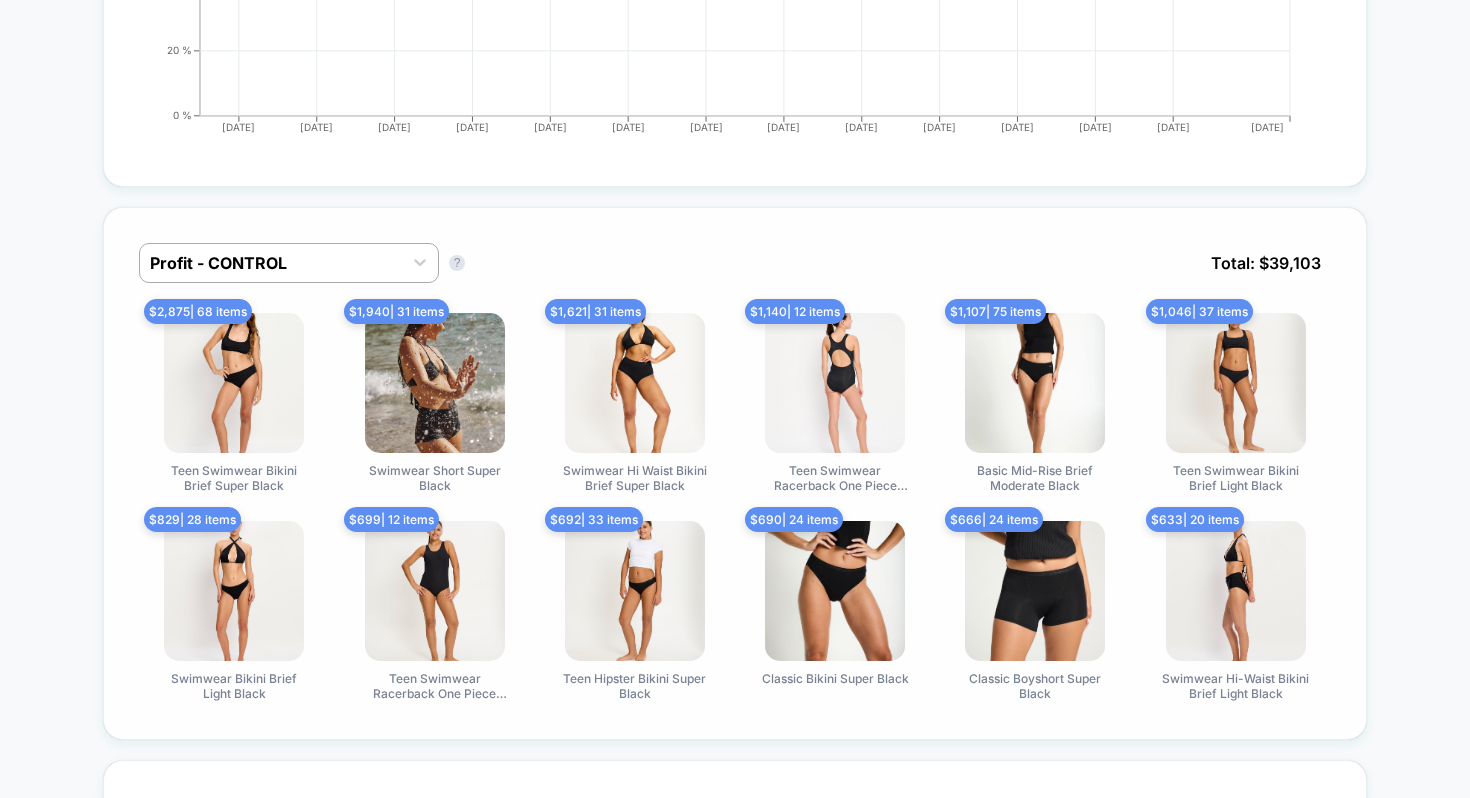 click on "Profit   - CONTROL Profit   - CONTROL ? Total:   $ 39,103" at bounding box center (735, 278) 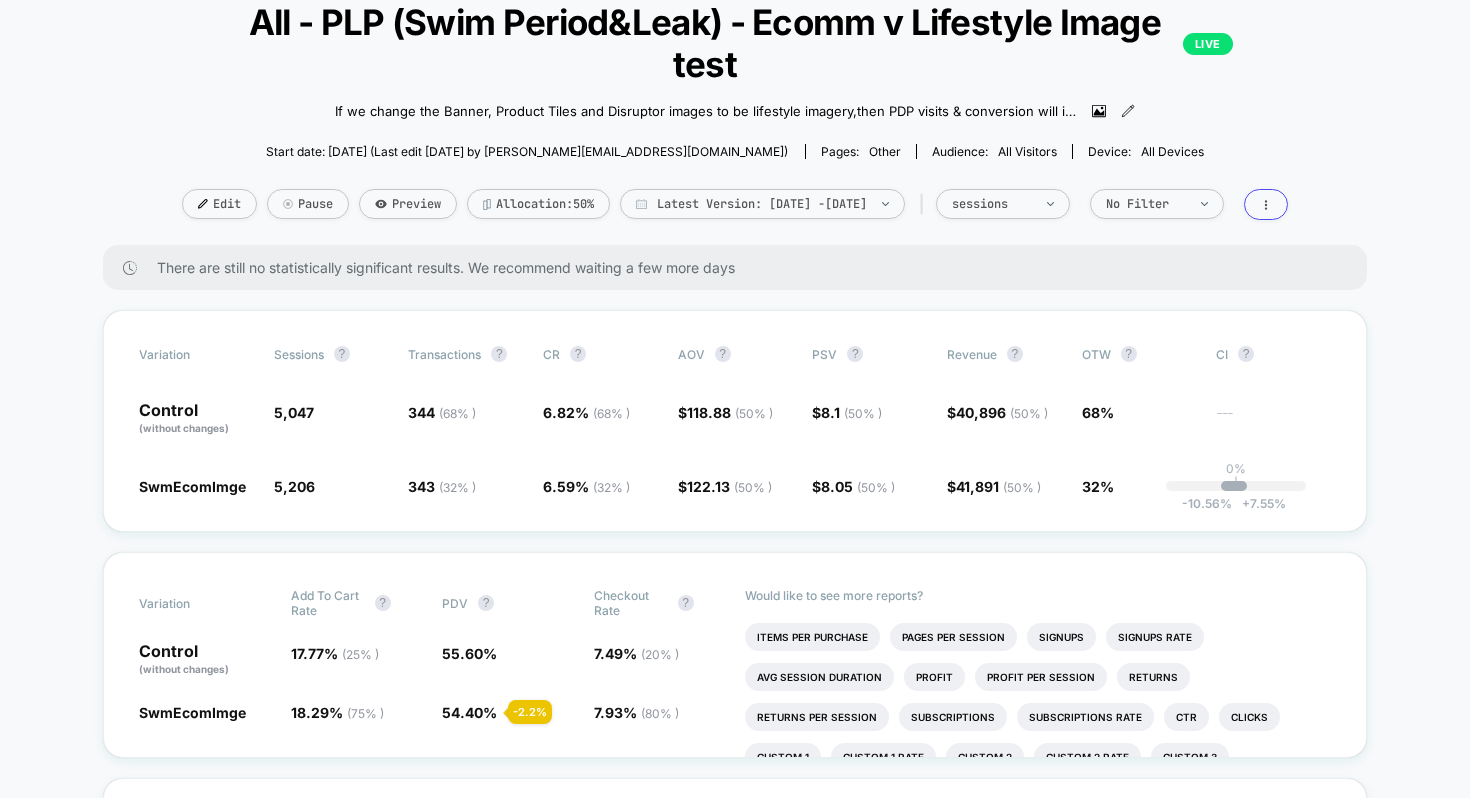 scroll, scrollTop: 129, scrollLeft: 0, axis: vertical 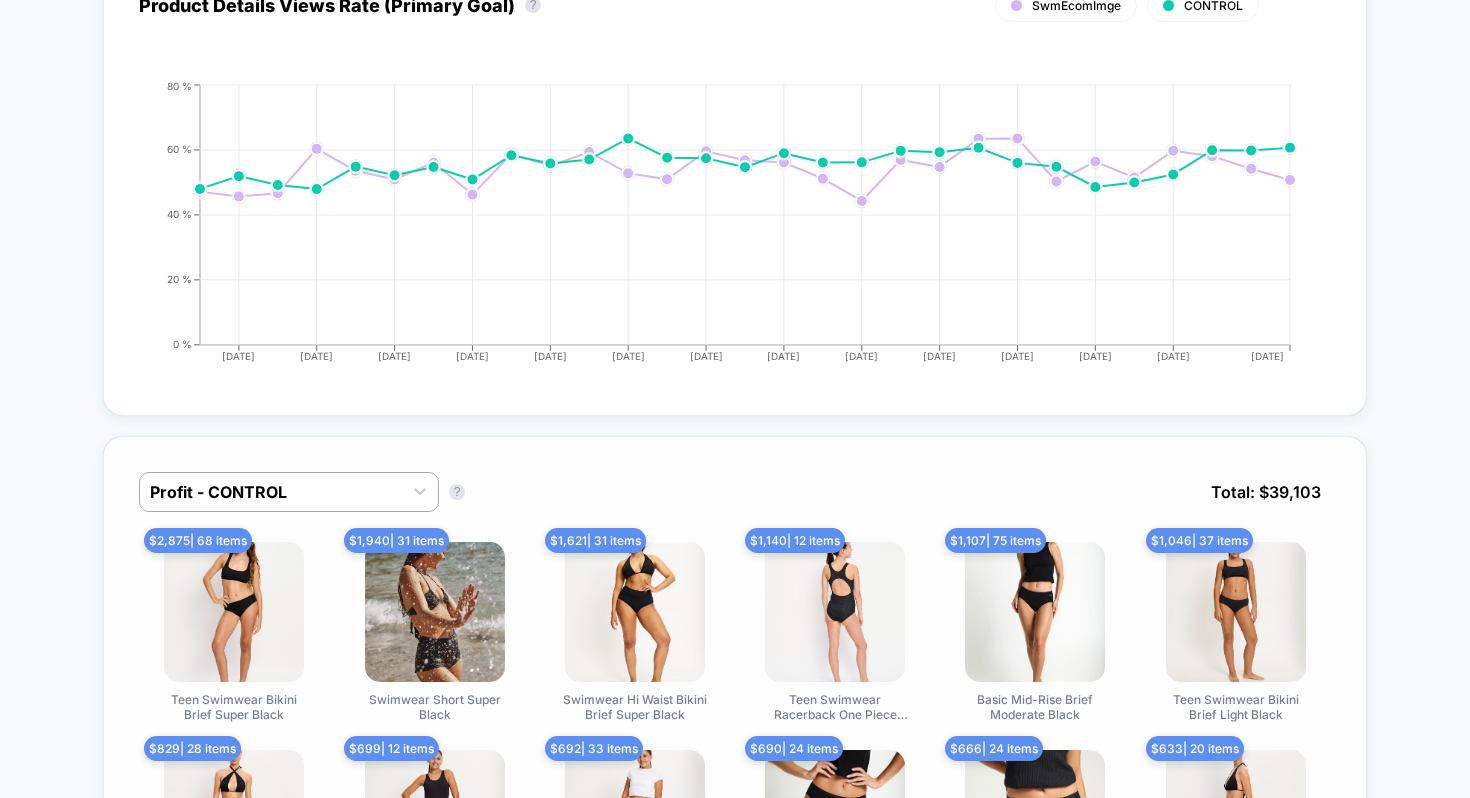 click on "Profit   - CONTROL Profit   - CONTROL ? Total:   $ 39,103 $ 2,875  | 68 items Teen Swimwear Bikini Brief Super Black $ 1,940  | 31 items Swimwear Short Super Black $ 1,621  | 31 items Swimwear Hi Waist Bikini Brief Super Black $ 1,140  | 12 items Teen Swimwear Racerback One Piece Super Black $ 1,107  | 75 items Basic Mid-Rise Brief Moderate Black $ 1,046  | 37 items Teen Swimwear Bikini Brief Light Black $ 829  | 28 items Swimwear Bikini Brief Light Black $ 699  | 12 items Teen Swimwear Racerback One Piece Light Black $ 692  | 33 items Teen Hipster Bikini Super Black $ 690  | 24 items Classic Bikini Super Black $ 666  | 24 items Classic Boyshort Super Black $ 633  | 20 items Swimwear Hi-Waist Bikini Brief Light Black" at bounding box center [735, 702] 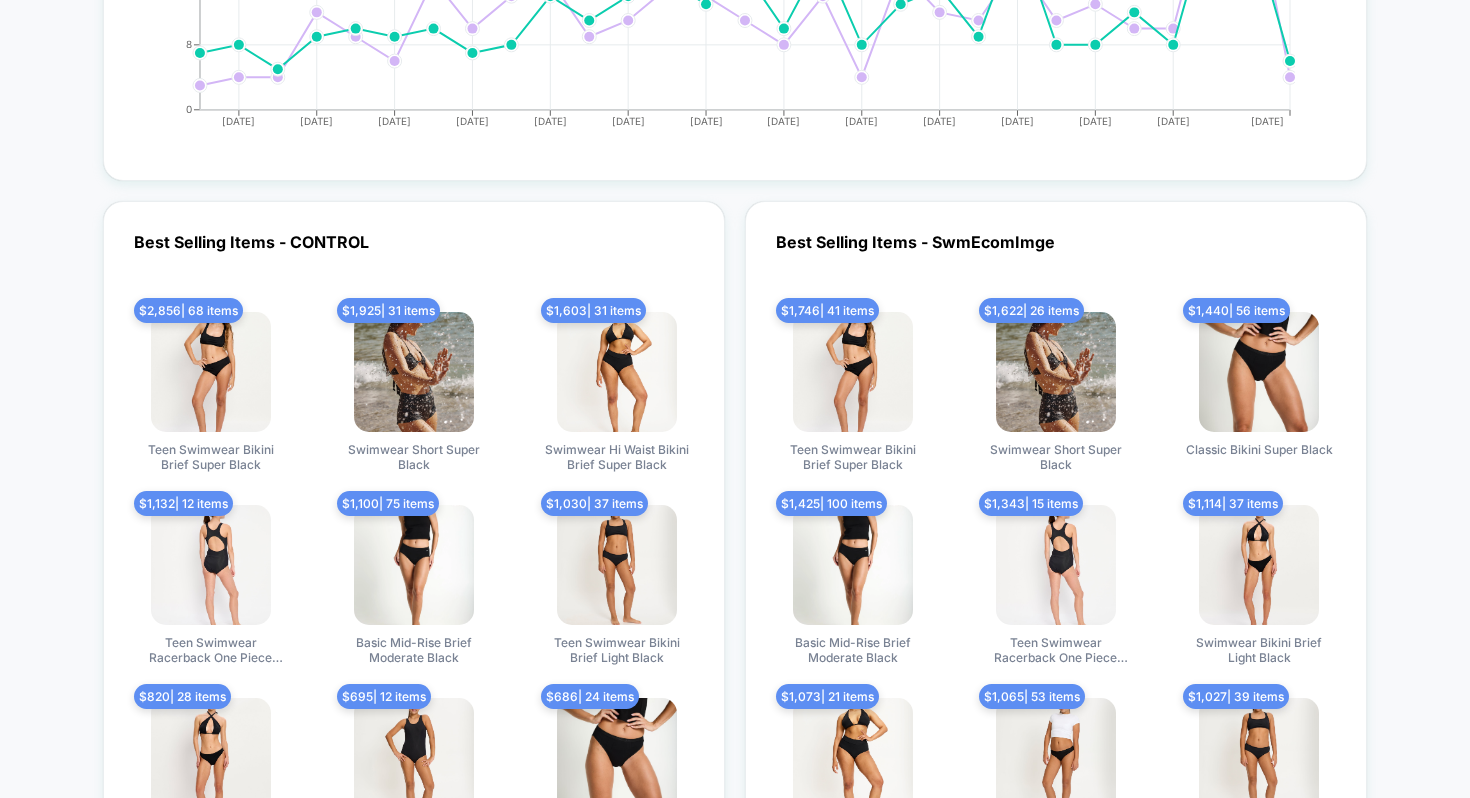 scroll, scrollTop: 5195, scrollLeft: 0, axis: vertical 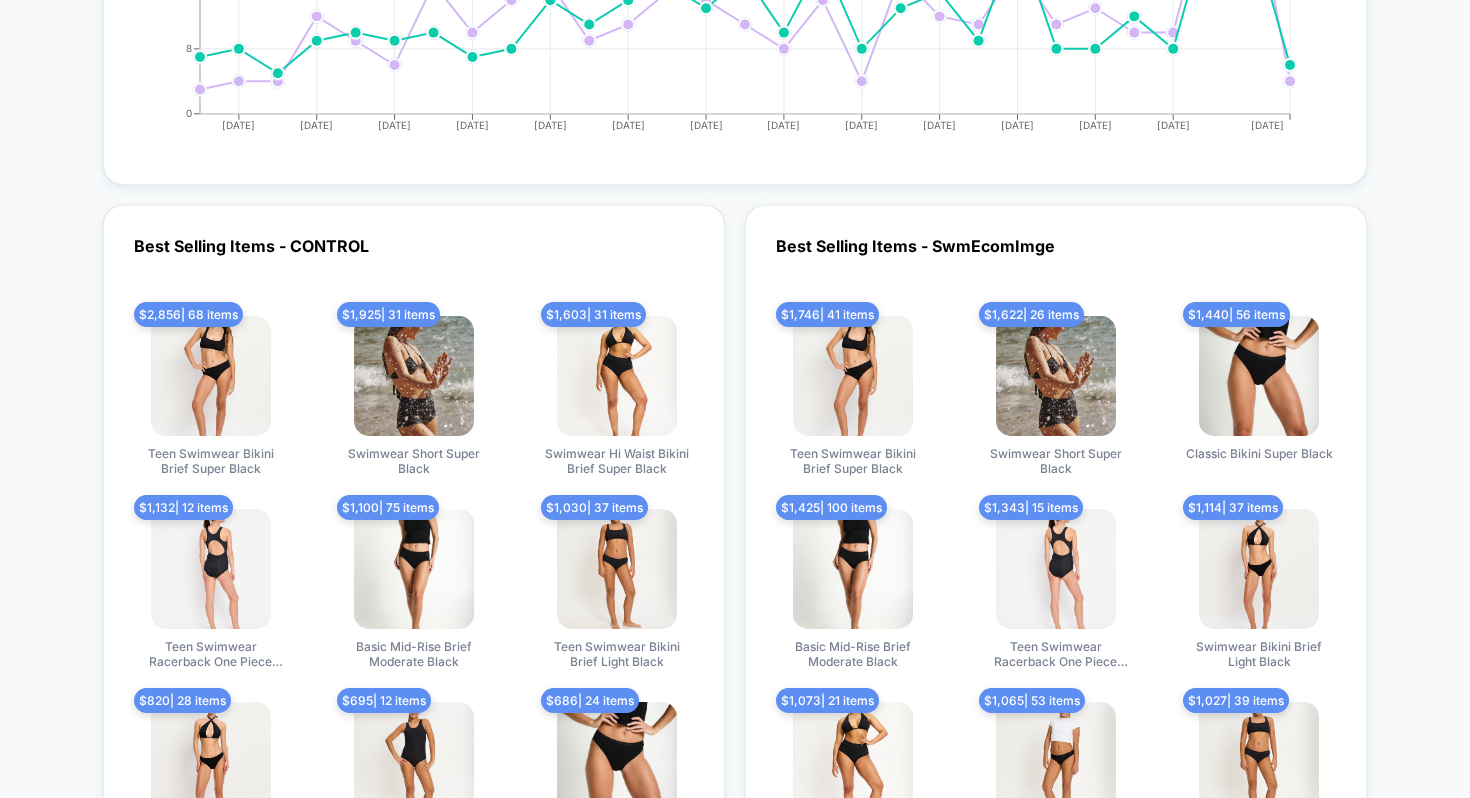 click on "Best Selling Items - SwmEcomImge $ 1,746  | 41 items Teen Swimwear Bikini Brief Super Black $ 1,622  | 26 items Swimwear Short Super Black $ 1,440  | 56 items Classic Bikini Super Black $ 1,425  | 100 items Basic Mid-Rise Brief Moderate Black $ 1,343  | 15 items Teen Swimwear Racerback One Piece Super Black $ 1,114  | 37 items Swimwear Bikini Brief Light Black $ 1,073  | 21 items Swimwear Hi Waist Bikini Brief Super Black $ 1,065  | 53 items Teen Hipster Bikini Super Black $ 1,027  | 39 items Teen Swimwear Bikini Brief Light Black" at bounding box center [1056, 553] 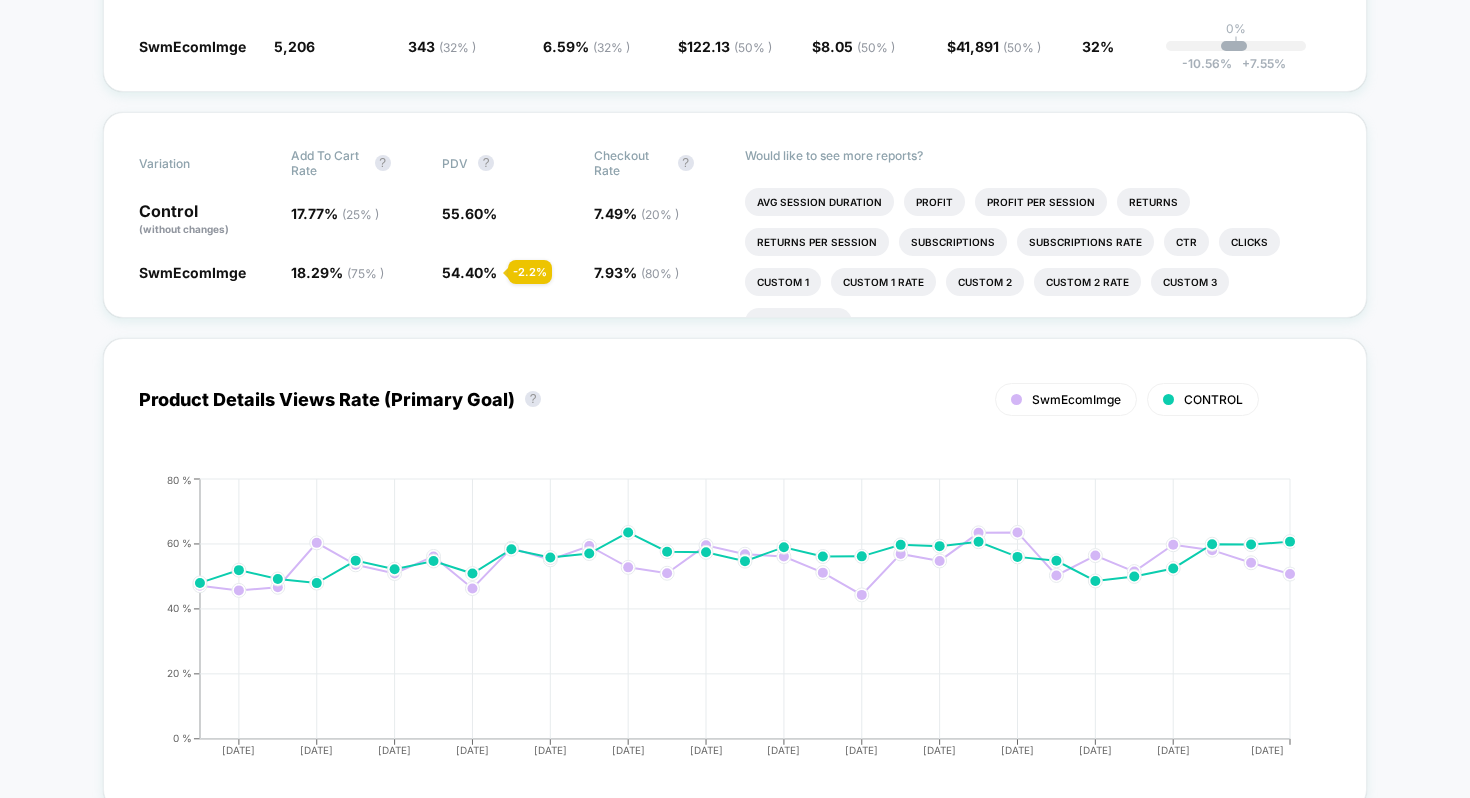 scroll, scrollTop: 565, scrollLeft: 0, axis: vertical 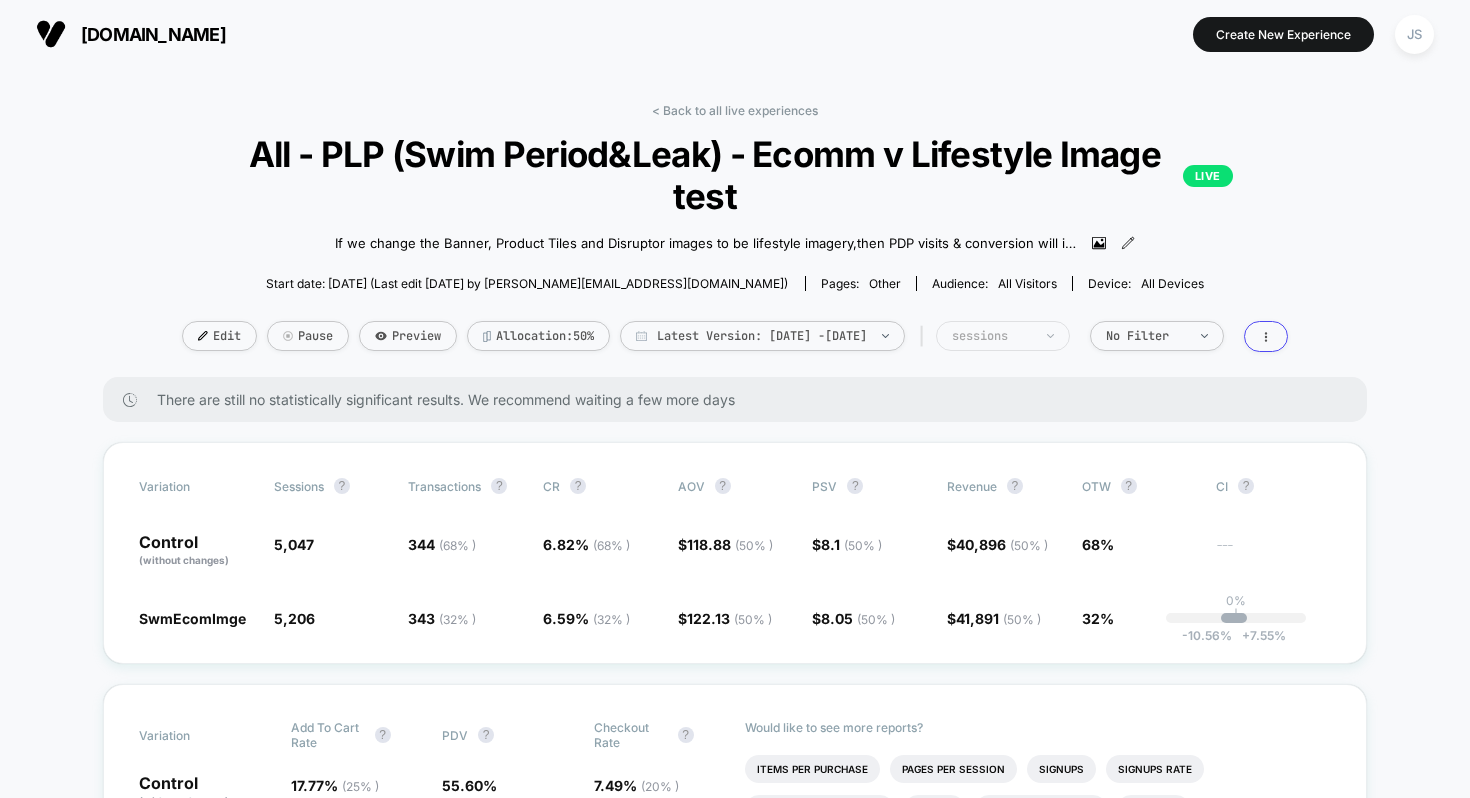 click on "sessions" at bounding box center (1003, 336) 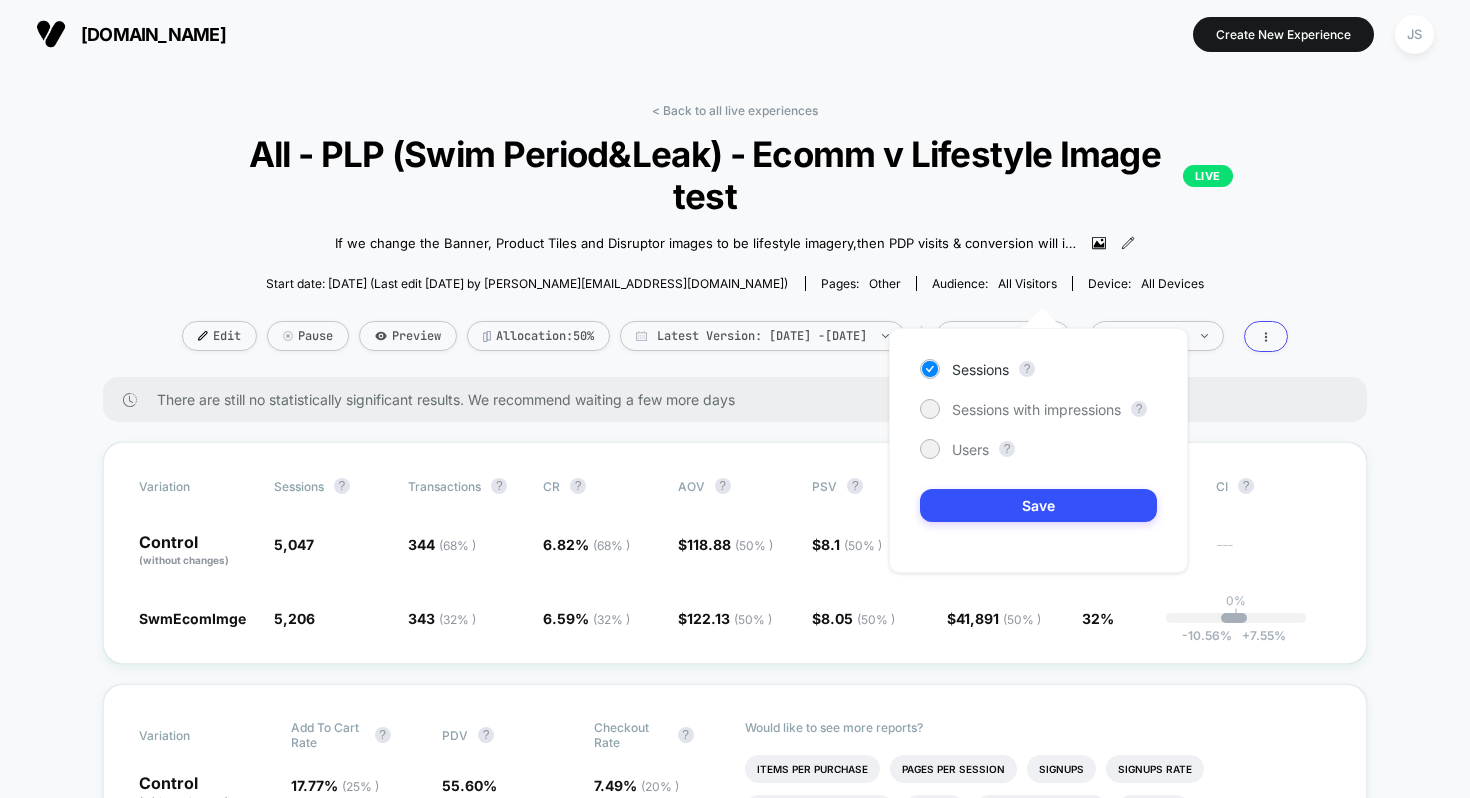 click on "Start date: [DATE] (Last edit [DATE] by [PERSON_NAME][EMAIL_ADDRESS][DOMAIN_NAME]) Pages: other Audience: All Visitors Device: all devices" at bounding box center (735, 283) 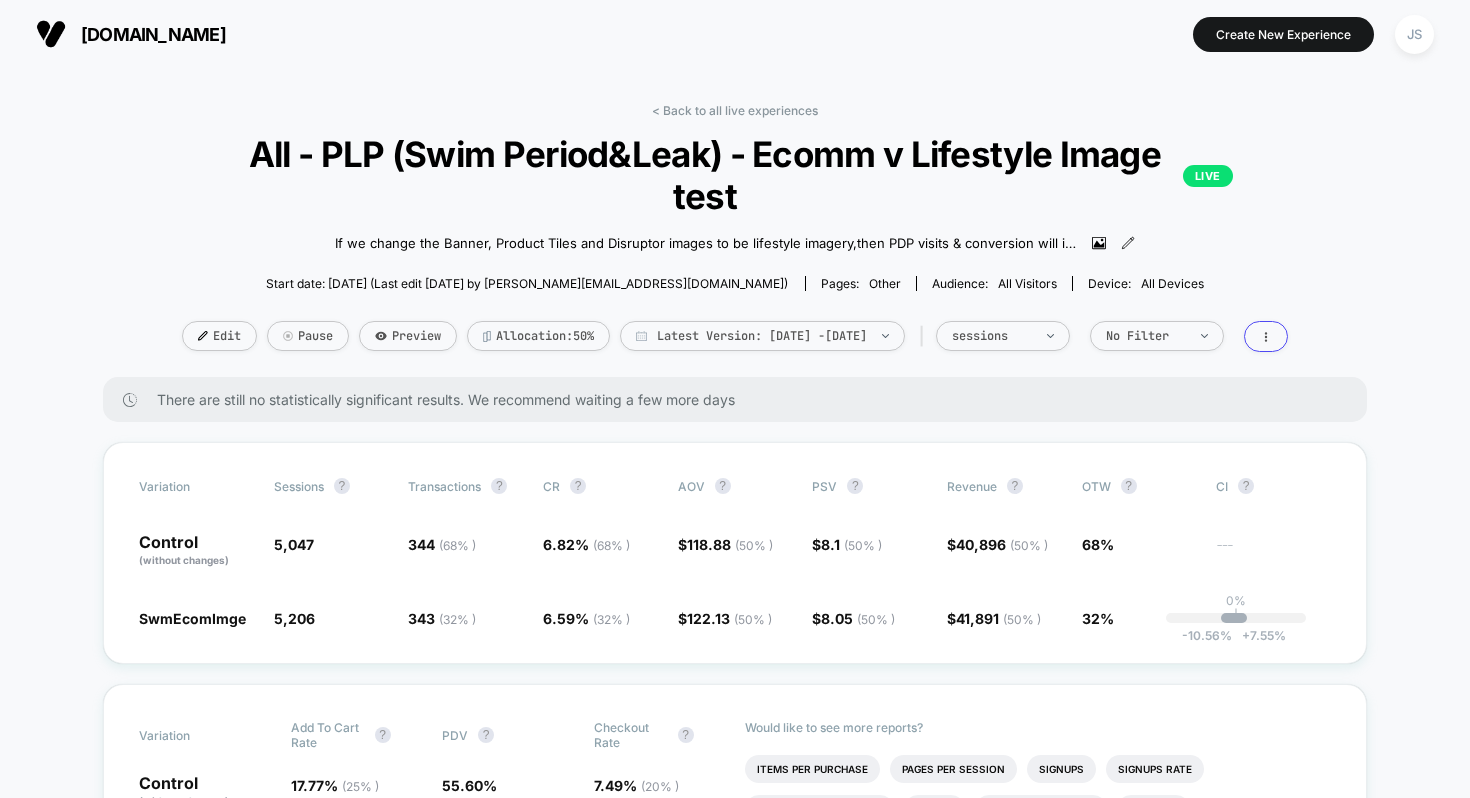 click on "< Back to all live experiences  All - PLP (Swim Period&Leak) - Ecomm v Lifestyle Image test LIVE If we  change the Banner, Product Tiles and Disruptor images to be lifestyle imagery , then  PDP visits & conversion  will  increase , because  the products appear more enticing as well helps strengthen the brand image.  Click to view images Click to edit experience details If we change the Banner, Product Tiles and Disruptor images to be lifestyle imagery,then PDP visits & conversion will increase,because the products appear more enticing as well helps strengthen the brand image.  Start date: 03/06/2025 (Last edit 30/06/2025 by justin.s@wearetag.co) Pages: other Audience: All Visitors Device: all devices Edit Pause  Preview Allocation:  50% Latest Version:     Jun 3, 2025    -    Jul 1, 2025 |   sessions   No Filter" at bounding box center (735, 240) 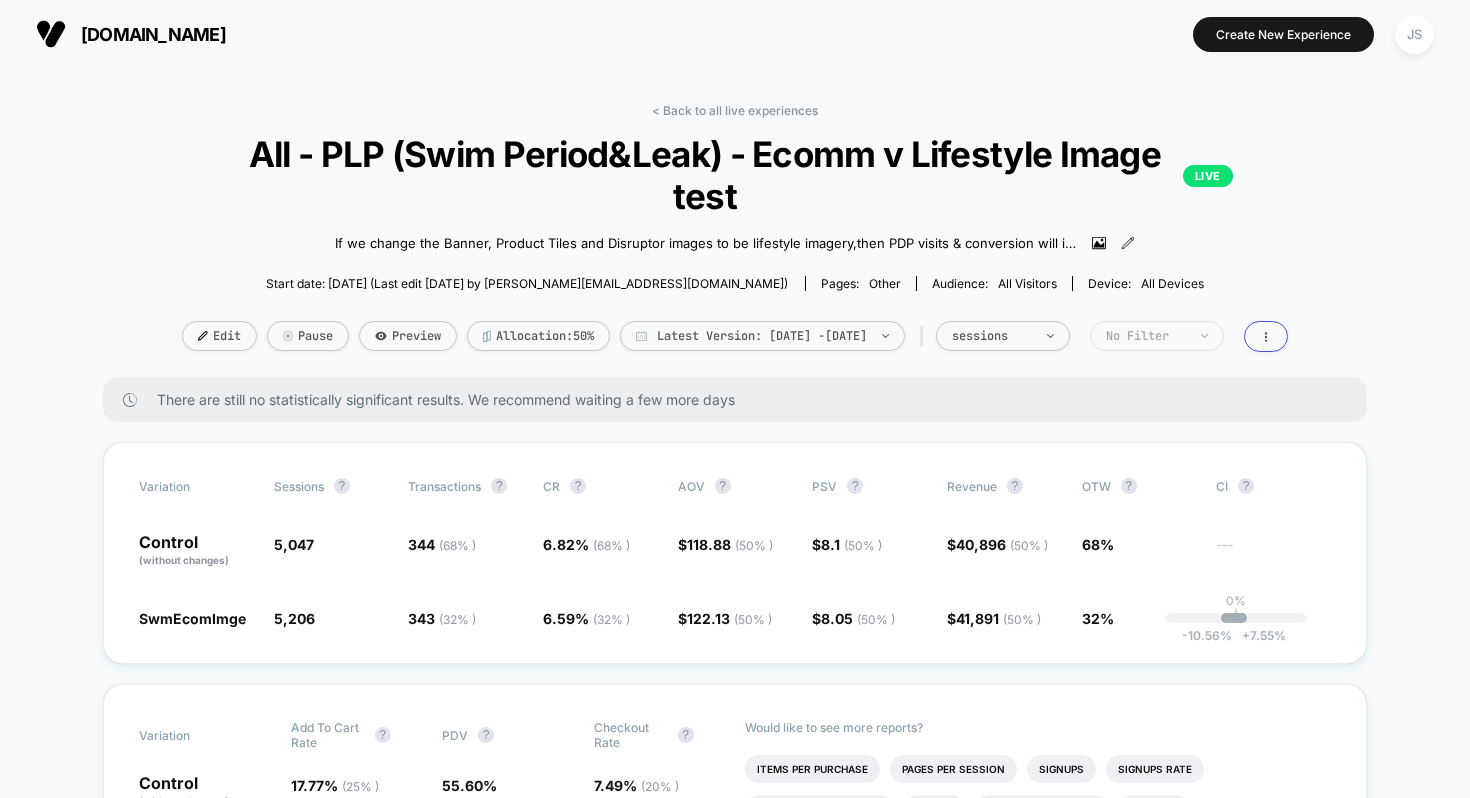 click on "No Filter" at bounding box center [1146, 336] 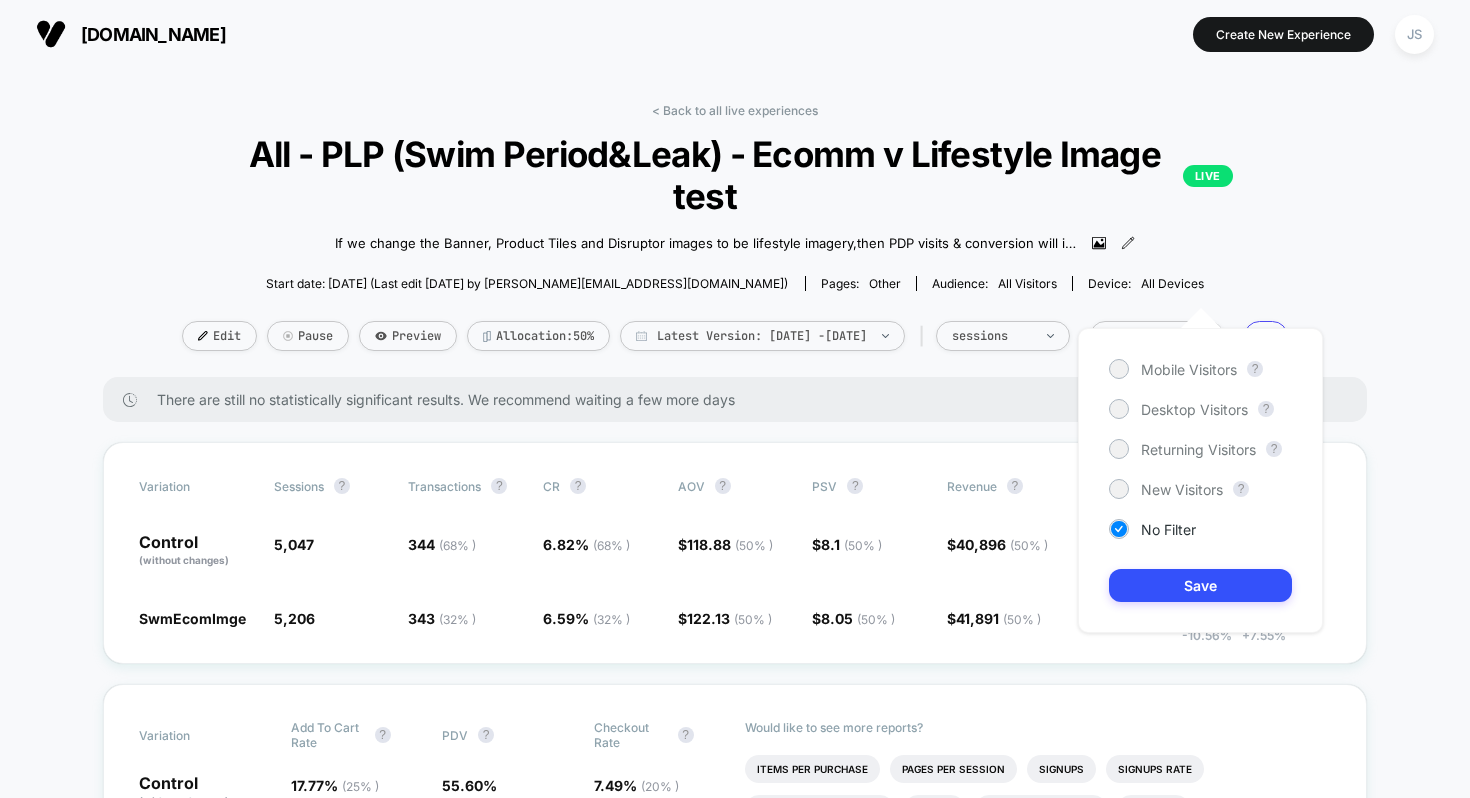 click on "Start date: [DATE] (Last edit [DATE] by [PERSON_NAME][EMAIL_ADDRESS][DOMAIN_NAME]) Pages: other Audience: All Visitors Device: all devices" at bounding box center [735, 283] 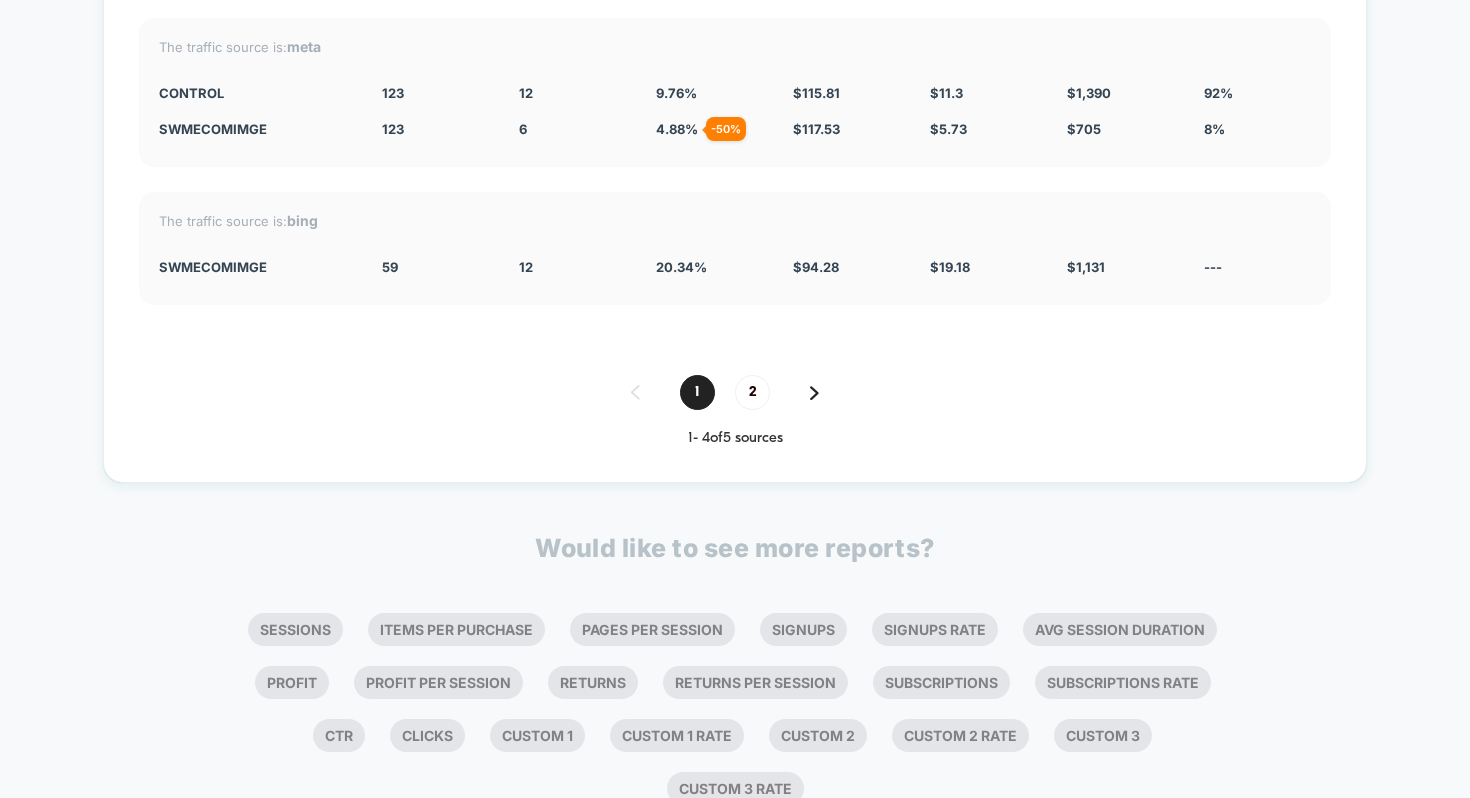 scroll, scrollTop: 6599, scrollLeft: 0, axis: vertical 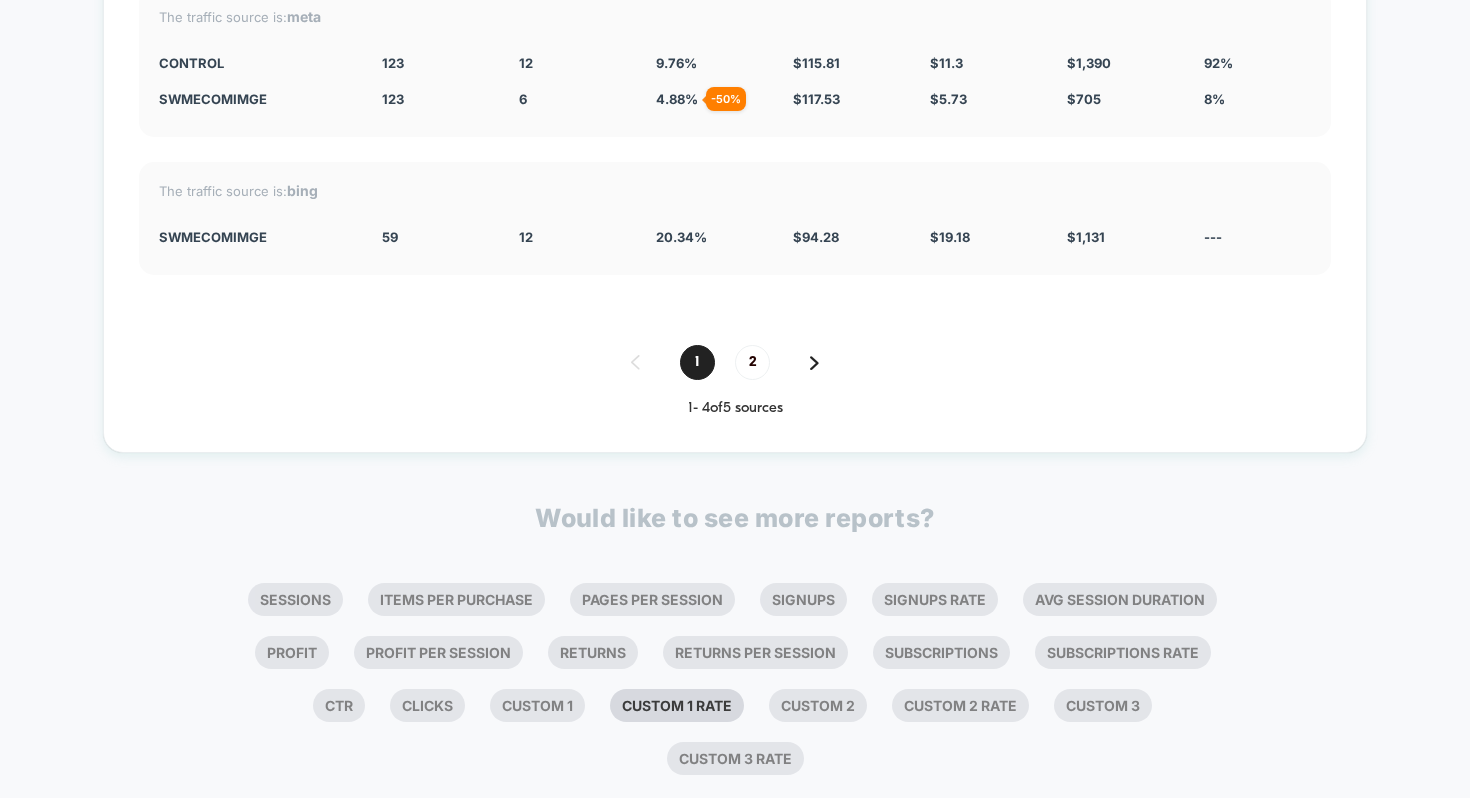 click on "Custom 1 Rate" at bounding box center (677, 705) 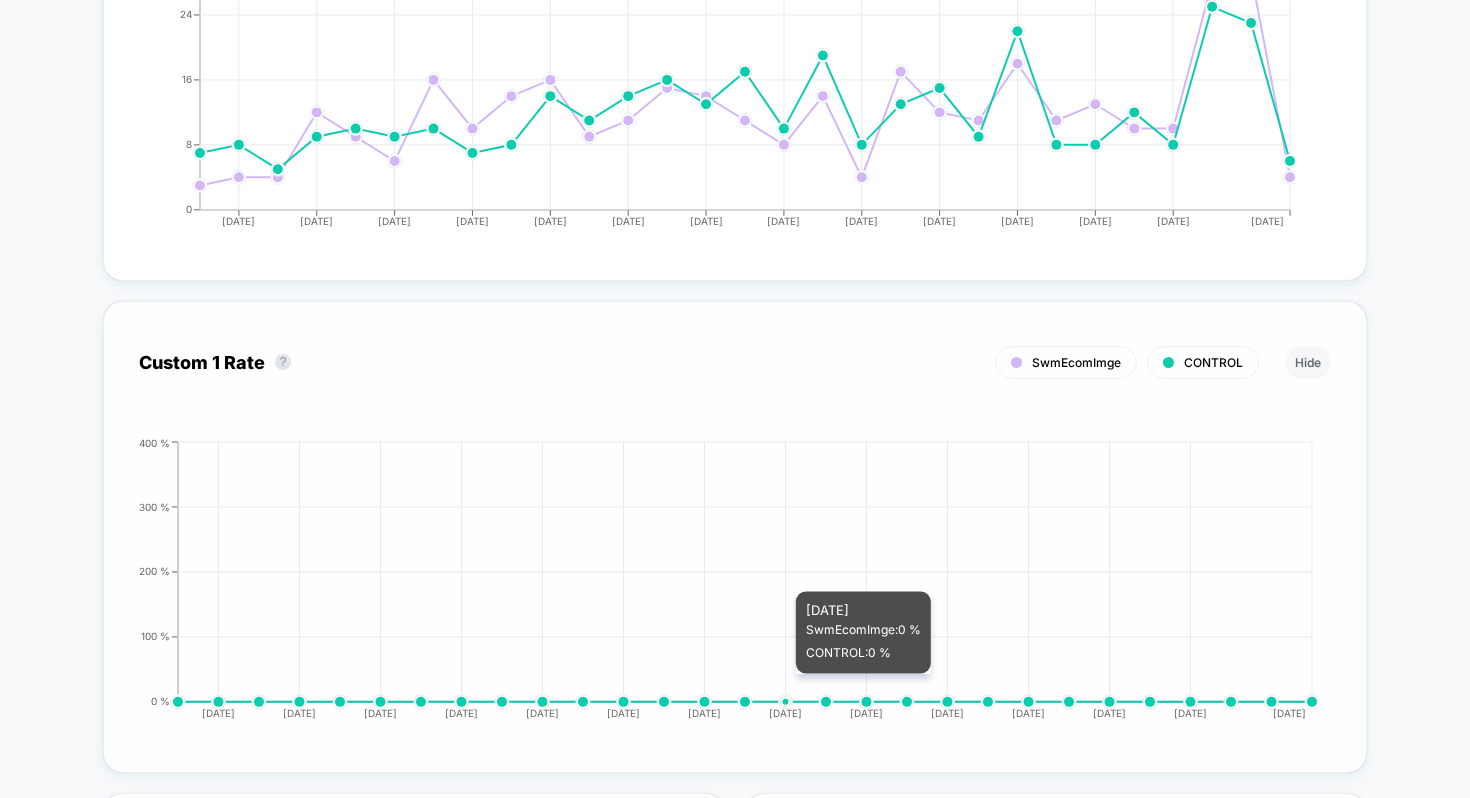 scroll, scrollTop: 5092, scrollLeft: 0, axis: vertical 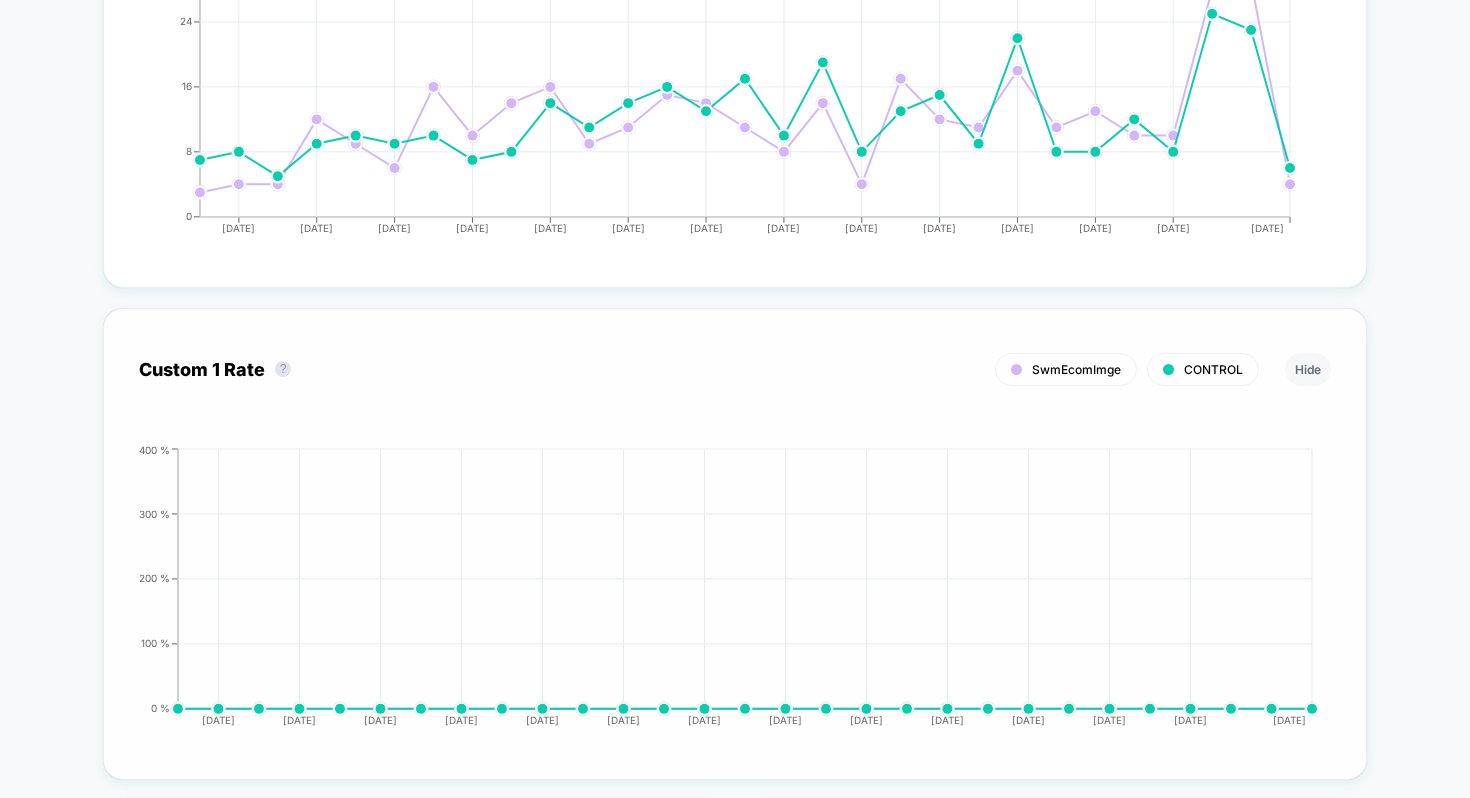 click on "Custom 1 Rate ? SwmEcomImge CONTROL Hide 2025-06-04 2025-06-06 2025-06-08 2025-06-10 2025-06-12 2025-06-14 2025-06-16 2025-06-18 2025-06-20 2025-06-22 2025-06-24 2025-06-26 2025-06-28 2025-07-01 0 % 100 % 200 % 300 % 400 % 2025-06-26" at bounding box center (735, 544) 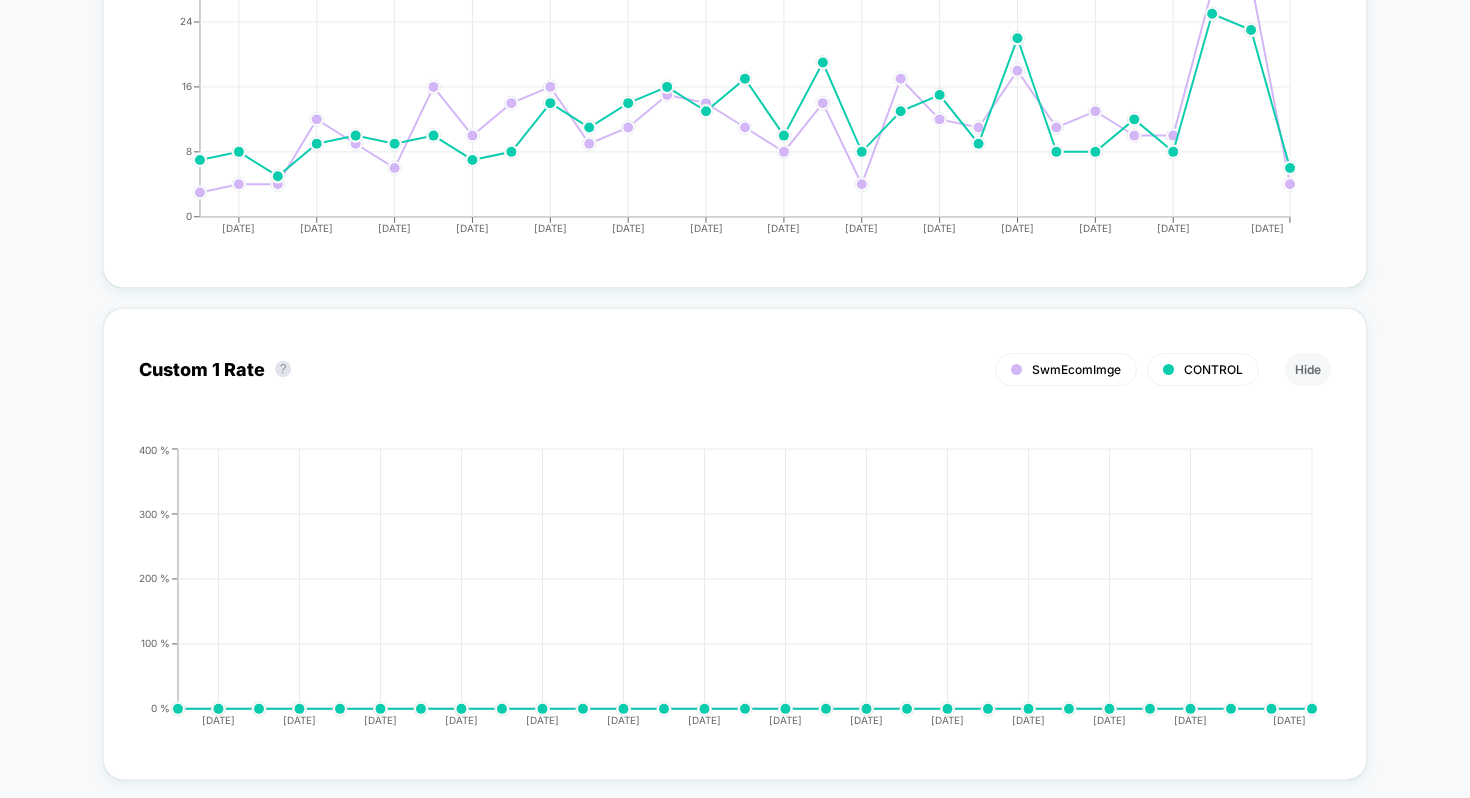 click on "Hide" at bounding box center [1308, 369] 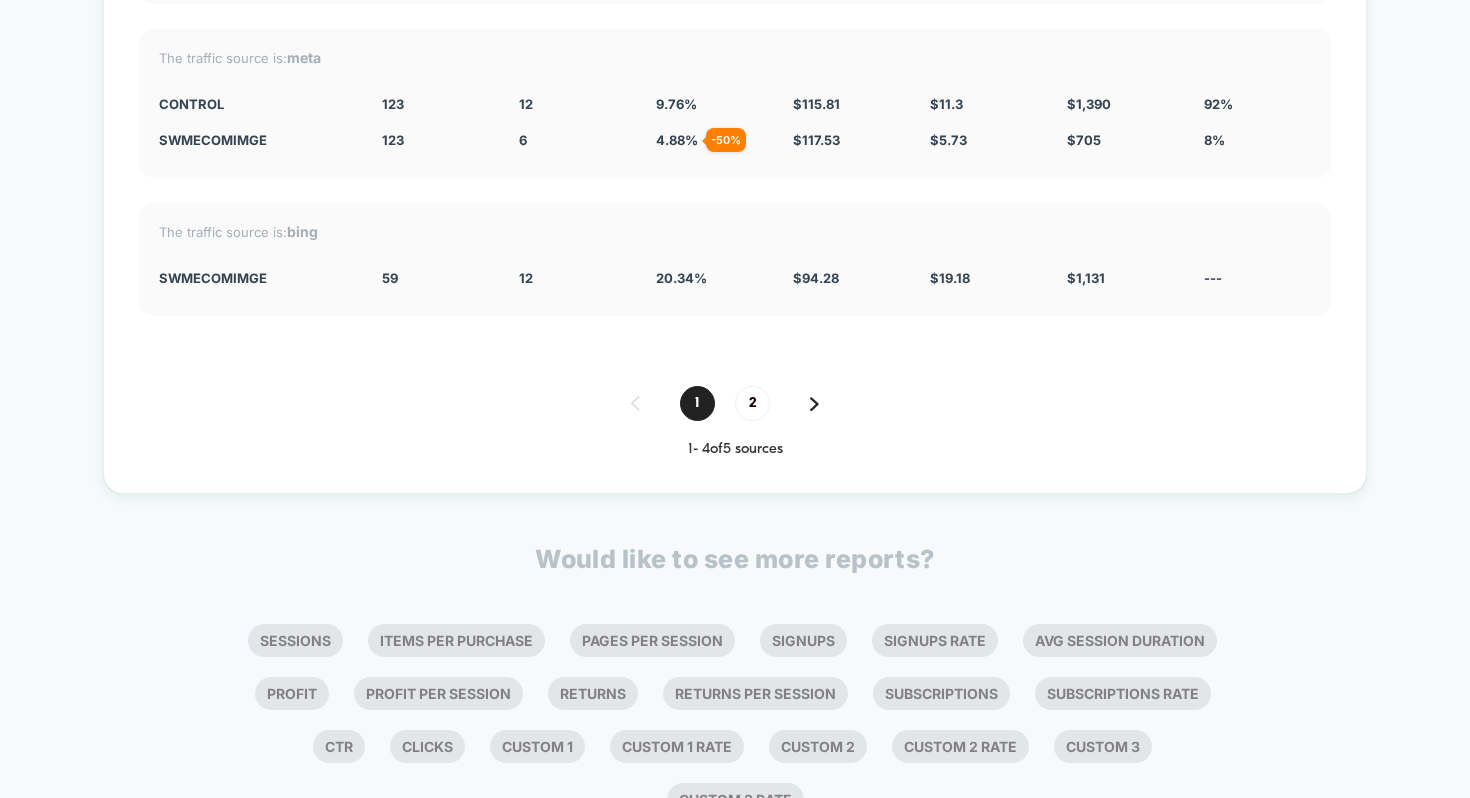 scroll, scrollTop: 6560, scrollLeft: 0, axis: vertical 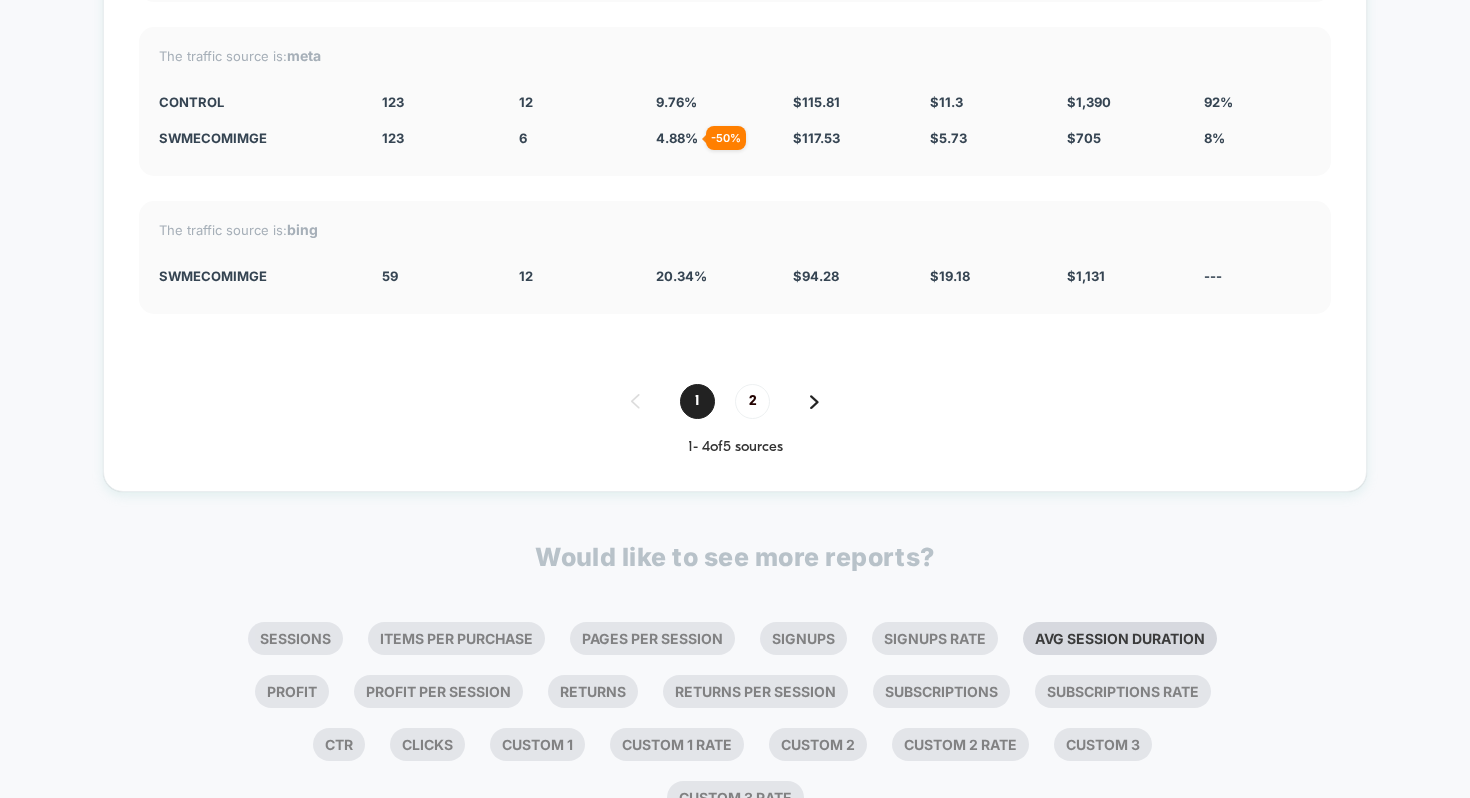 click on "Avg Session Duration" at bounding box center (1120, 638) 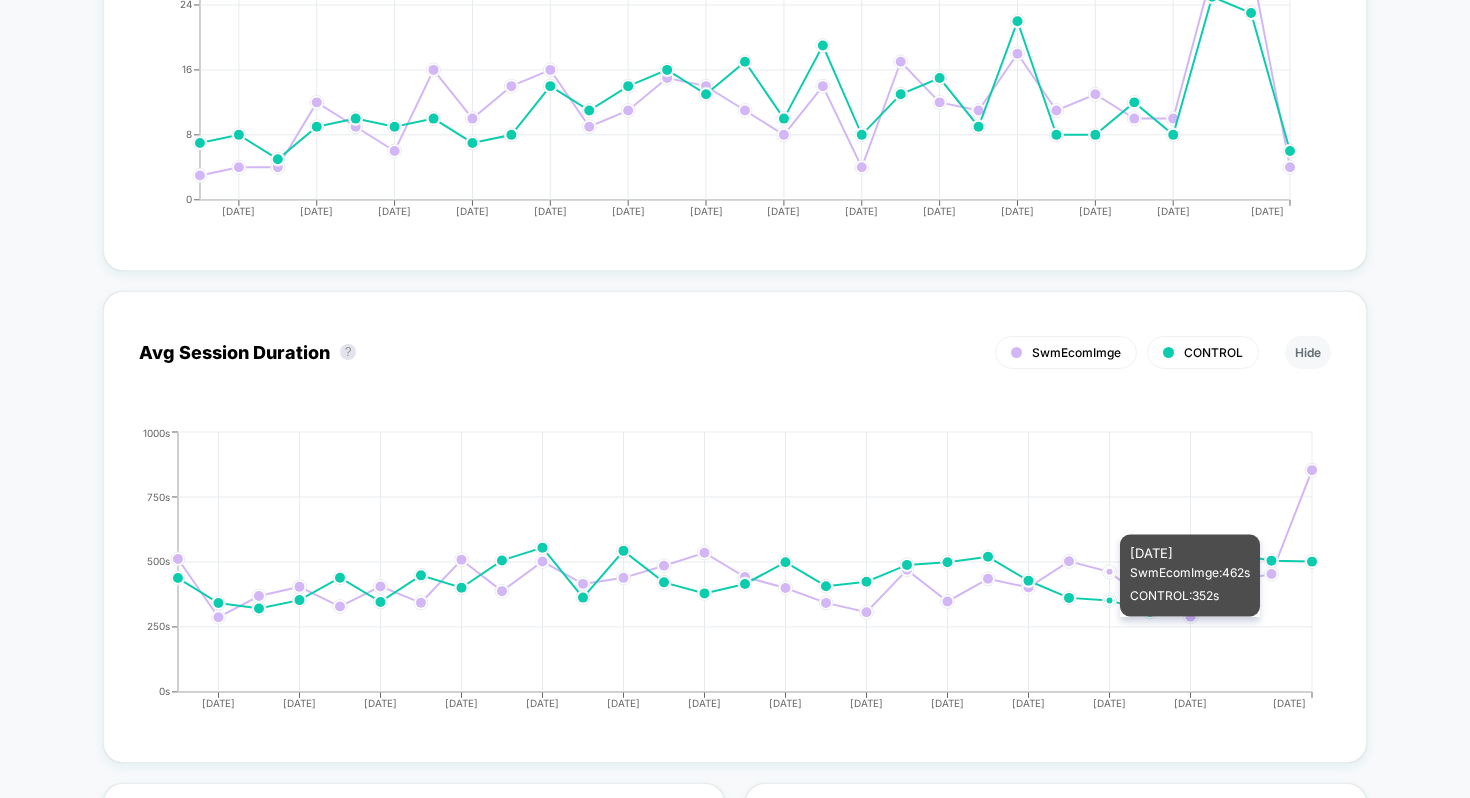 scroll, scrollTop: 5092, scrollLeft: 0, axis: vertical 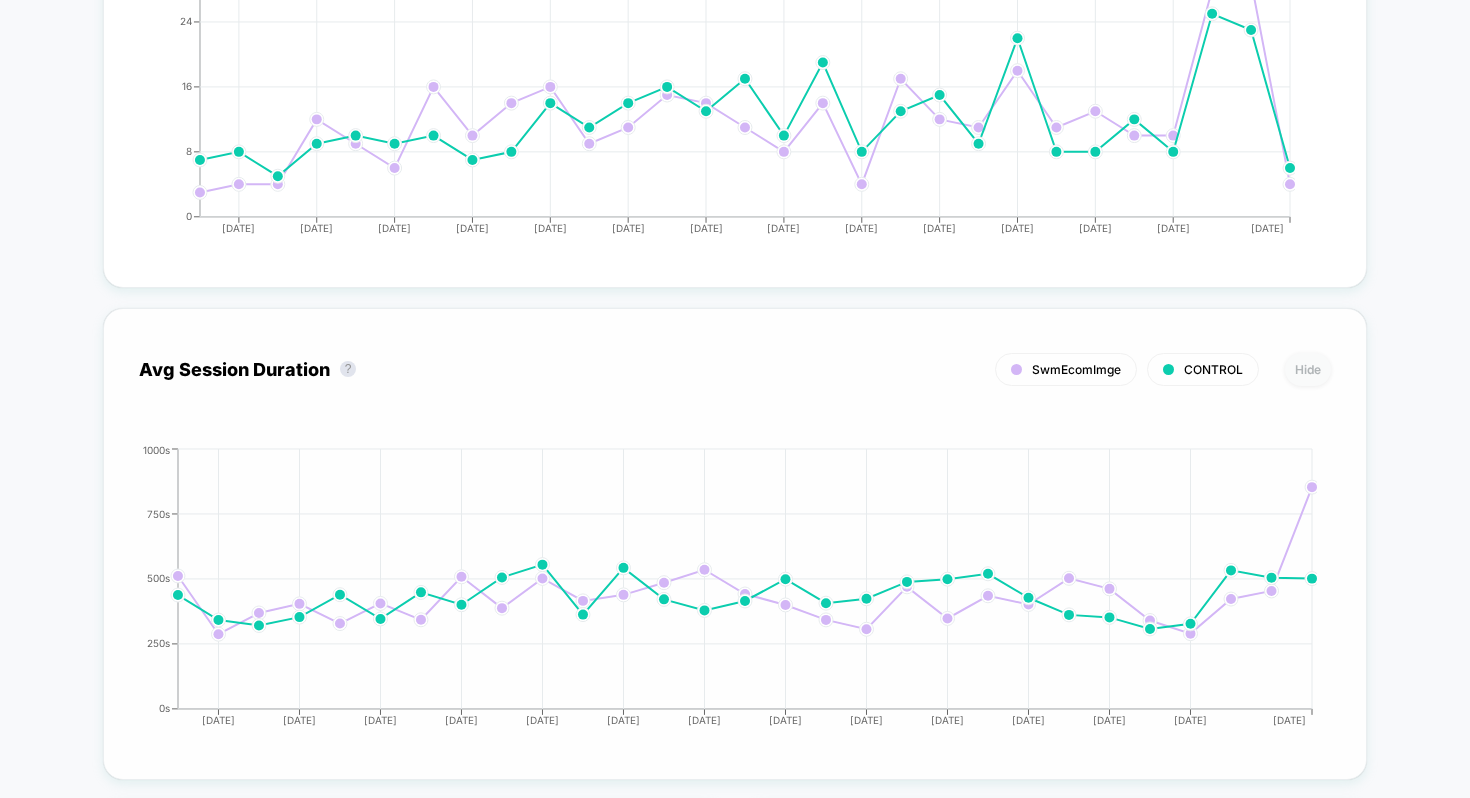 click on "Hide" at bounding box center (1308, 369) 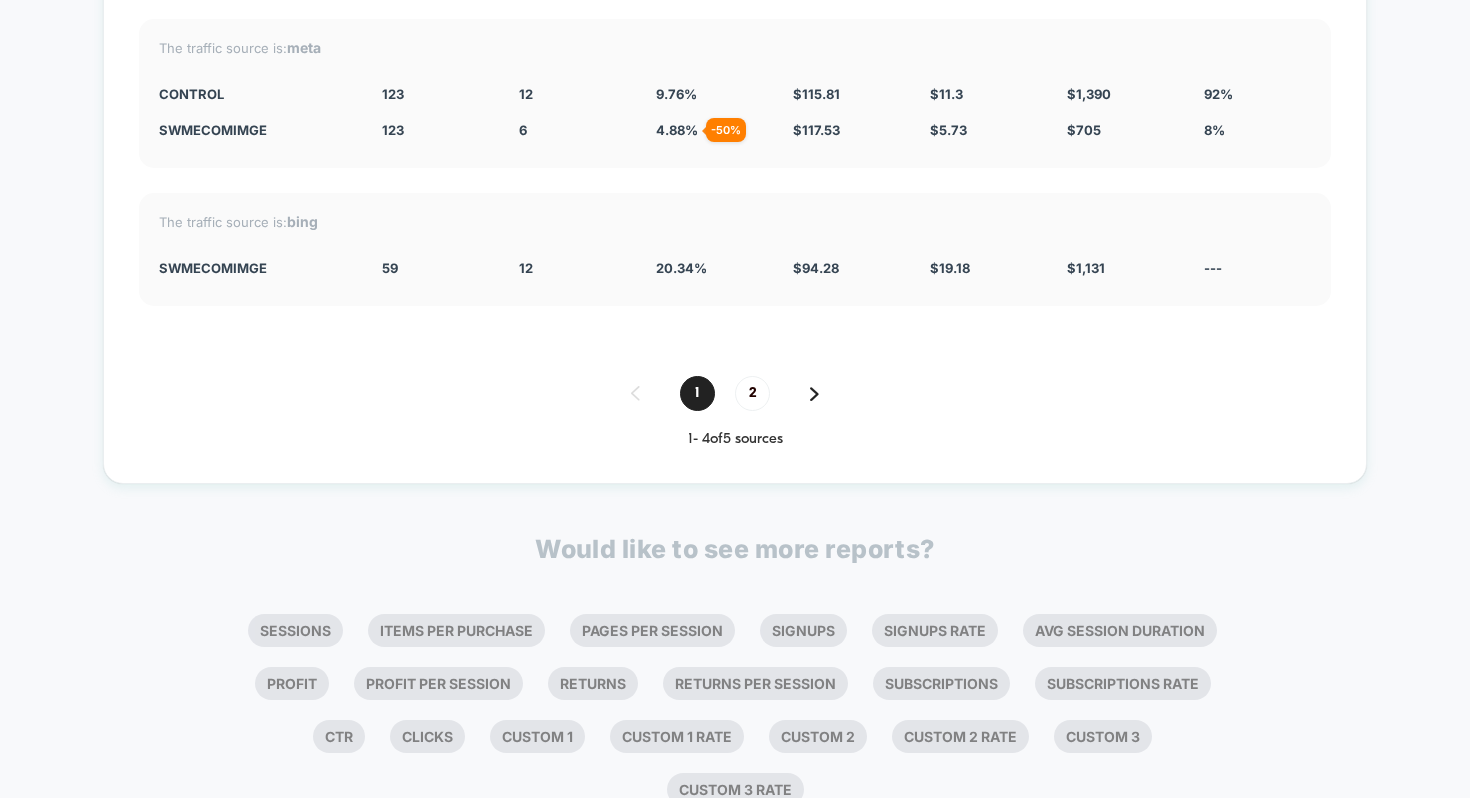 scroll, scrollTop: 6599, scrollLeft: 0, axis: vertical 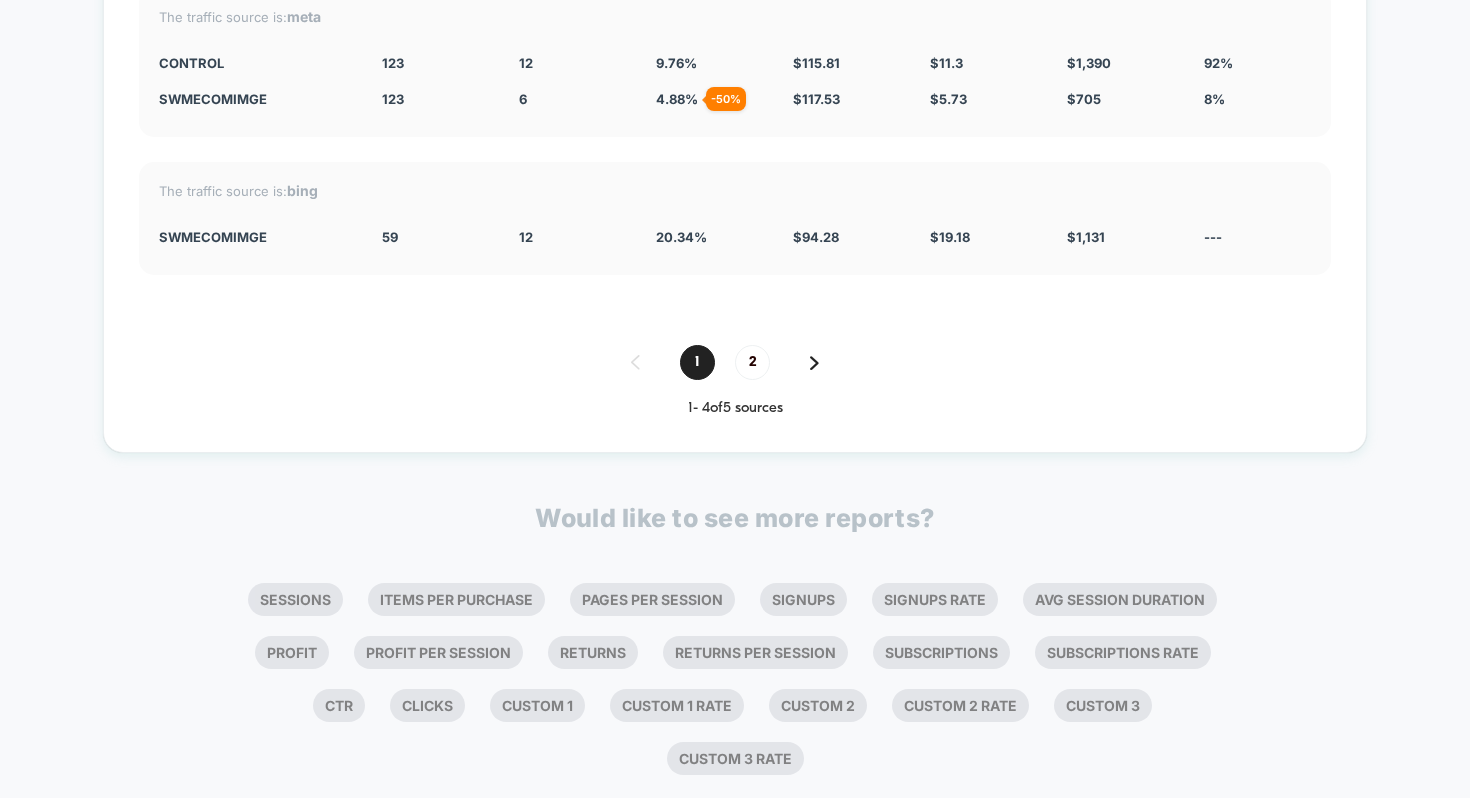 click on "Sessions Items Per Purchase Pages Per Session Signups Signups Rate Avg Session Duration Profit Profit Per Session Returns Returns Per Session Subscriptions Subscriptions Rate Ctr Clicks Custom 1 Custom 1 Rate Custom 2 Custom 2 Rate Custom 3 Custom 3 Rate" at bounding box center [735, 679] 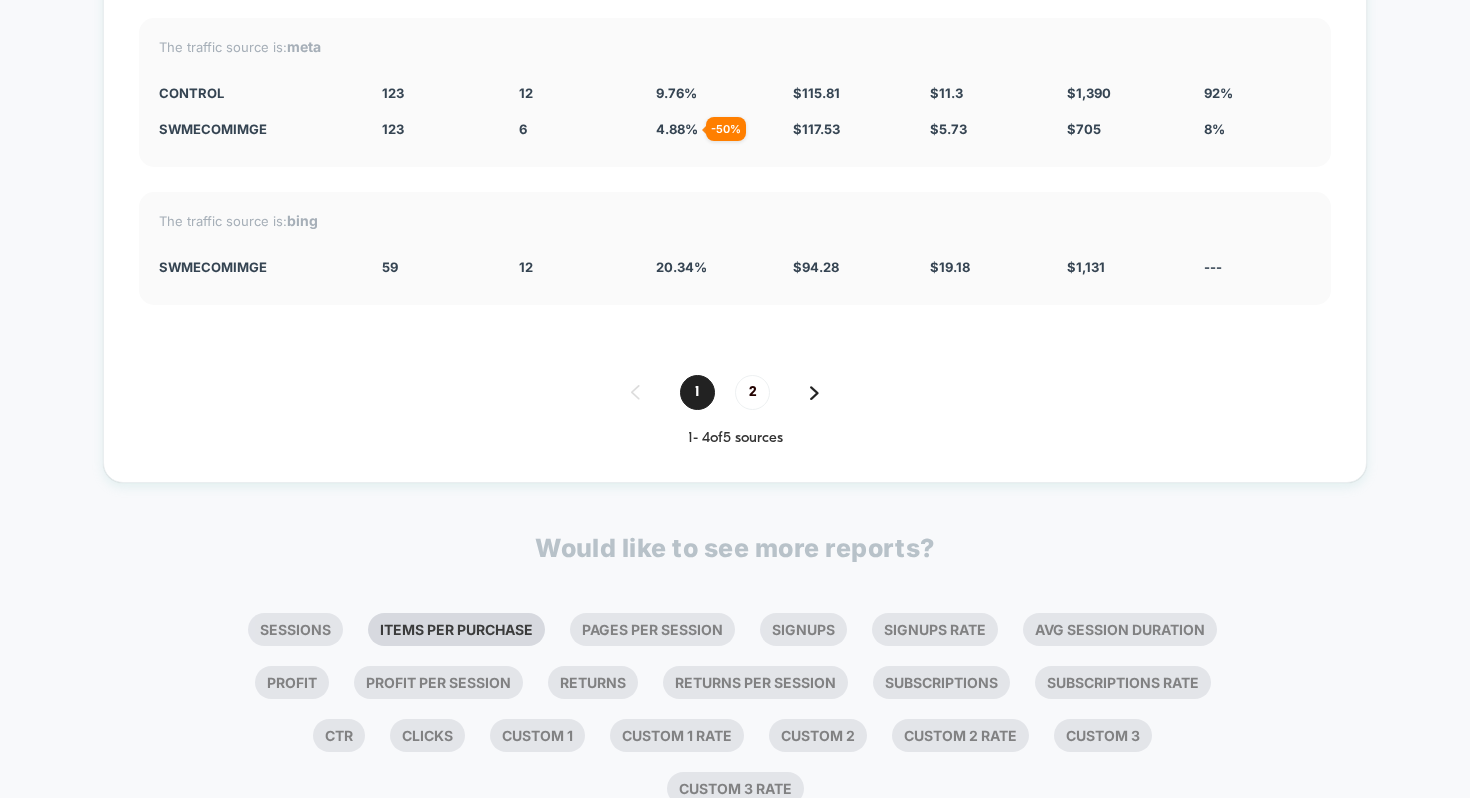 click on "Items Per Purchase" at bounding box center (456, 629) 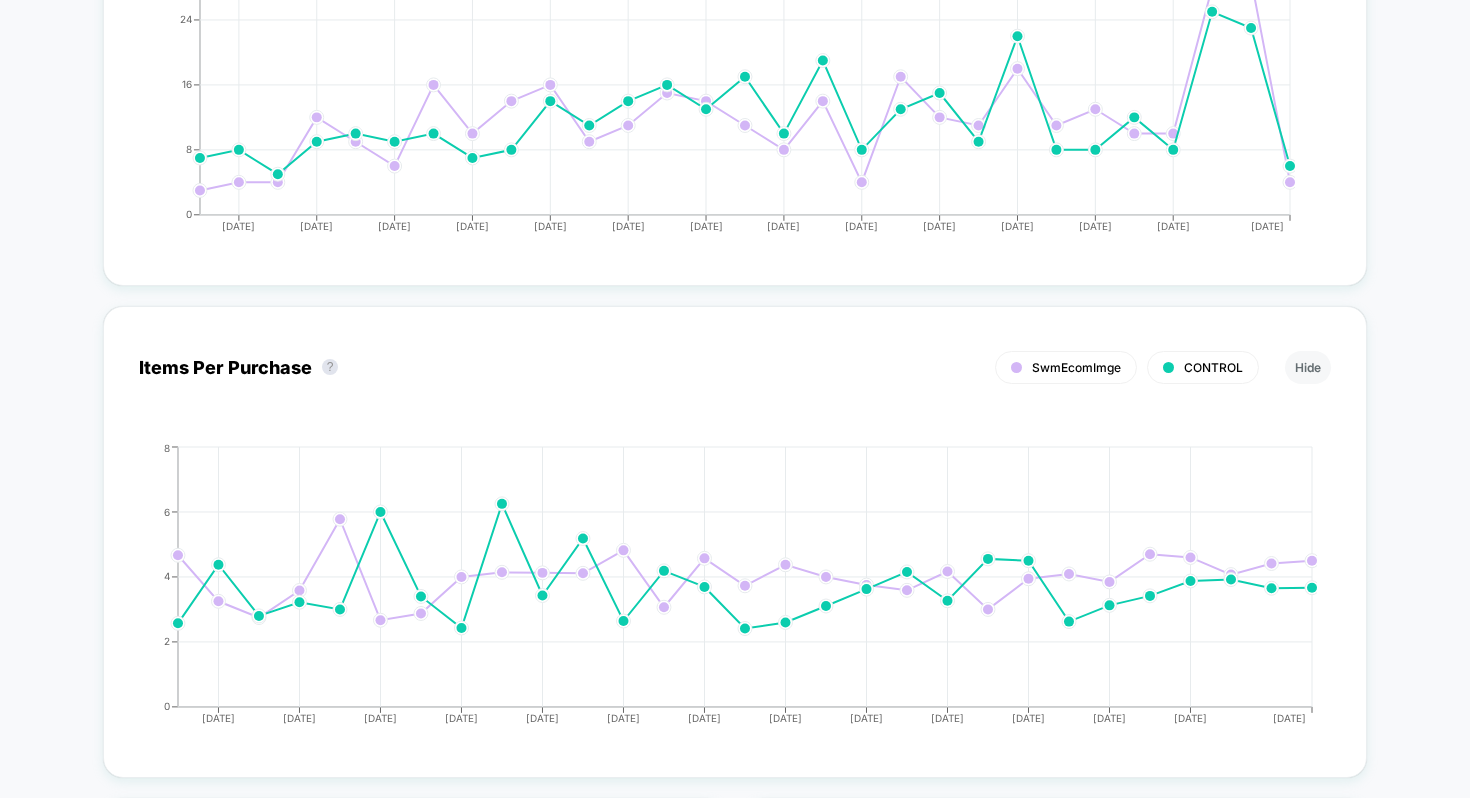 scroll, scrollTop: 5092, scrollLeft: 0, axis: vertical 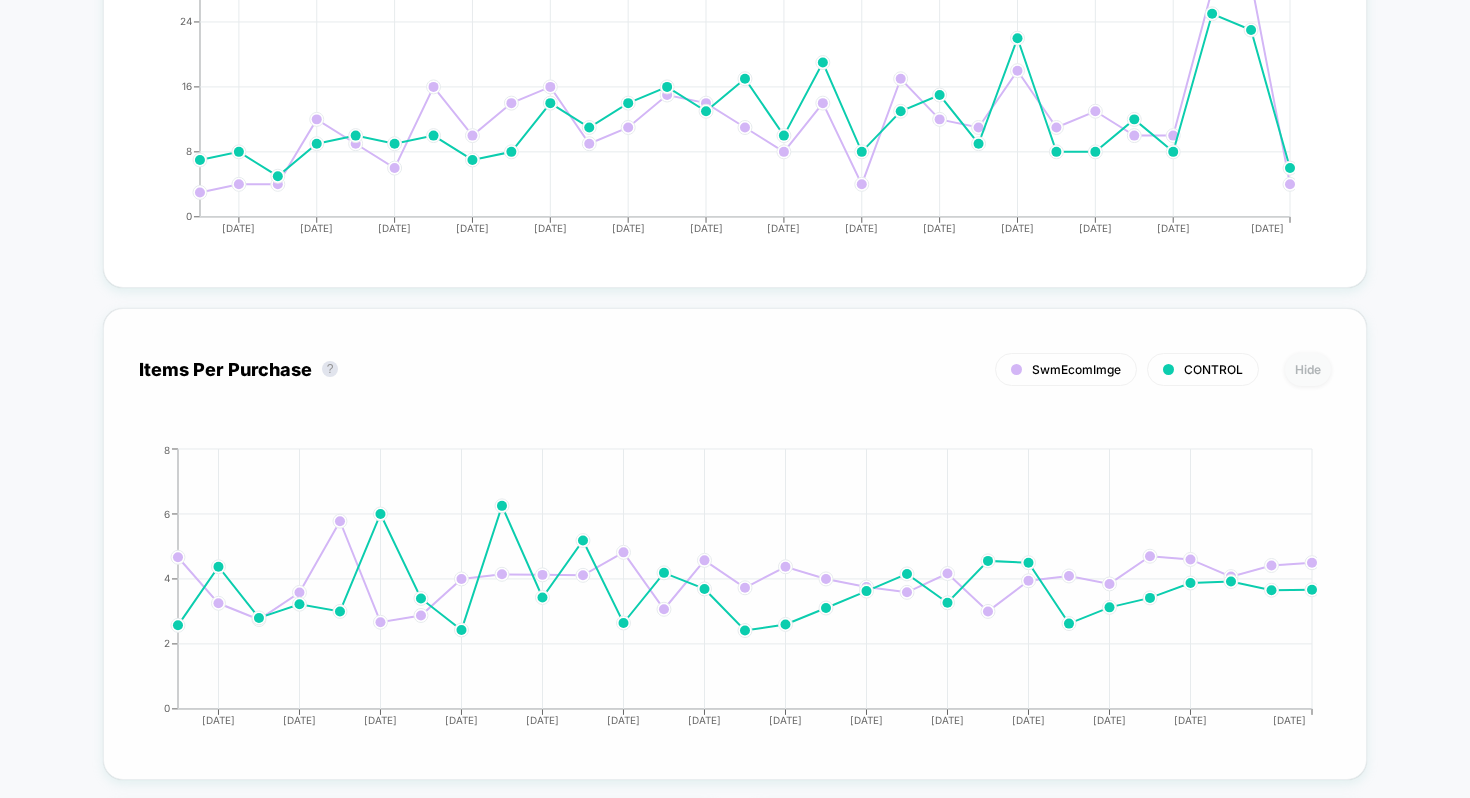 click on "Hide" at bounding box center [1308, 369] 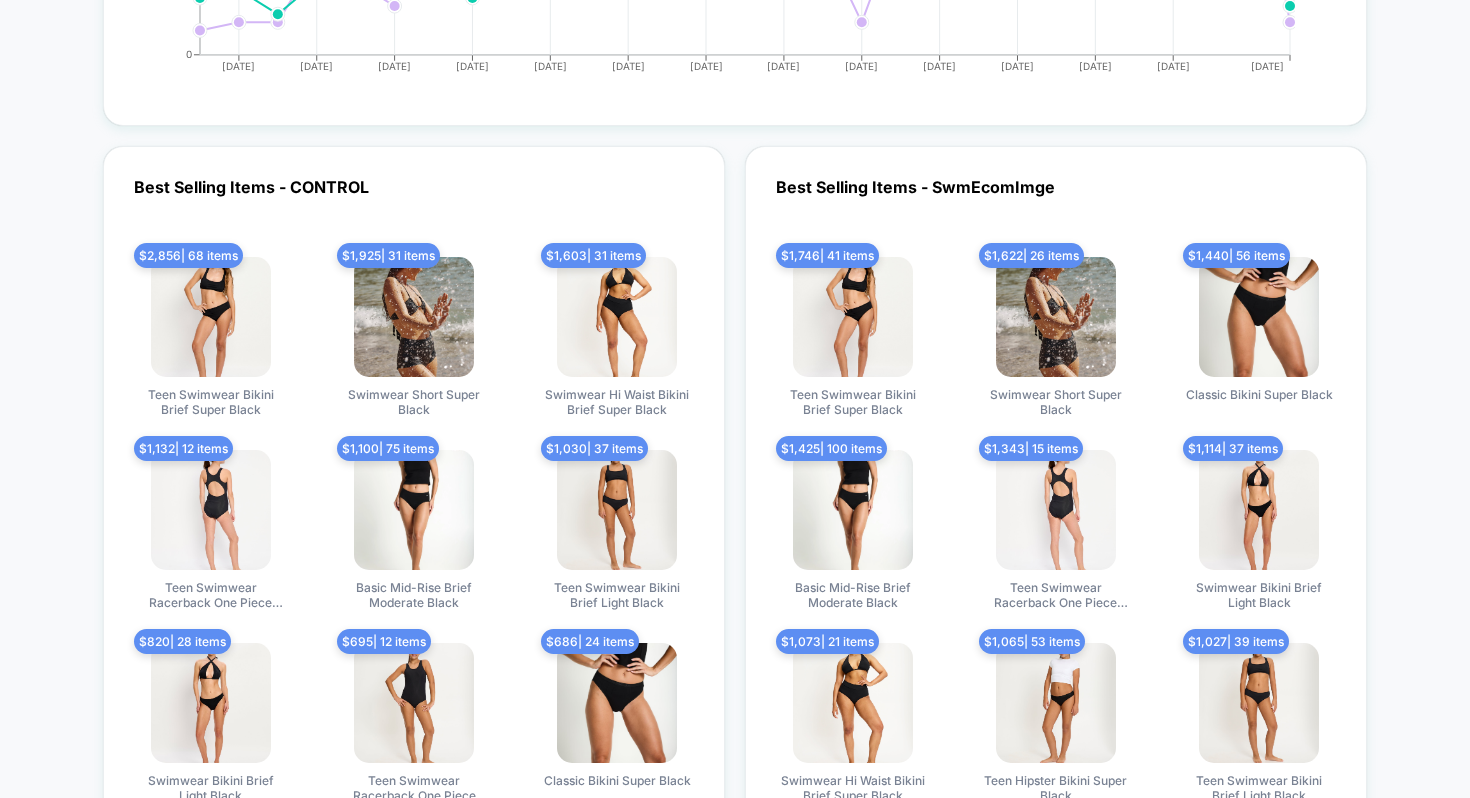 scroll, scrollTop: 5256, scrollLeft: 0, axis: vertical 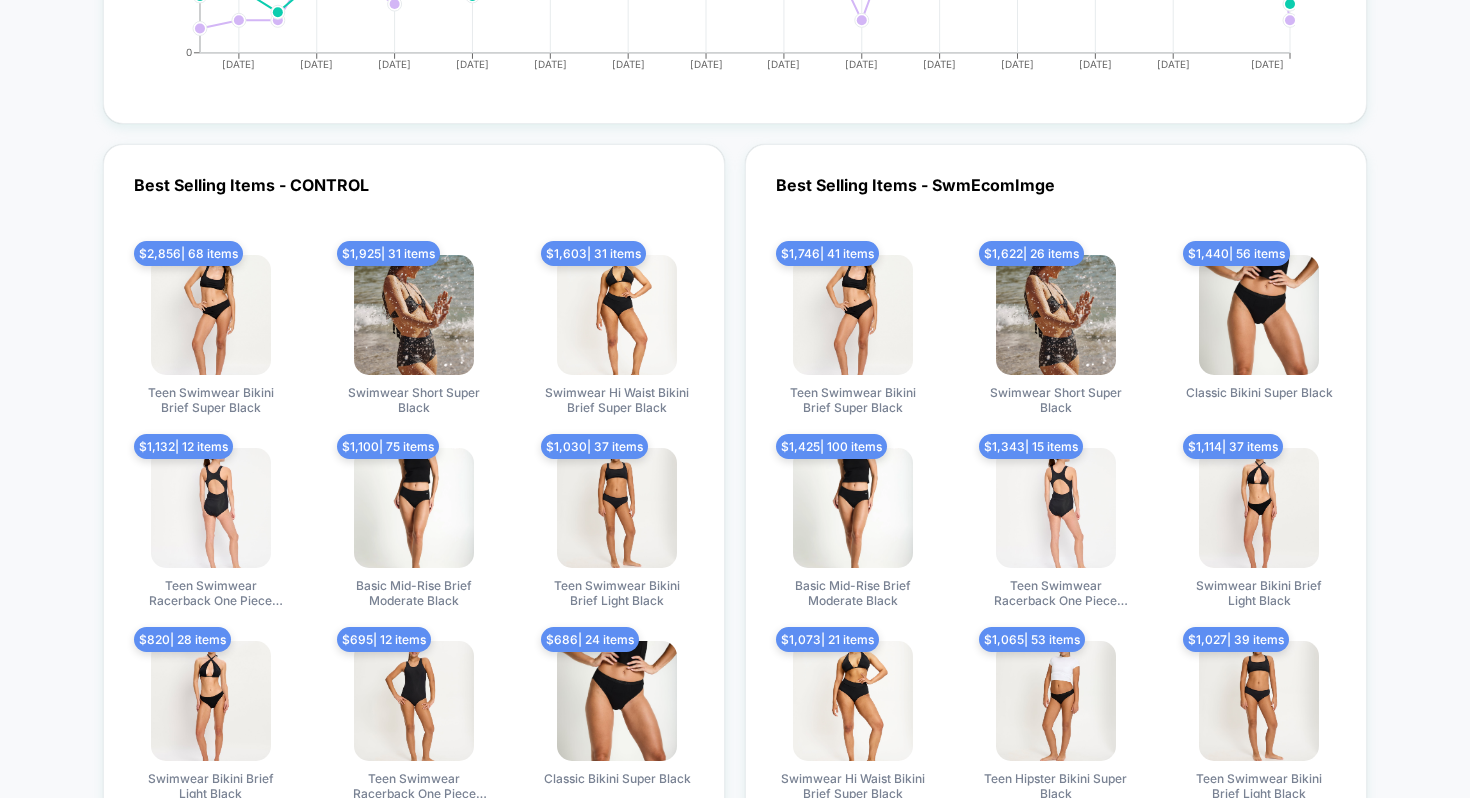 click on "Best Selling Items - CONTROL $ 2,856  | 68 items Teen Swimwear Bikini Brief Super Black $ 1,925  | 31 items Swimwear Short Super Black $ 1,603  | 31 items Swimwear Hi Waist Bikini Brief Super Black $ 1,132  | 12 items Teen Swimwear Racerback One Piece Super Black $ 1,100  | 75 items Basic Mid-Rise Brief Moderate Black $ 1,030  | 37 items Teen Swimwear Bikini Brief Light Black $ 820  | 28 items Swimwear Bikini Brief Light Black $ 695  | 12 items Teen Swimwear Racerback One Piece Light Black $ 686  | 24 items Classic Bikini Super Black" at bounding box center [414, 492] 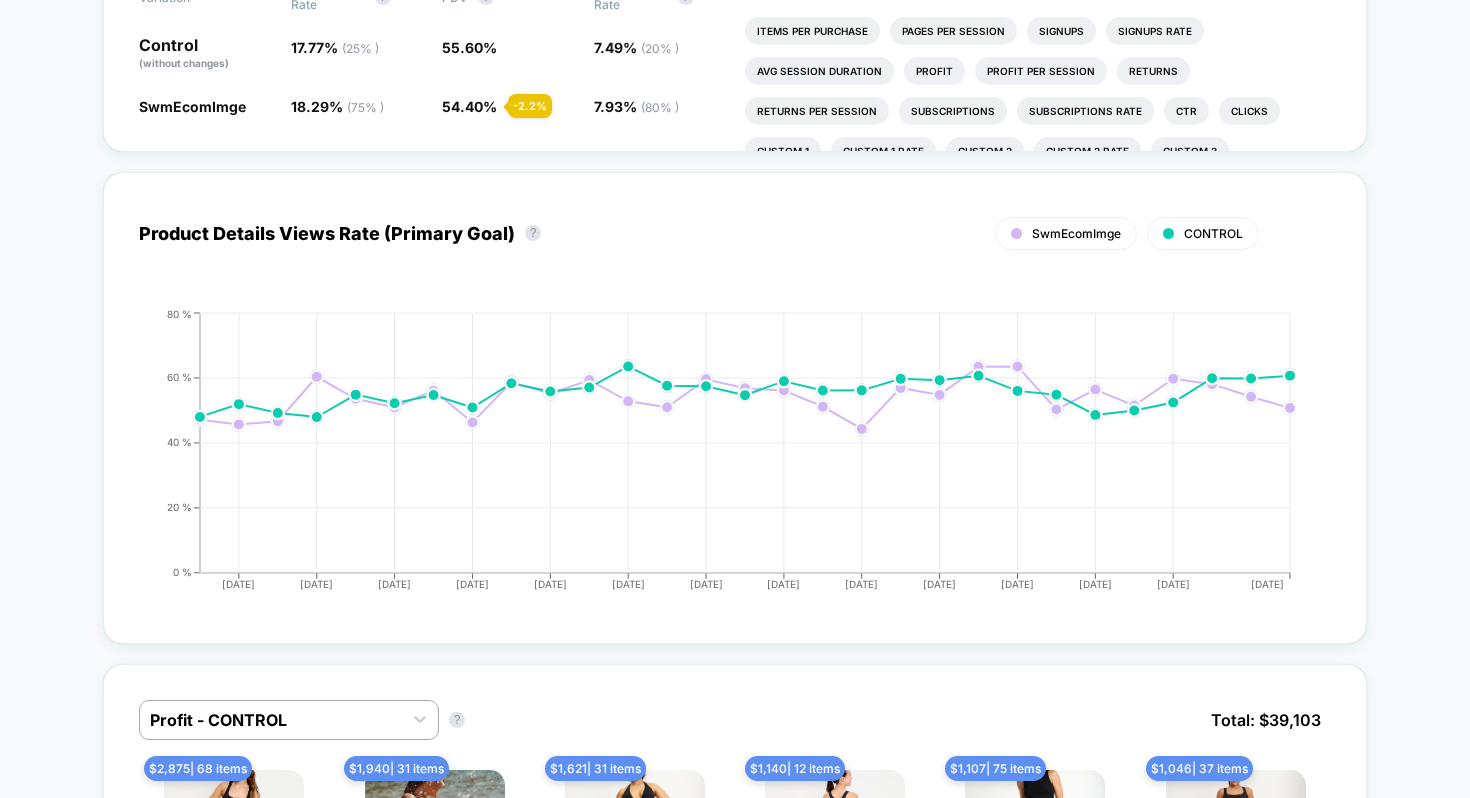 scroll, scrollTop: 0, scrollLeft: 0, axis: both 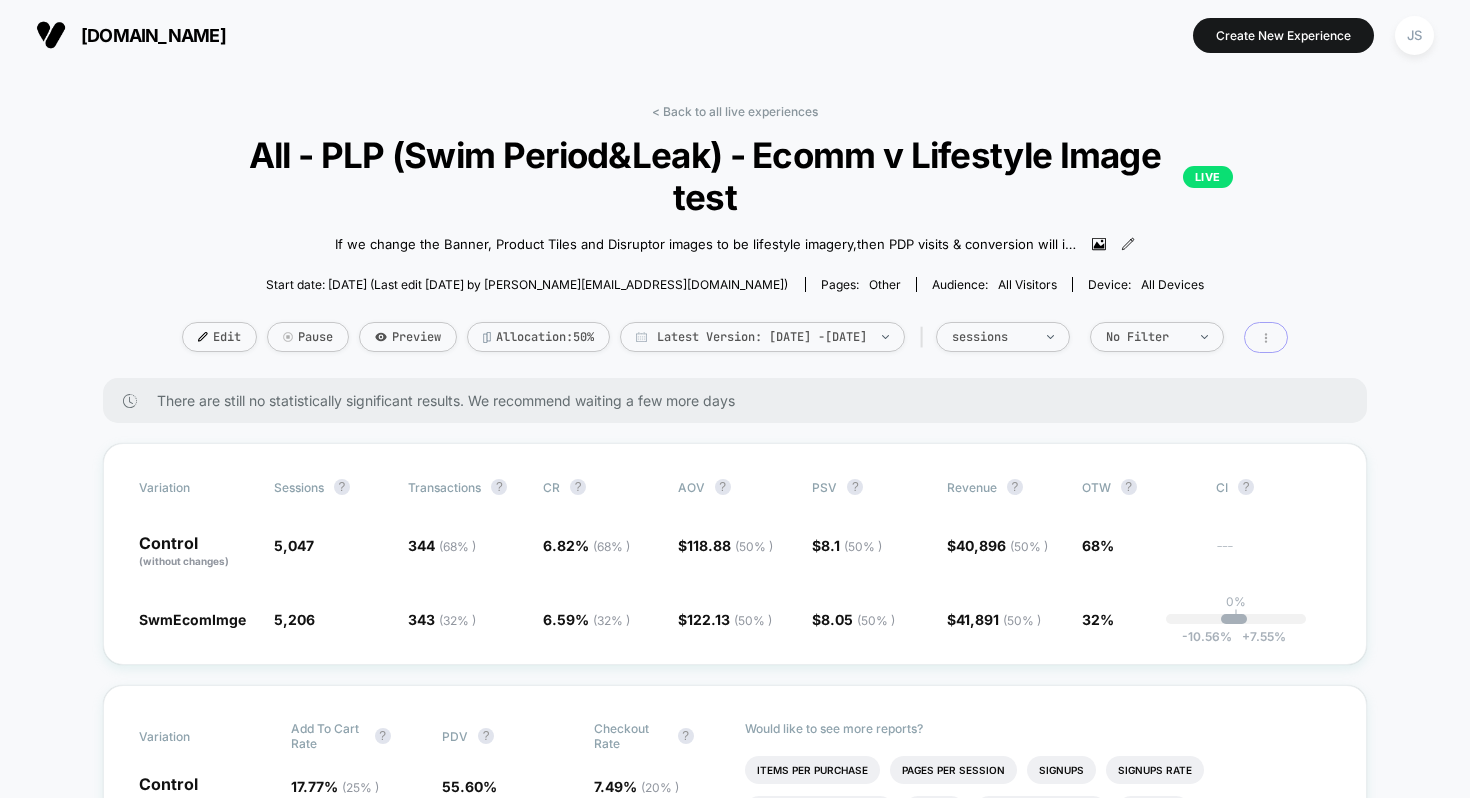click at bounding box center (1266, 337) 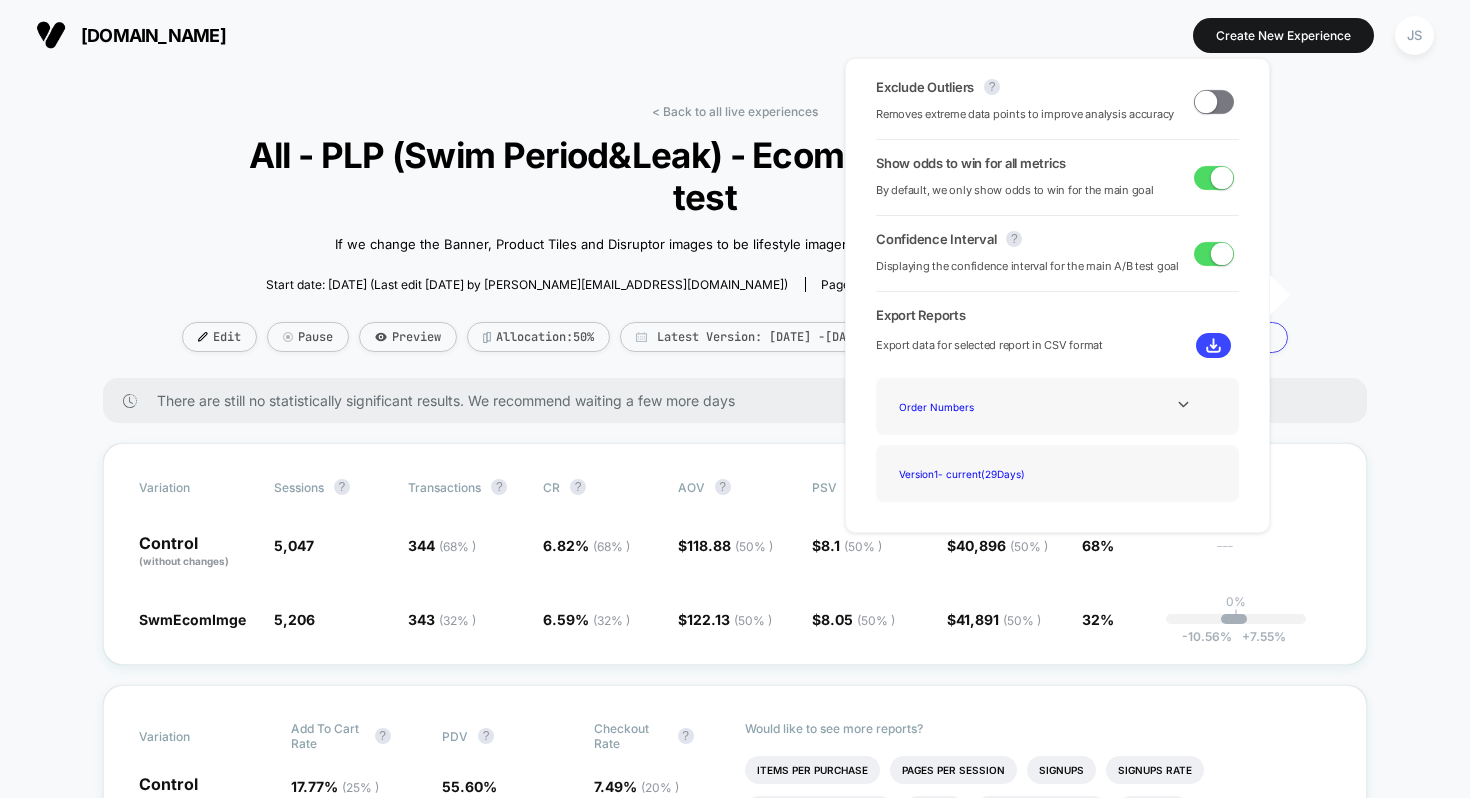 click at bounding box center (1213, 345) 